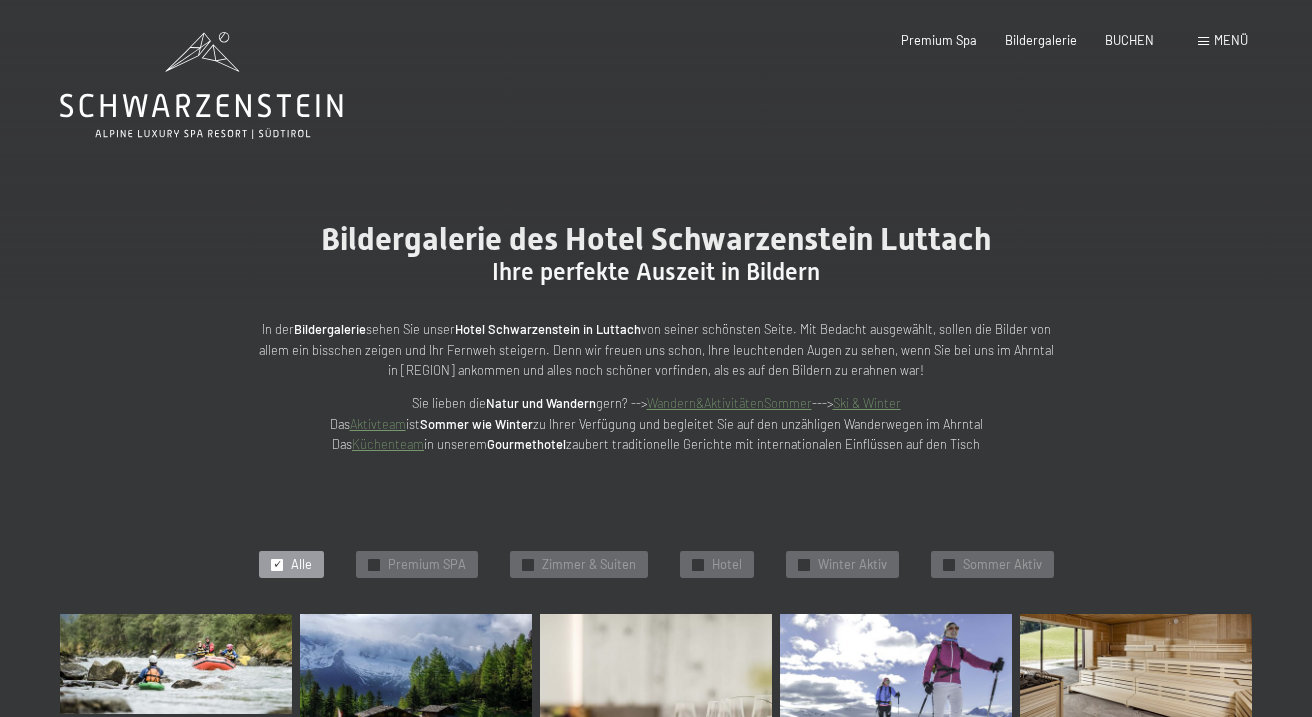 scroll, scrollTop: 0, scrollLeft: 0, axis: both 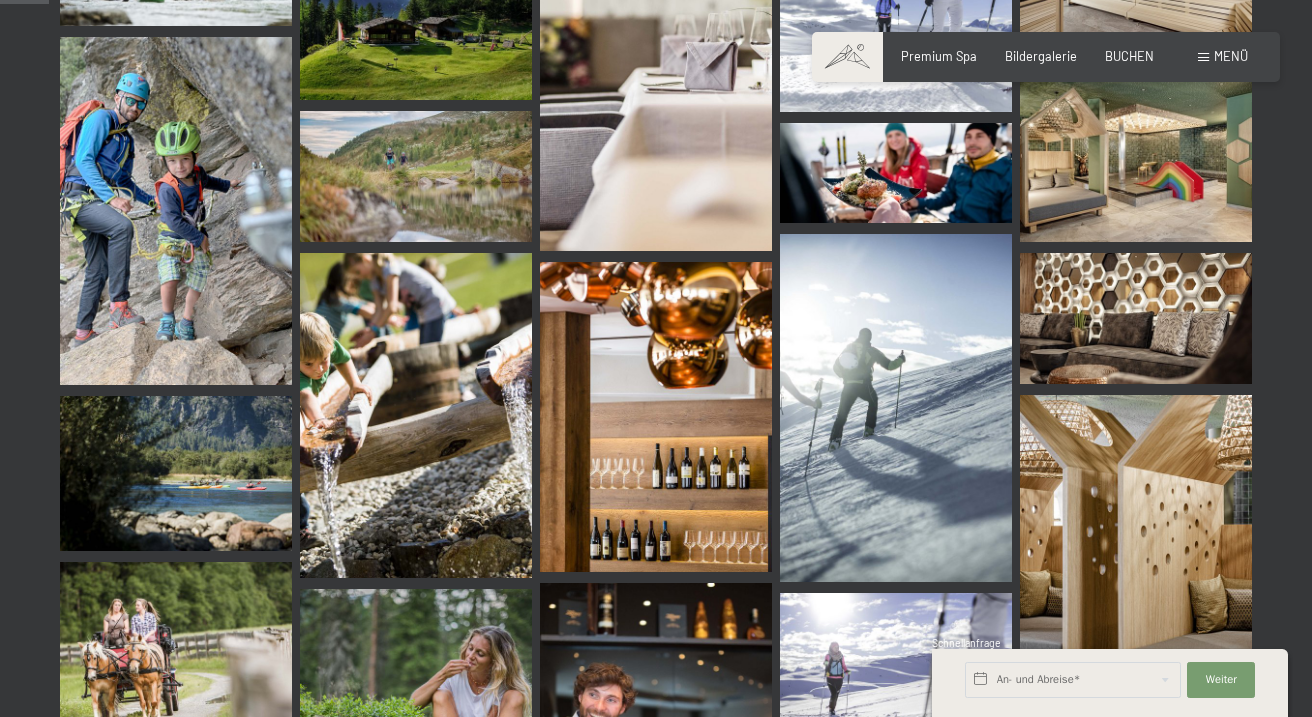 click on "Menü" at bounding box center (1231, 56) 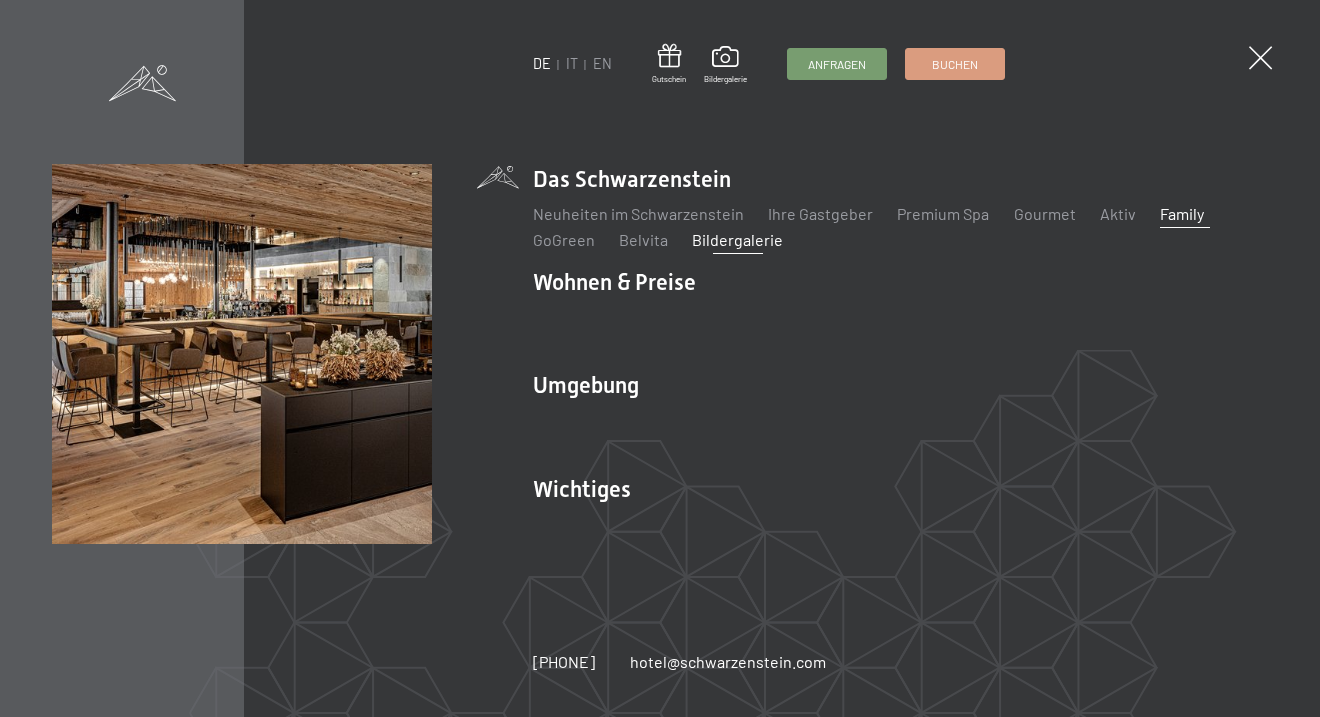 click on "Family" at bounding box center [1182, 213] 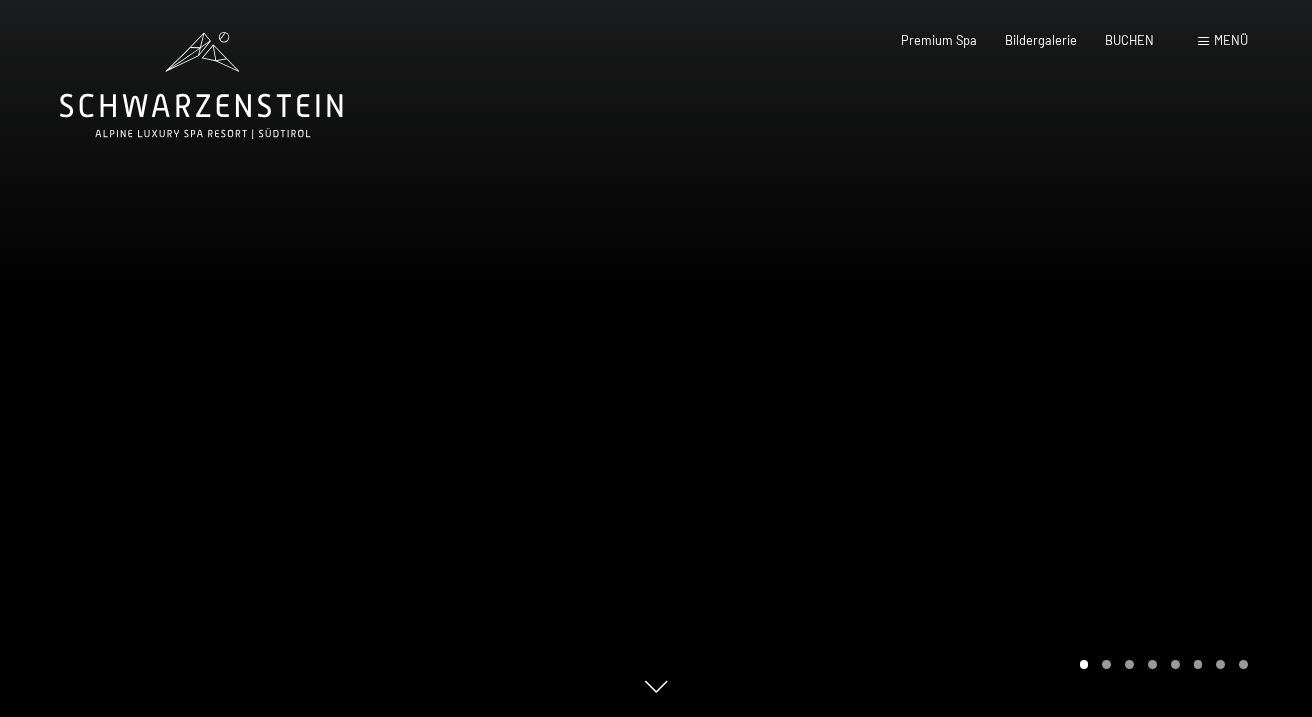 scroll, scrollTop: 0, scrollLeft: 0, axis: both 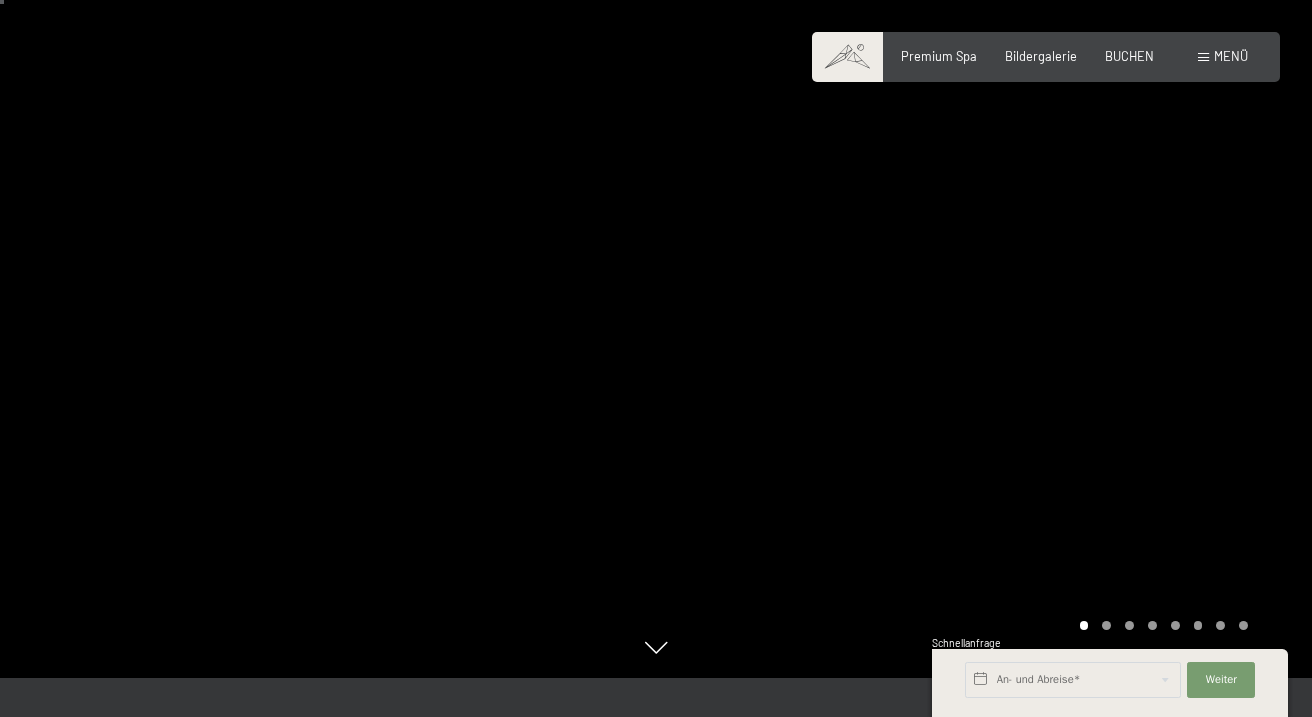 click at bounding box center [984, 319] 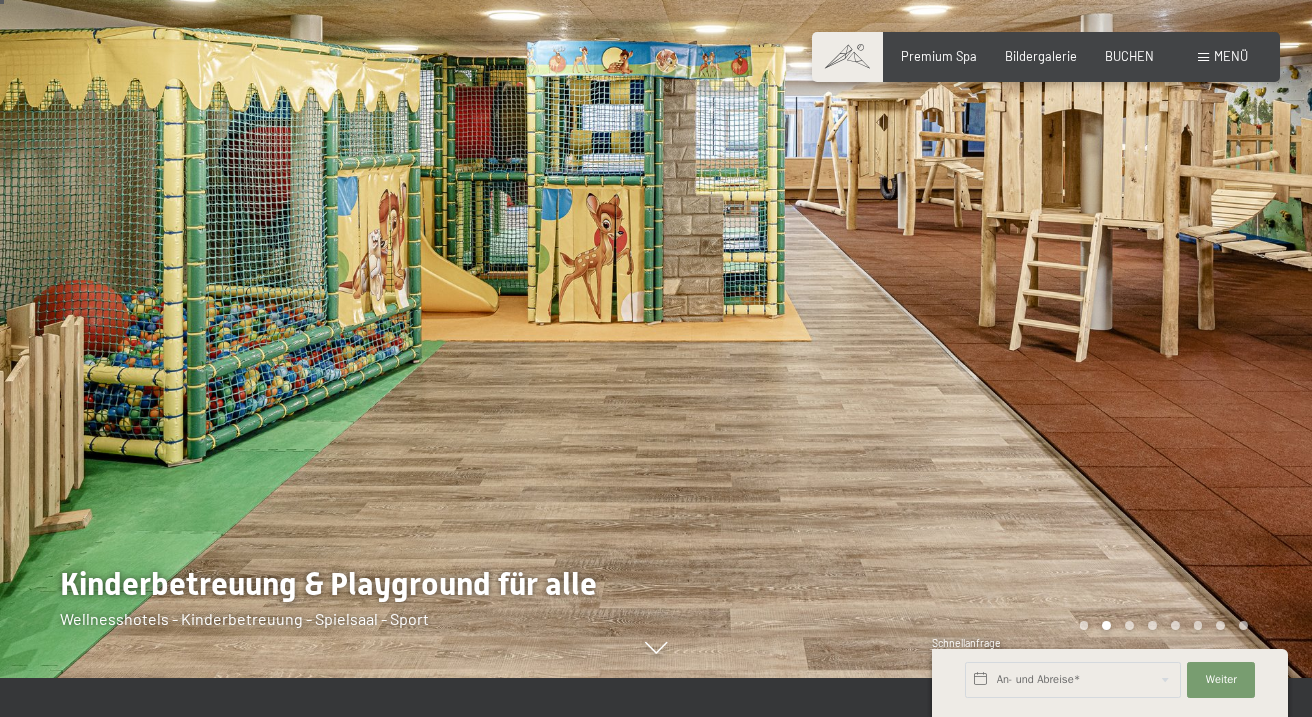 click at bounding box center (984, 319) 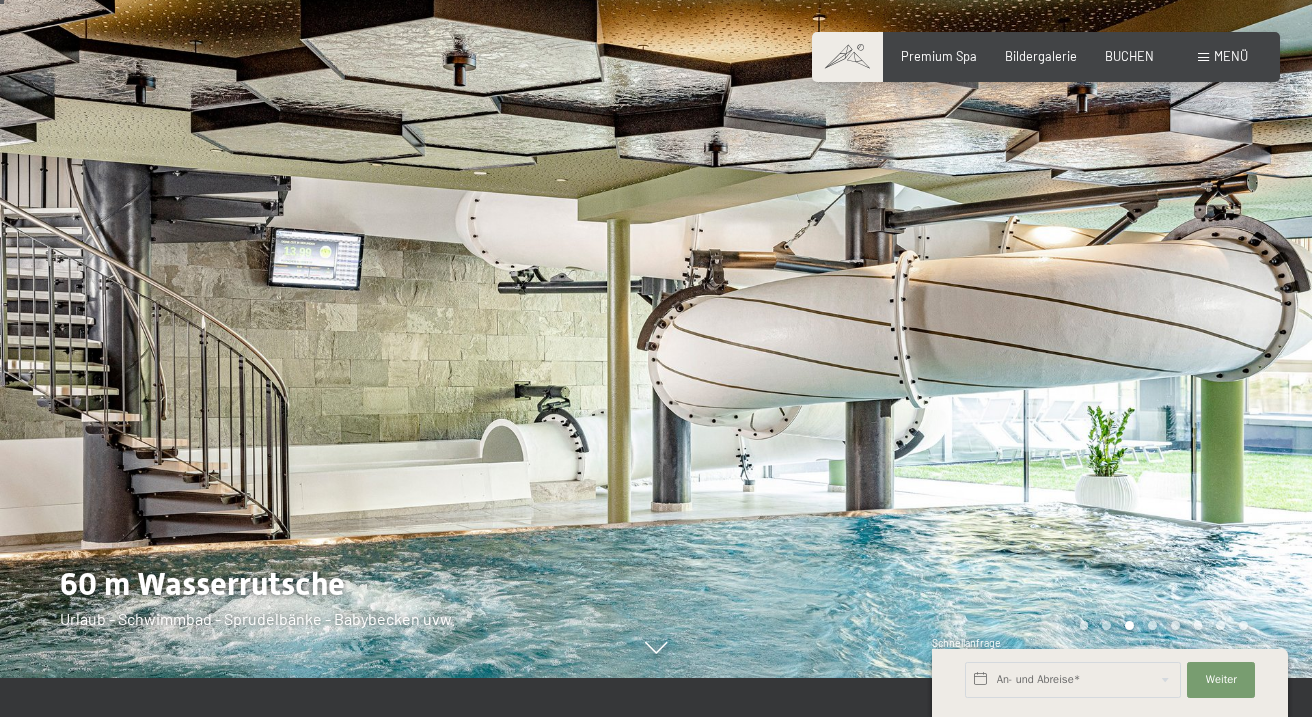 click at bounding box center (984, 319) 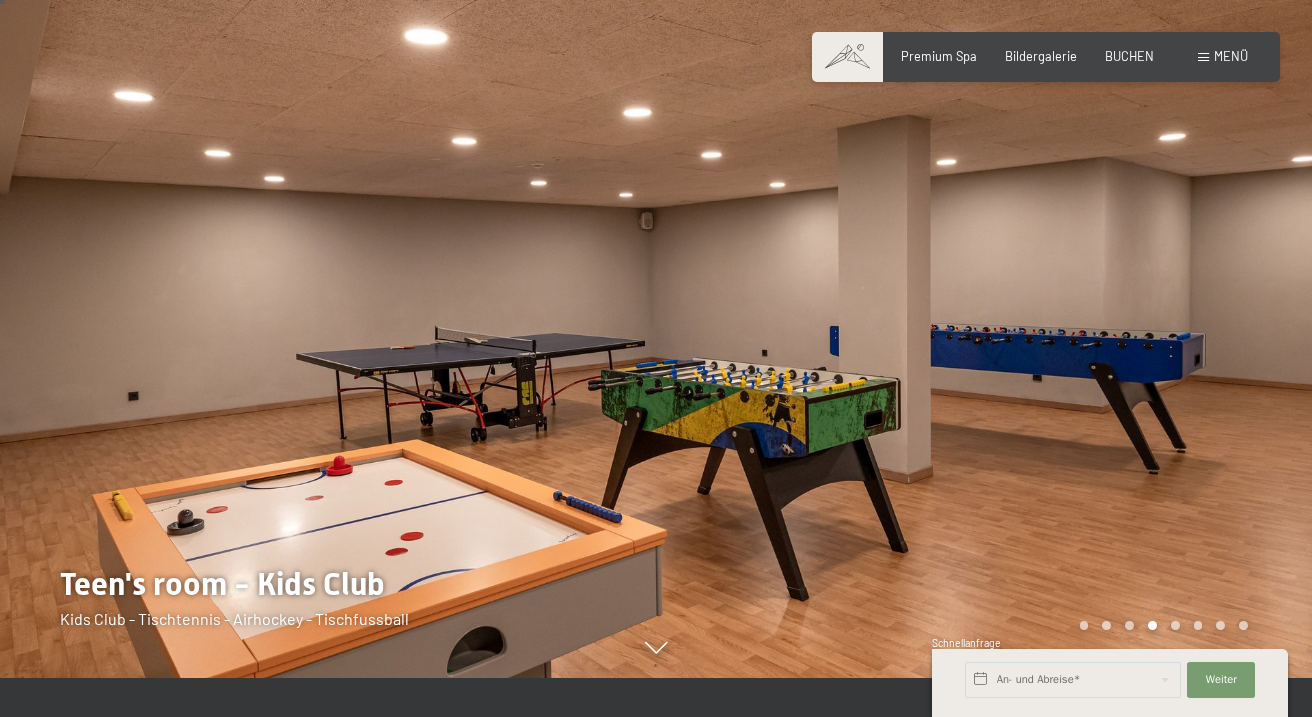 click at bounding box center [984, 319] 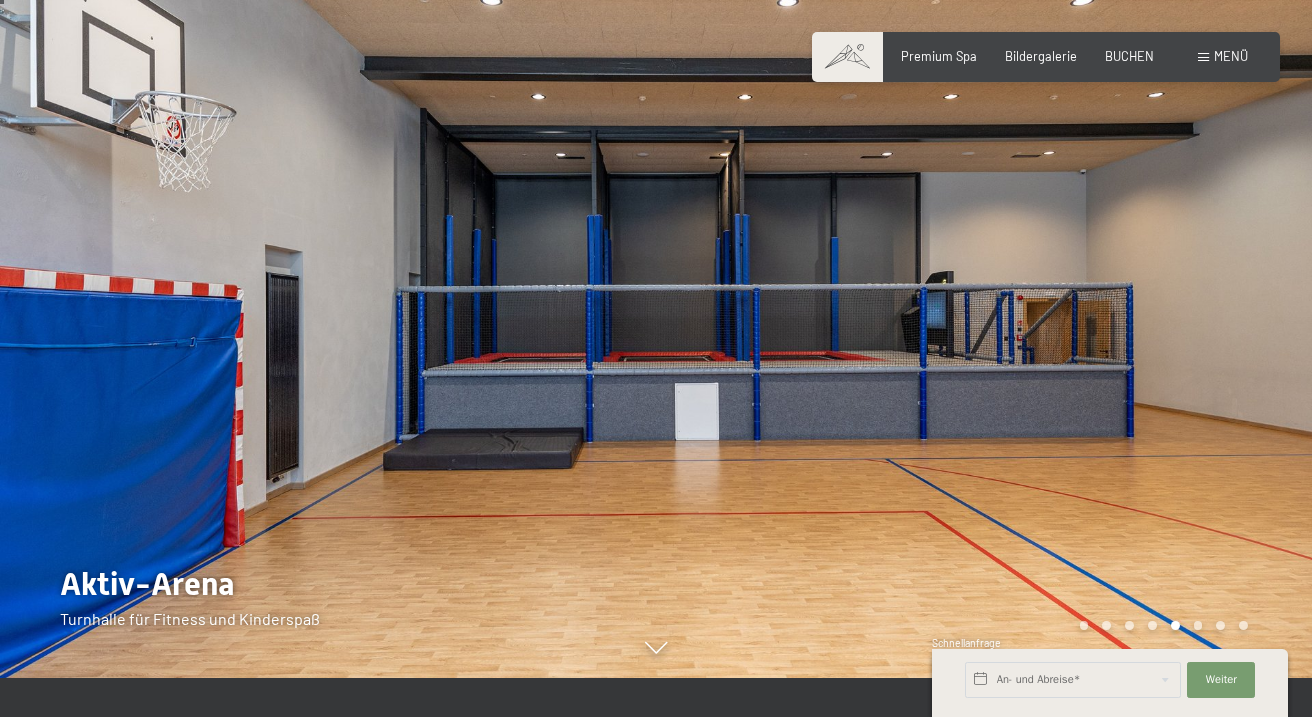 click at bounding box center [984, 319] 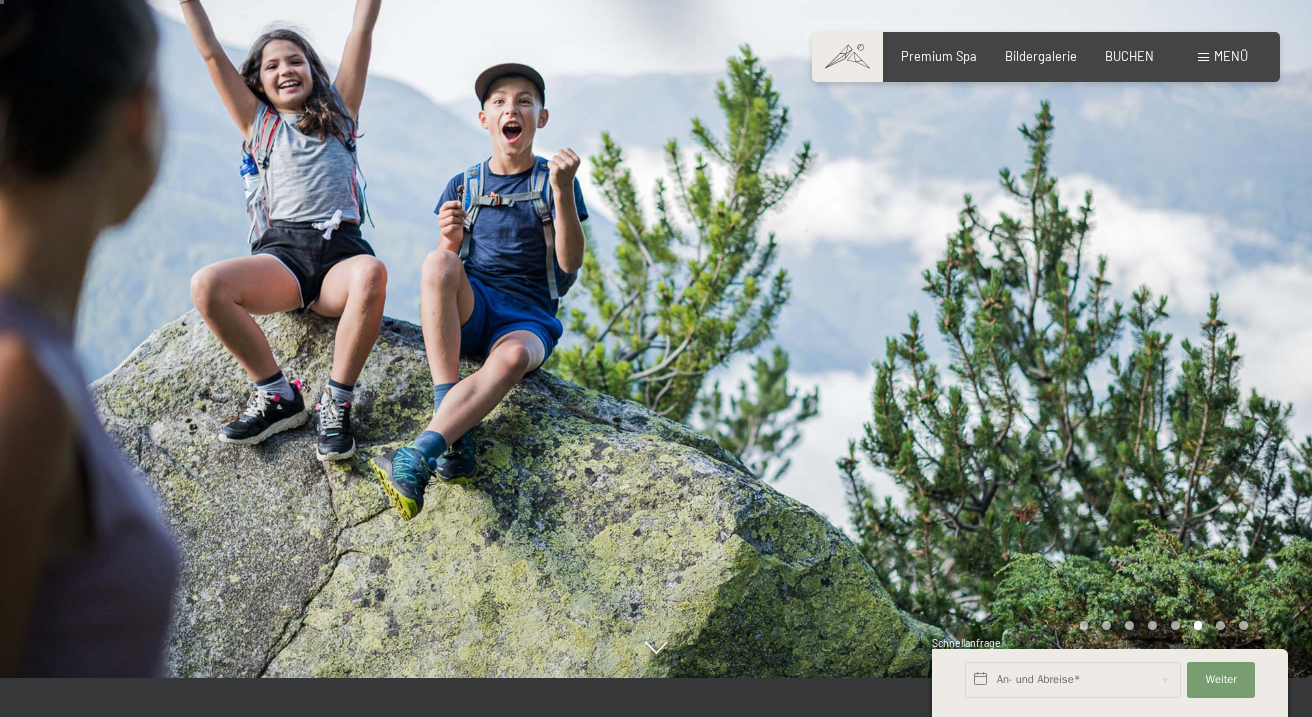 click at bounding box center [984, 319] 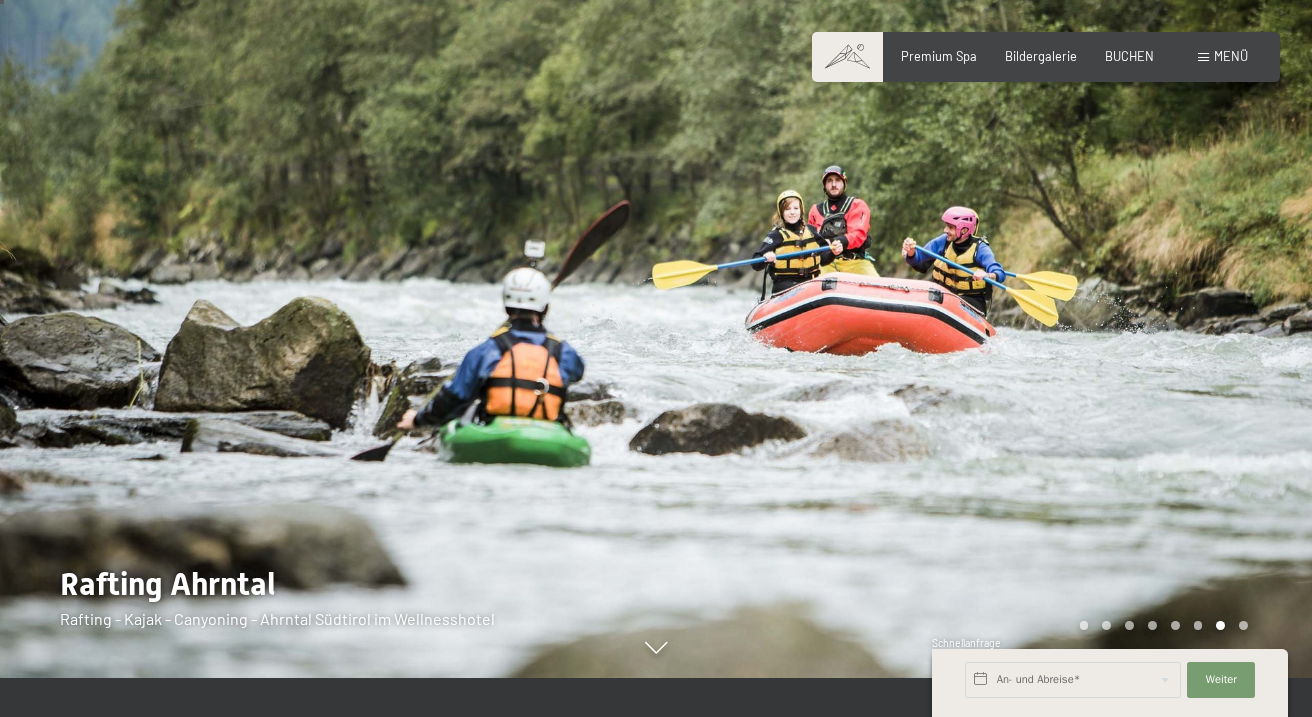 click at bounding box center [984, 319] 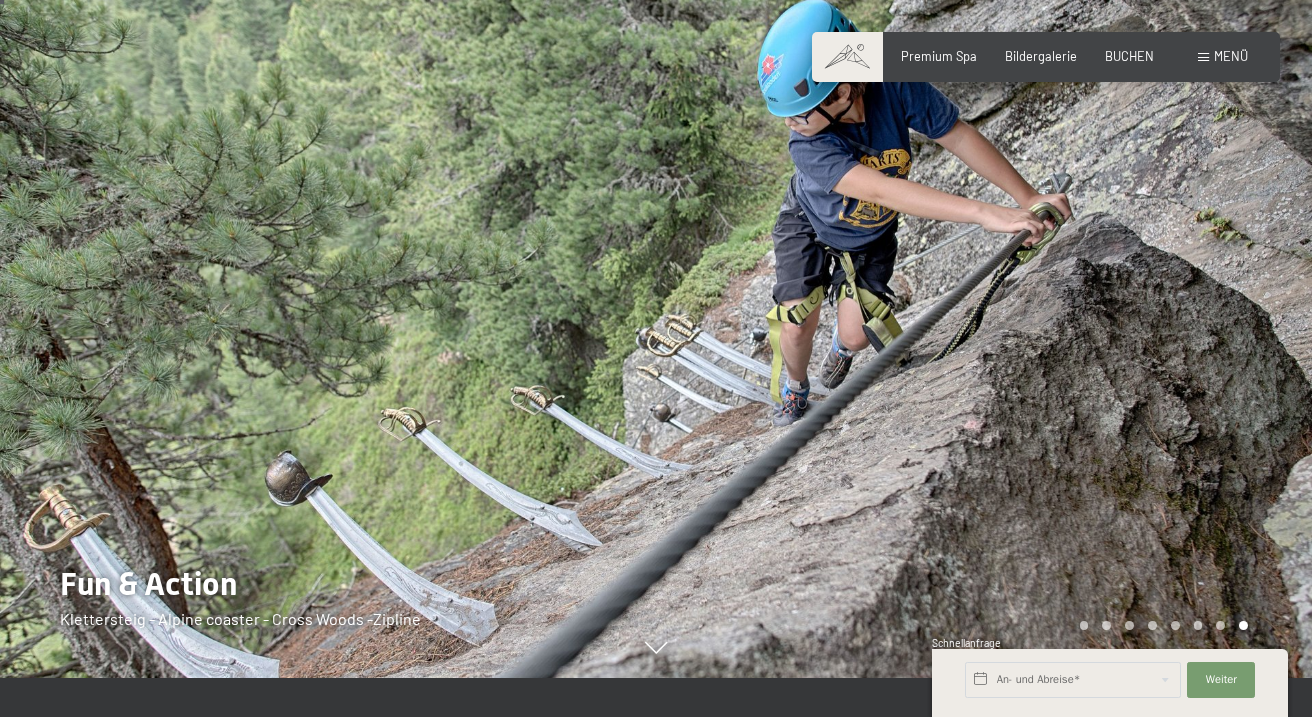 click at bounding box center [984, 319] 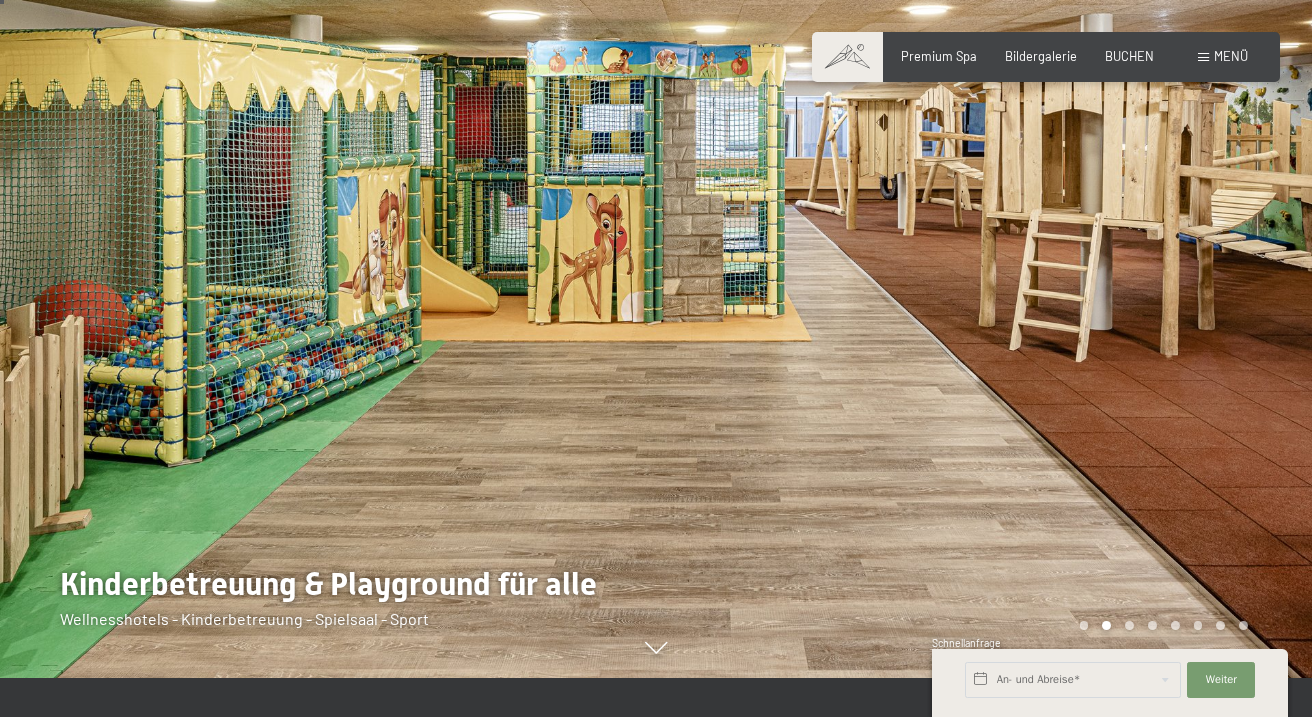 click at bounding box center [984, 319] 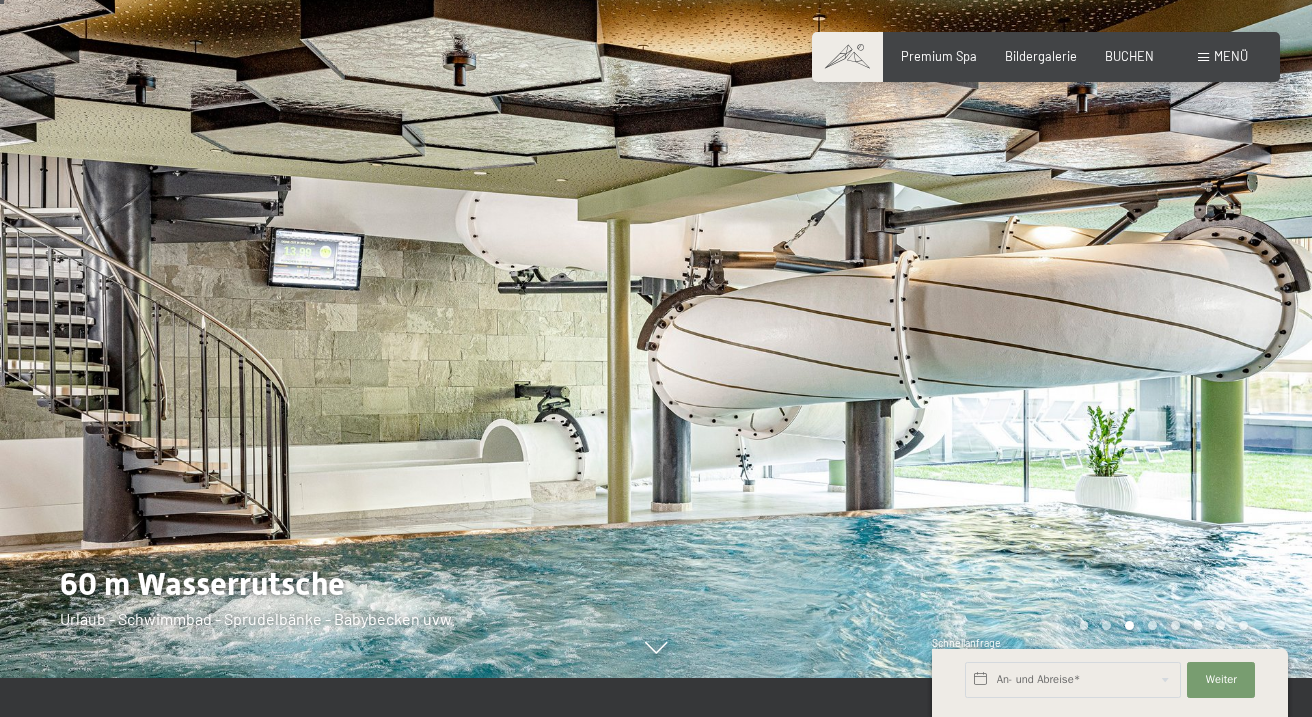 click at bounding box center (984, 319) 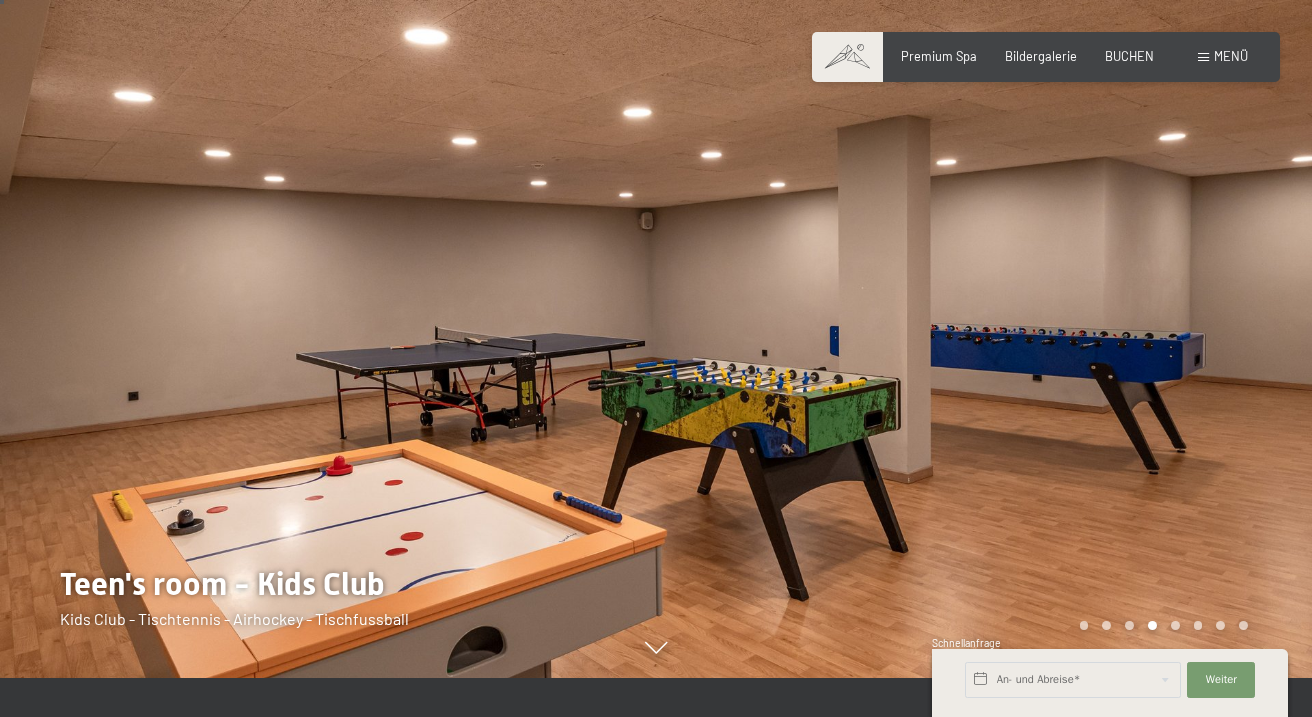 click at bounding box center (984, 319) 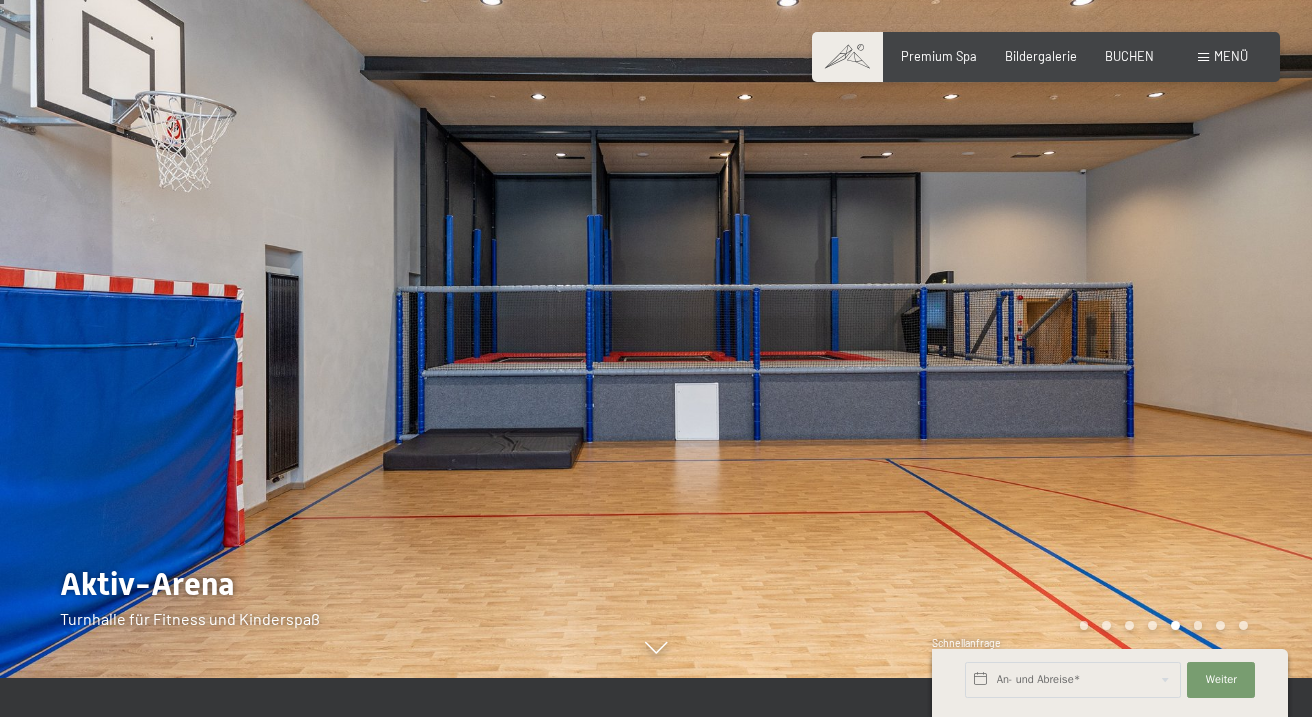 click at bounding box center [984, 319] 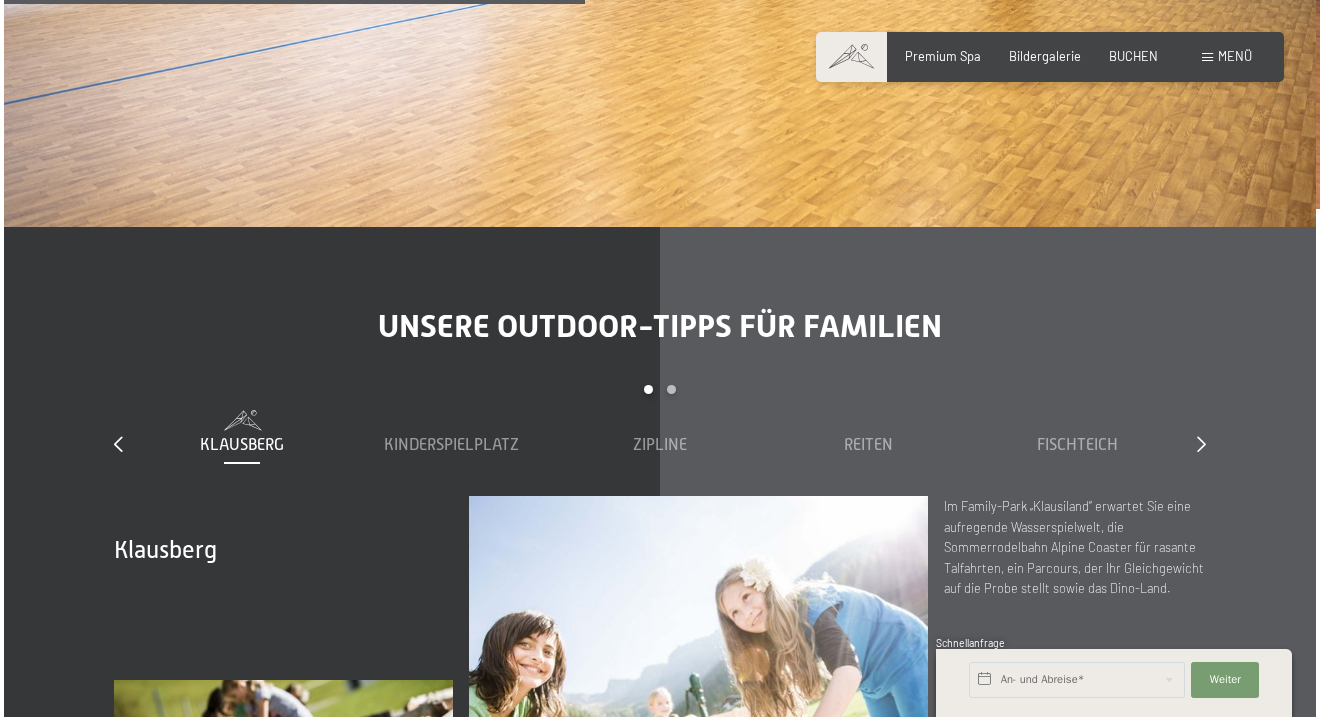 scroll, scrollTop: 5245, scrollLeft: 0, axis: vertical 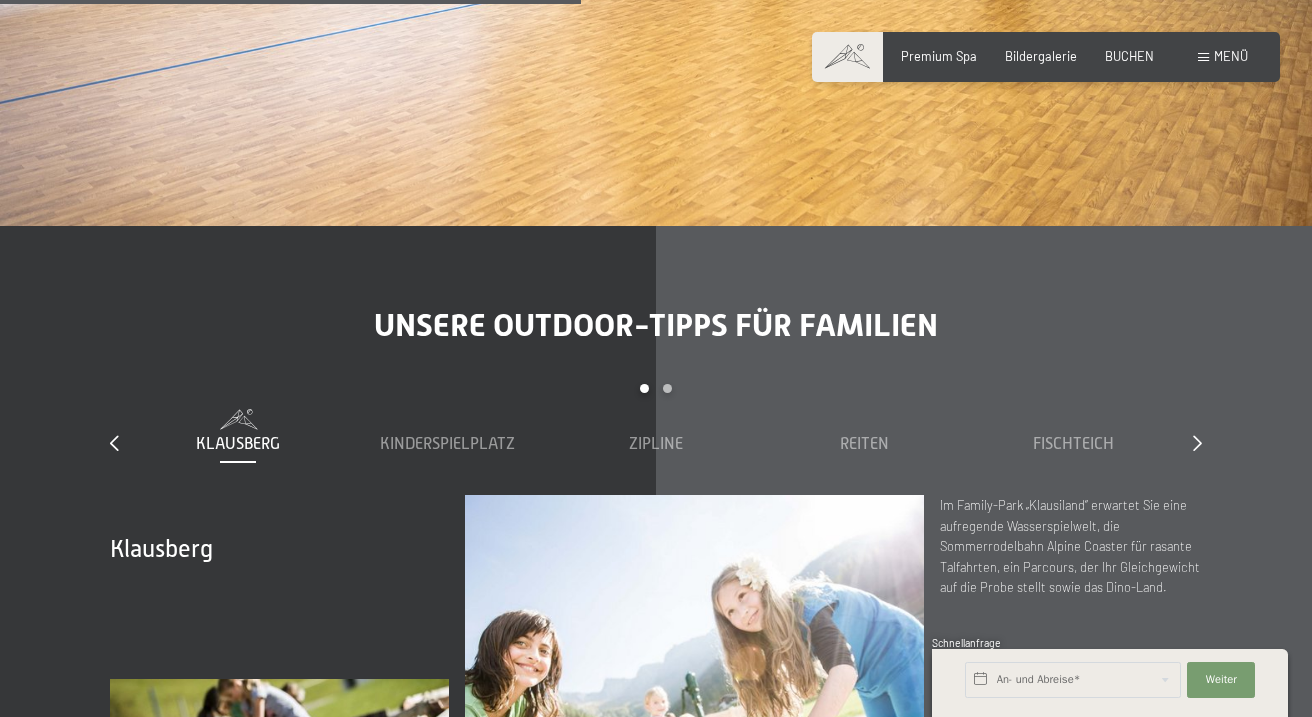 click on "Buchen           Anfragen                                     Premium Spa           Bildergalerie           BUCHEN           Menü                                                                    DE         IT         EN                Gutschein             Bildergalerie               Anfragen           Buchen                    DE         IT         EN                       Das Schwarzenstein           Neuheiten im Schwarzenstein         Ihre Gastgeber         Premium Spa         Gourmet         Aktiv         Wochenprogramm         Bilder             Family         GoGreen         Belvita         Bildergalerie                     Wohnen & Preise           Inklusivleistungen         Zimmer & Preise         Liste             Angebote         Liste             Familienpreise         Spa Anwendungen         Treuebonus         Anfrage         Buchung         AGBs - Info         Gutschein         Geschenksidee         App. Luxegg                     Umgebung" at bounding box center [1046, 57] 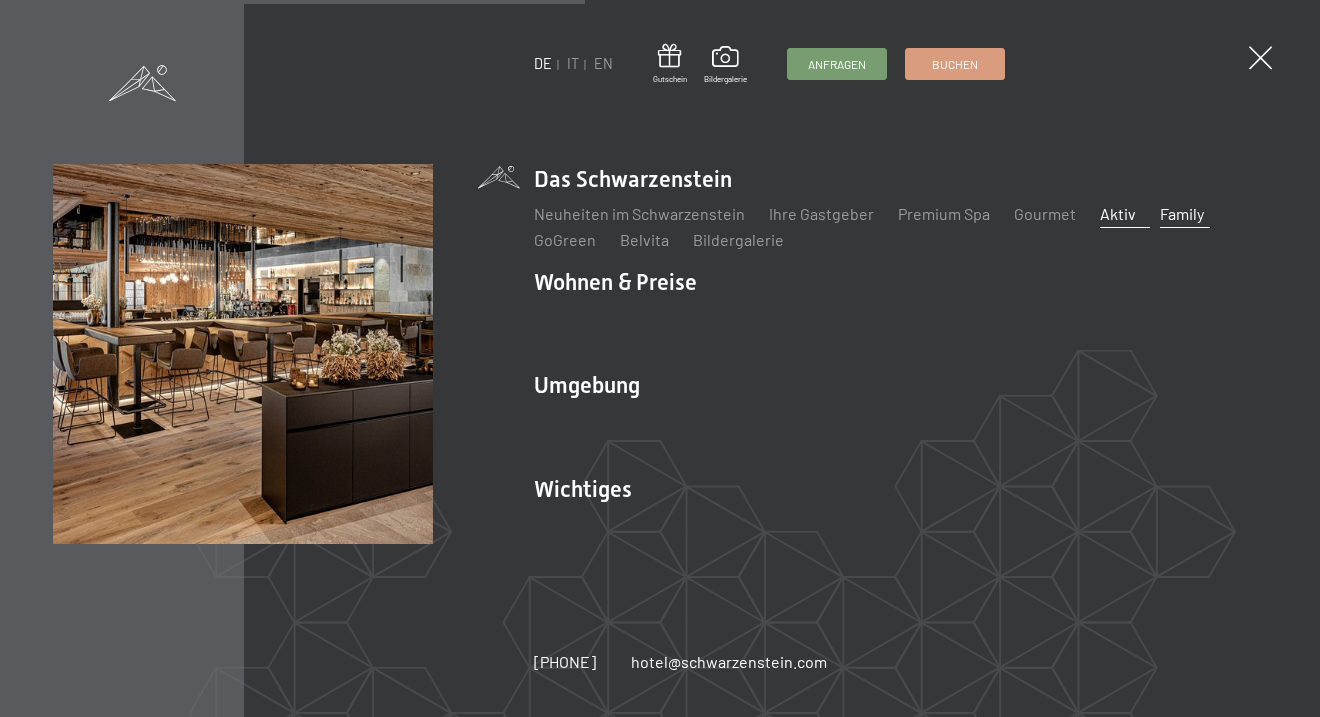 click on "Aktiv" at bounding box center (1118, 213) 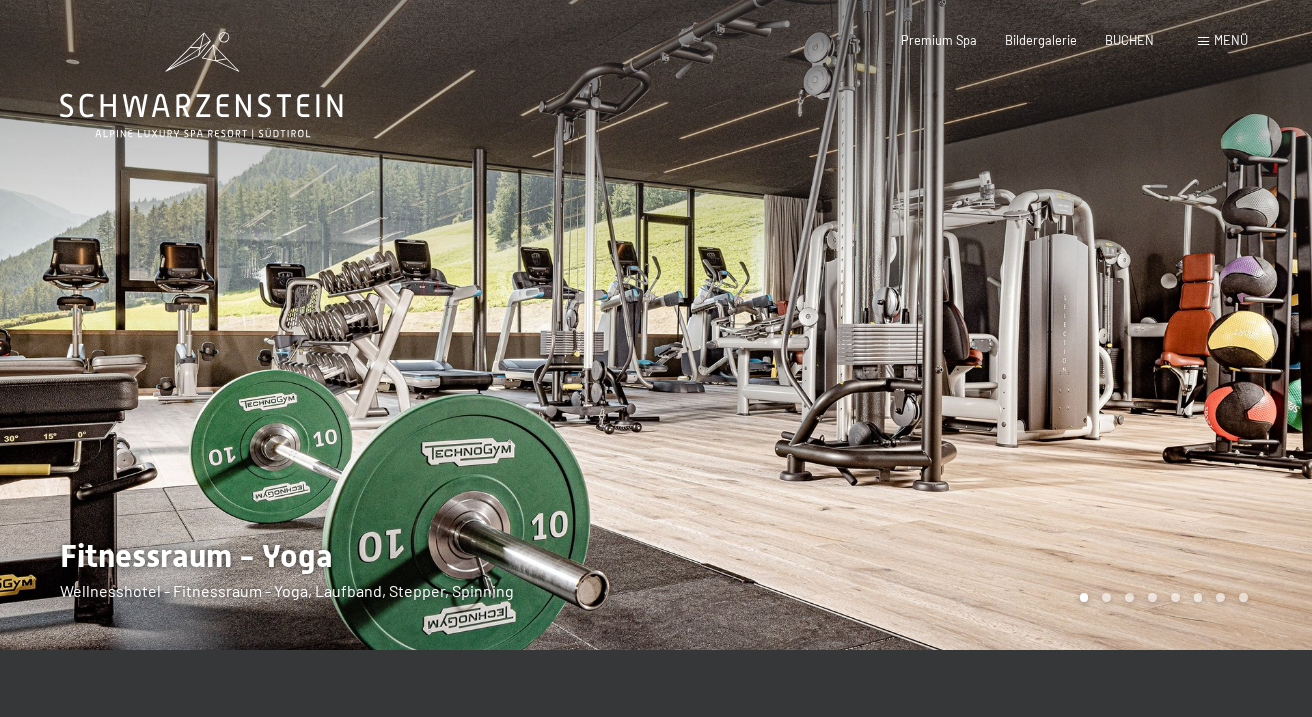 scroll, scrollTop: 0, scrollLeft: 0, axis: both 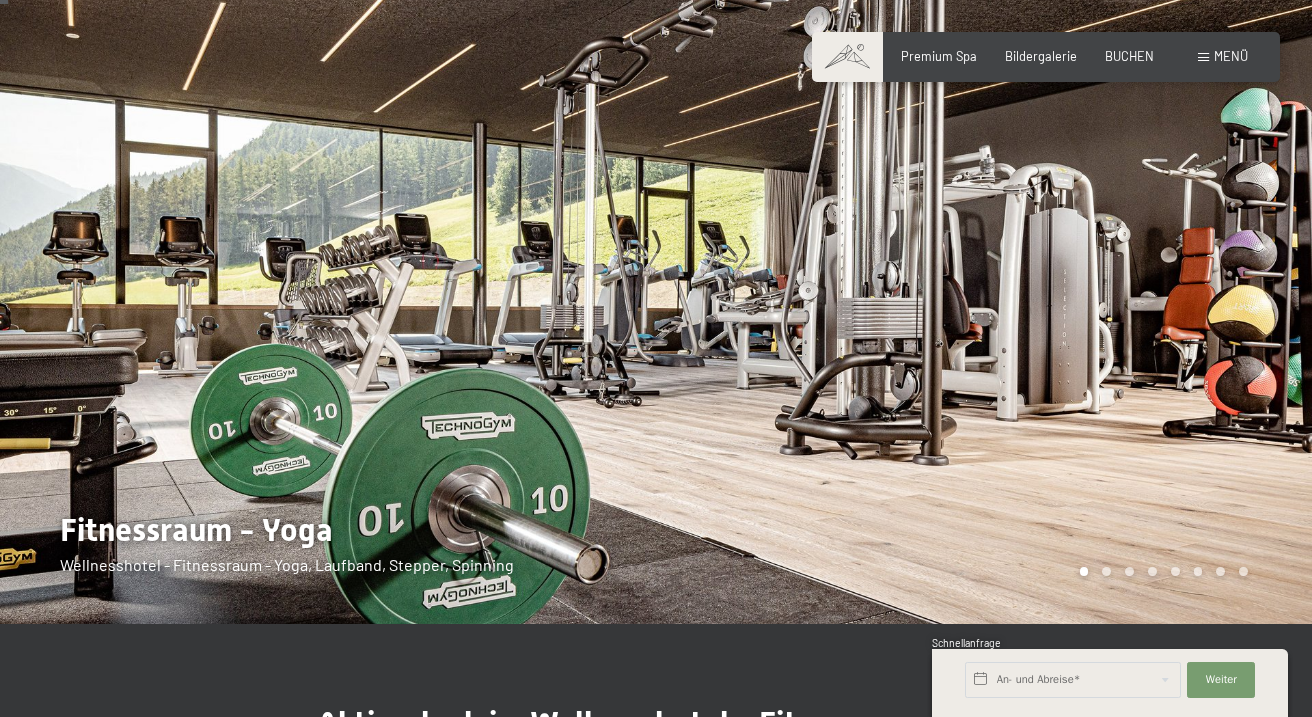 click at bounding box center (984, 299) 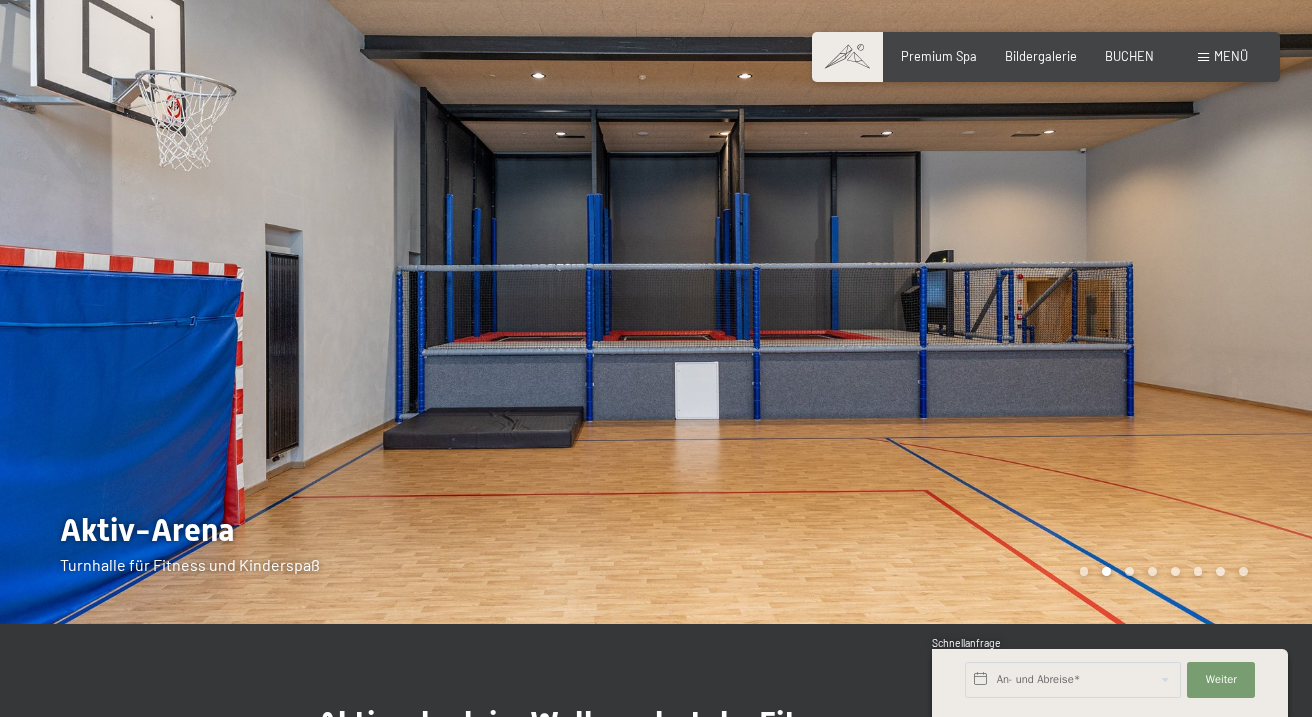 click at bounding box center [984, 299] 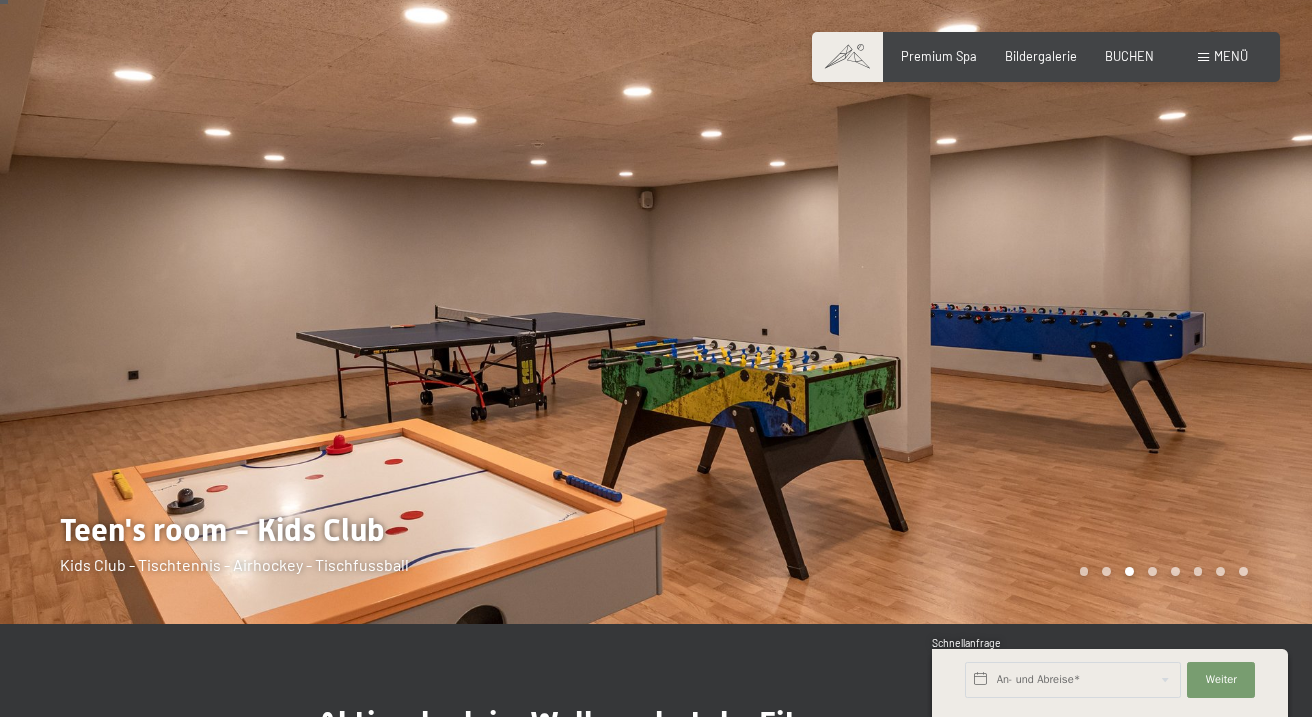 click at bounding box center (984, 299) 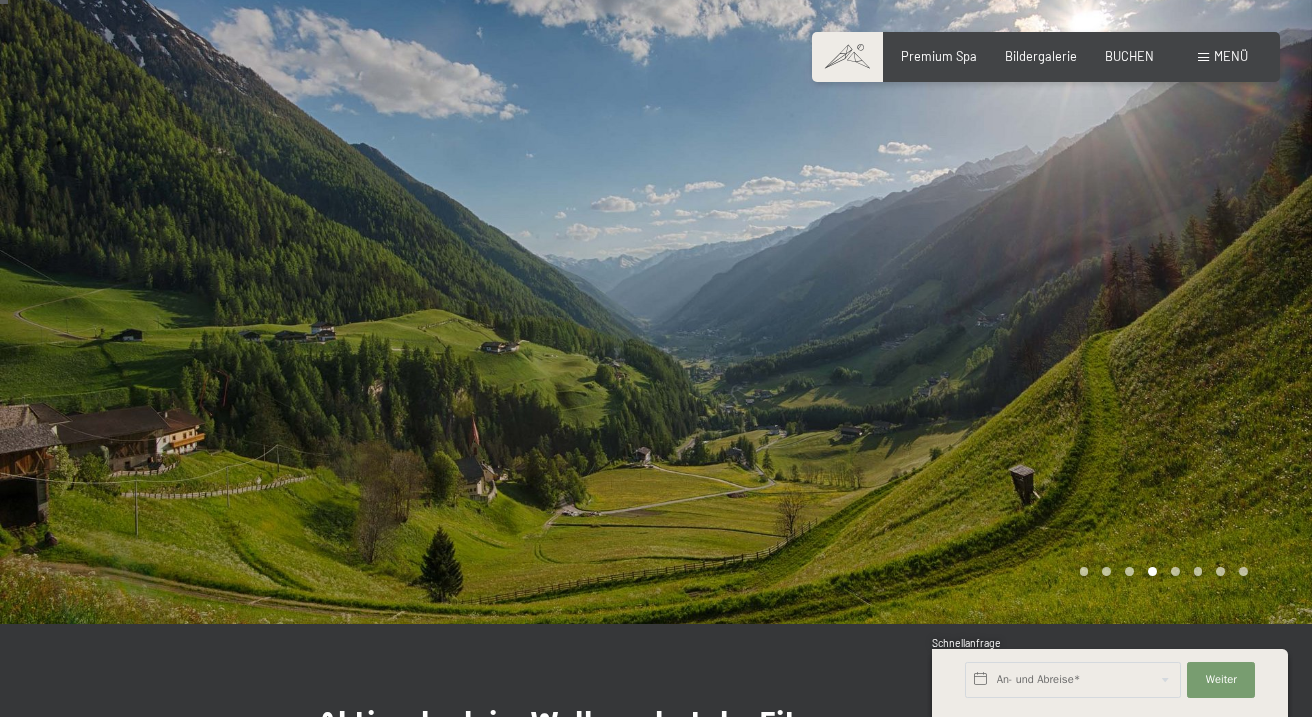 click at bounding box center [984, 299] 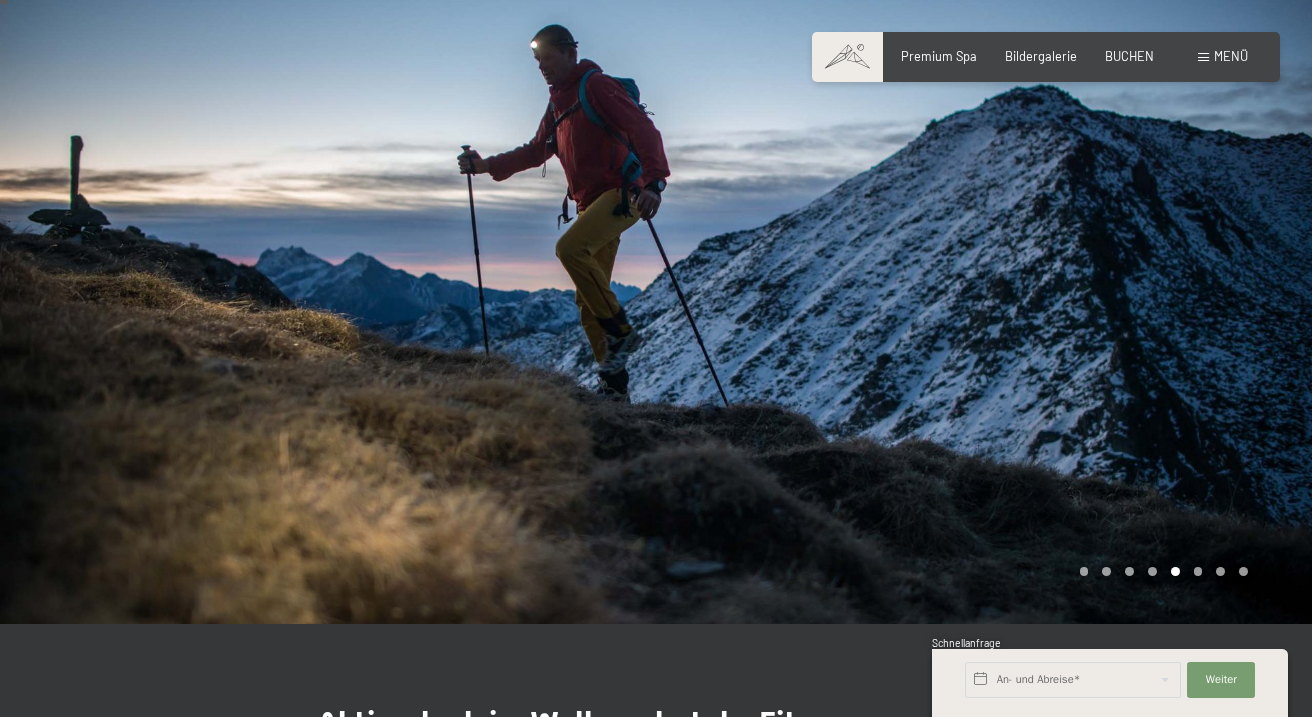 click at bounding box center [984, 299] 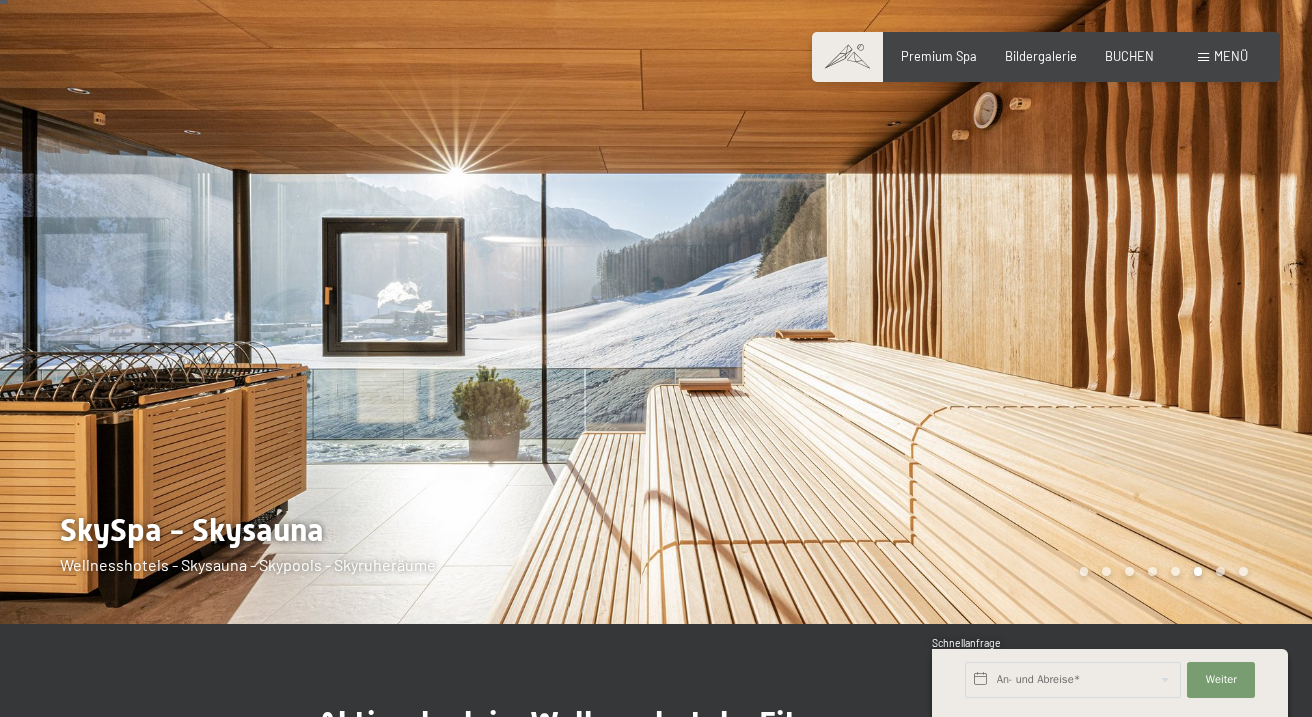 click at bounding box center (984, 299) 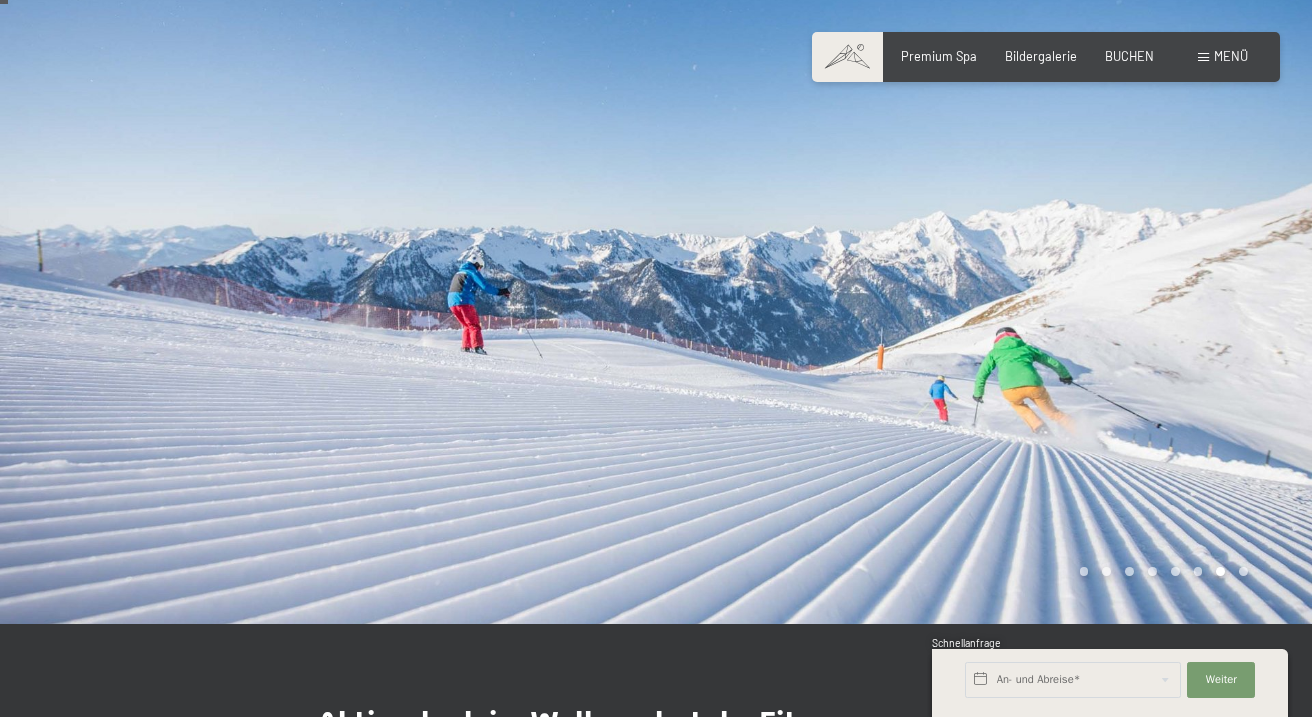 click at bounding box center [984, 299] 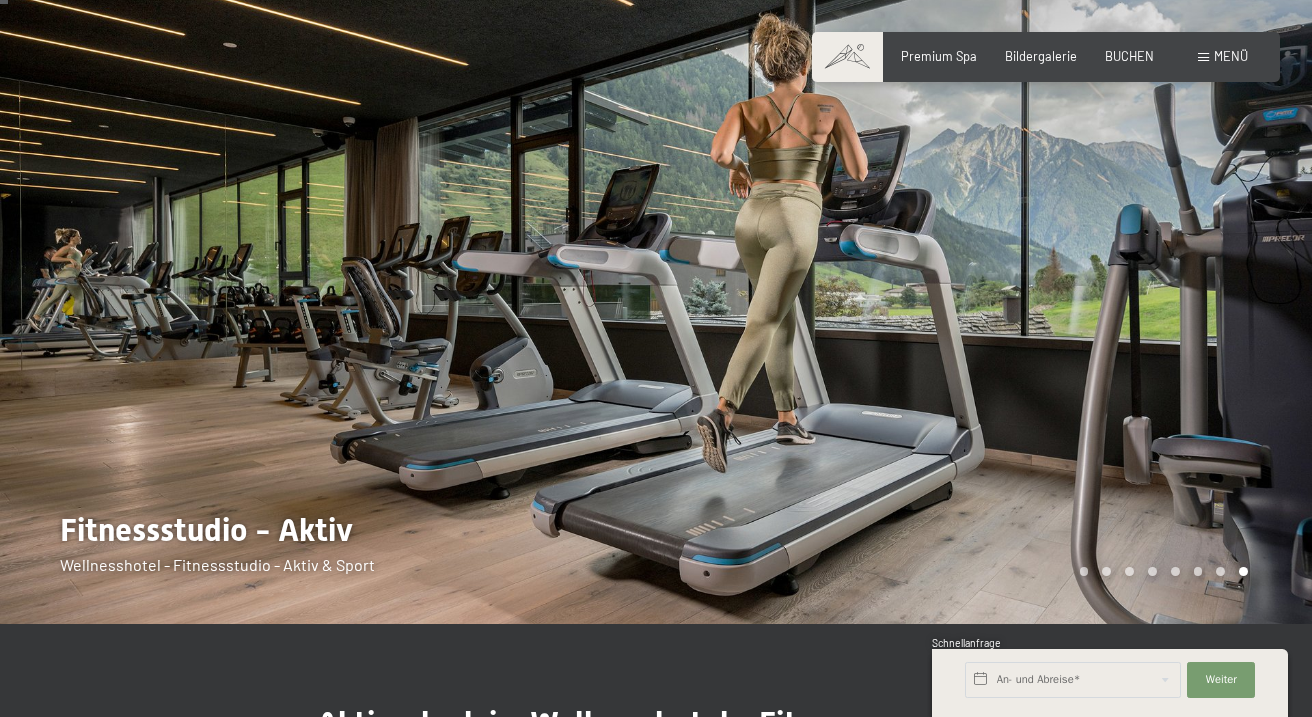 click at bounding box center (984, 299) 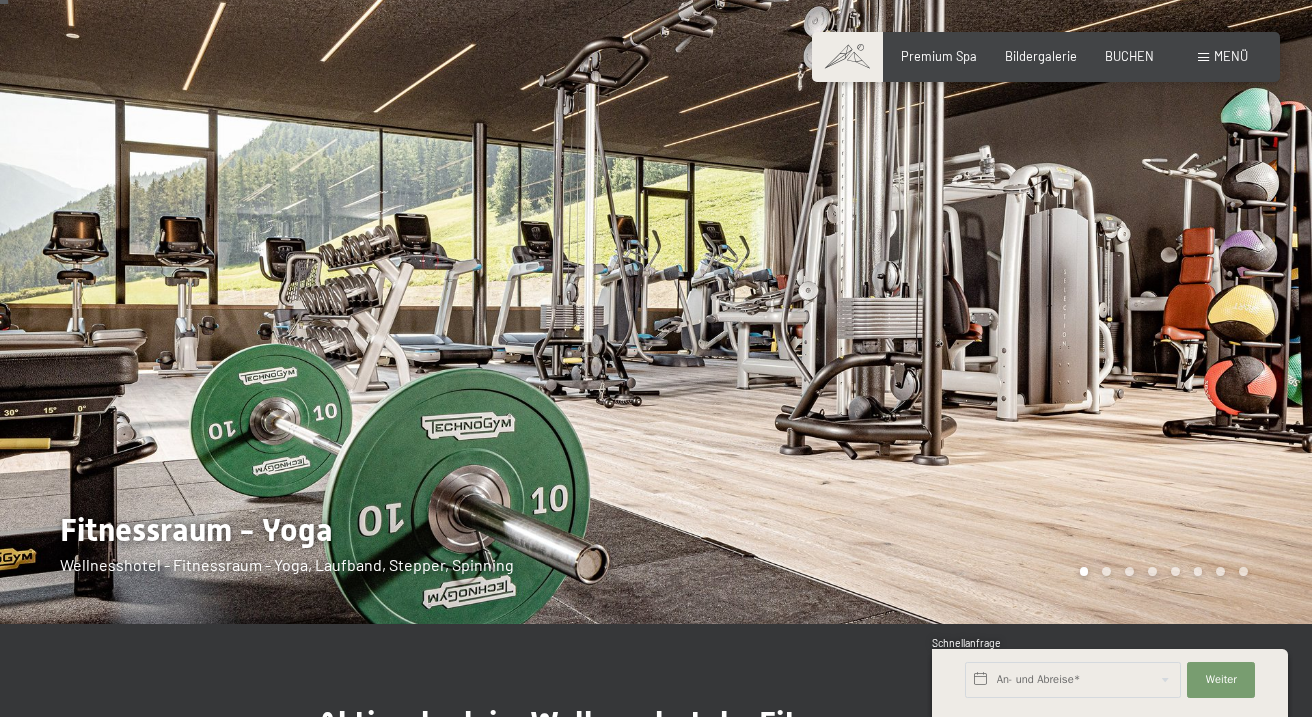 click at bounding box center (984, 299) 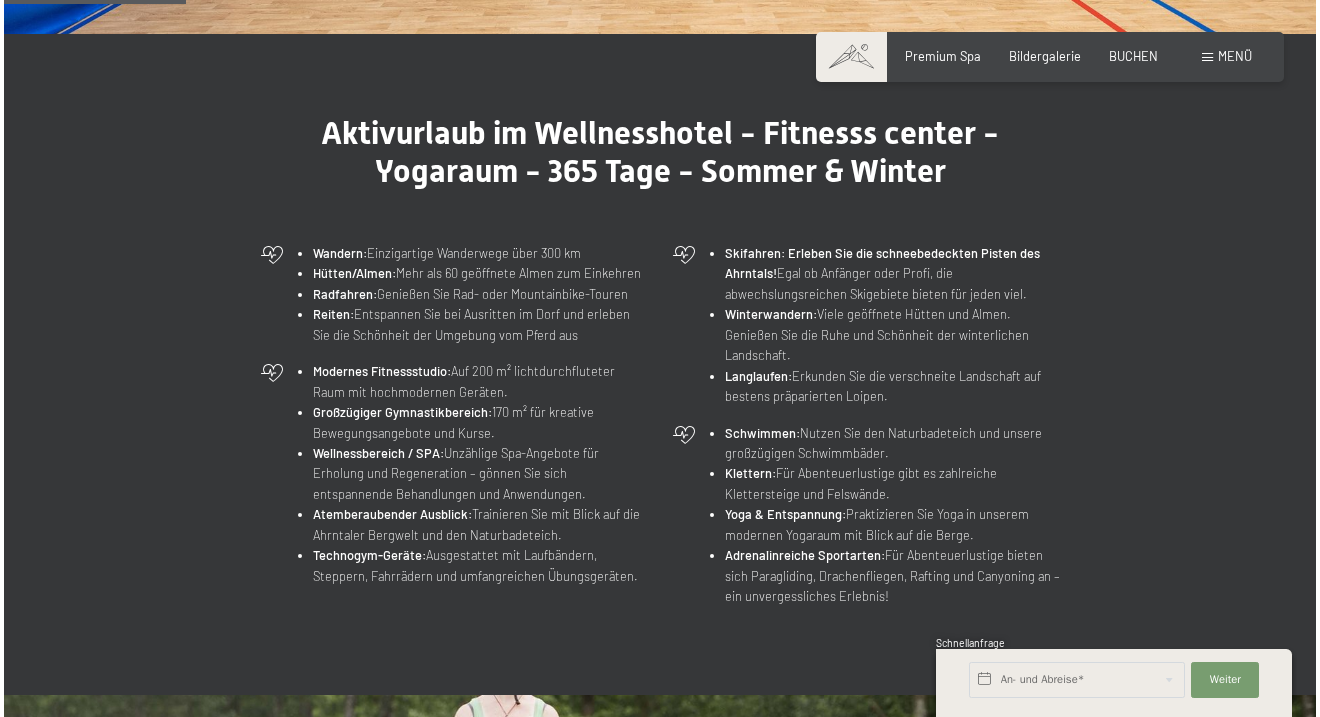 scroll, scrollTop: 621, scrollLeft: 0, axis: vertical 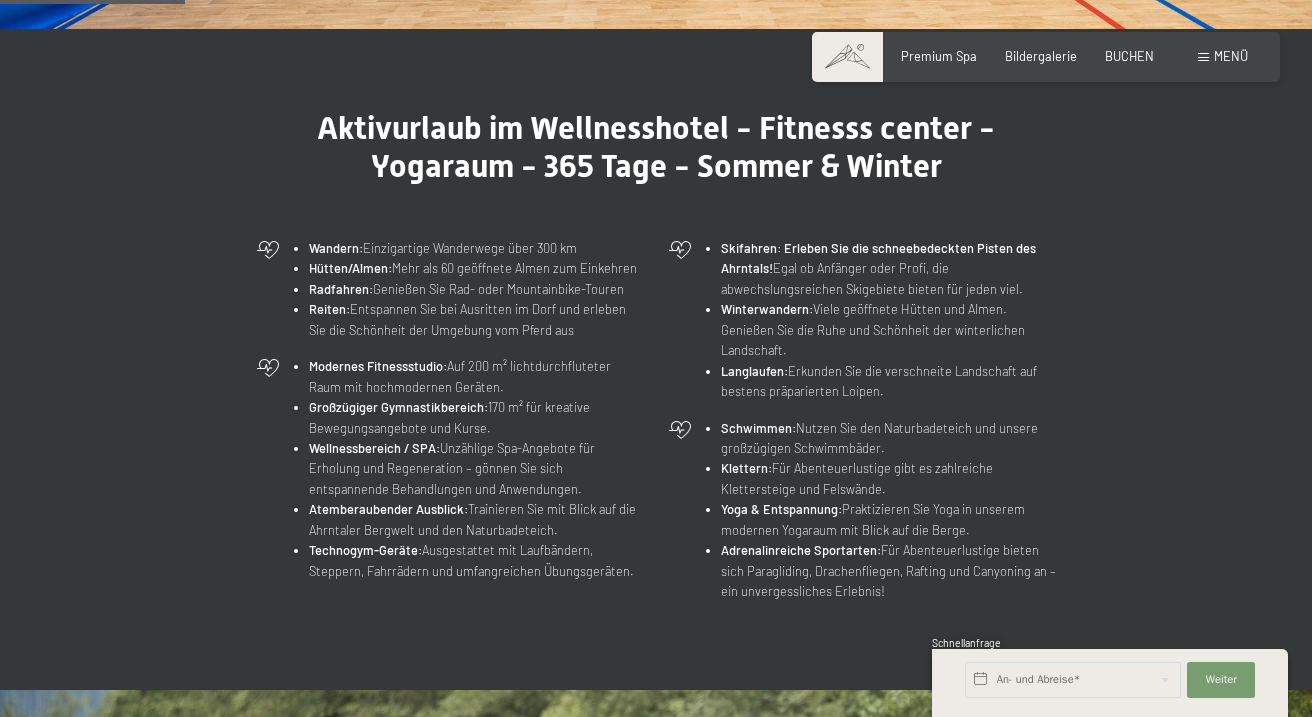 click on "Menü" at bounding box center [1231, 56] 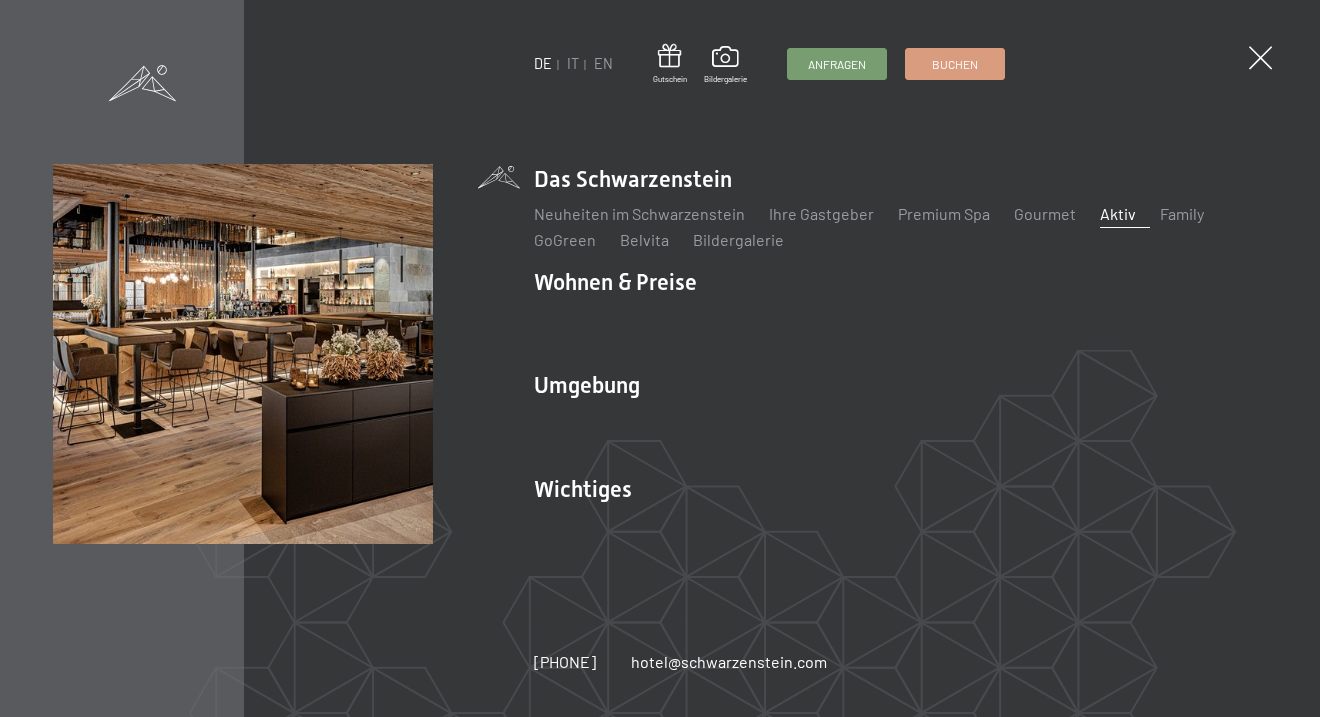 click on "Aktiv" at bounding box center [1118, 213] 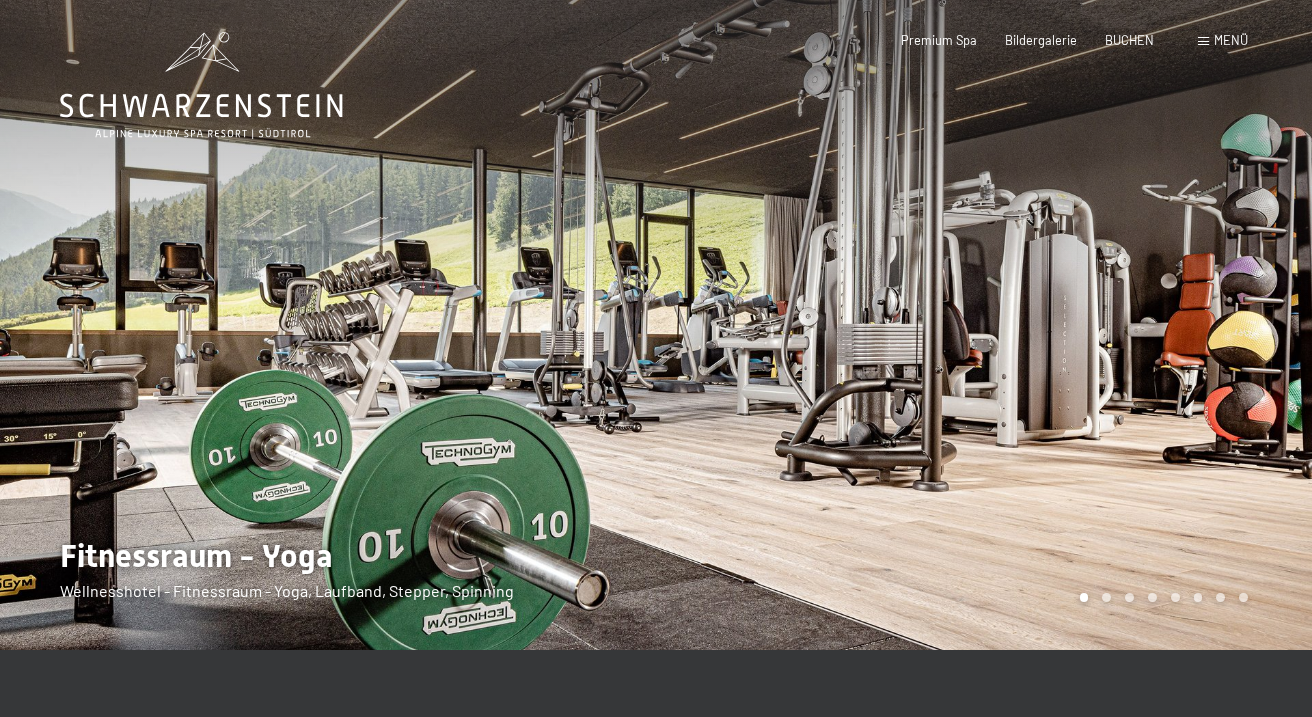 scroll, scrollTop: 0, scrollLeft: 0, axis: both 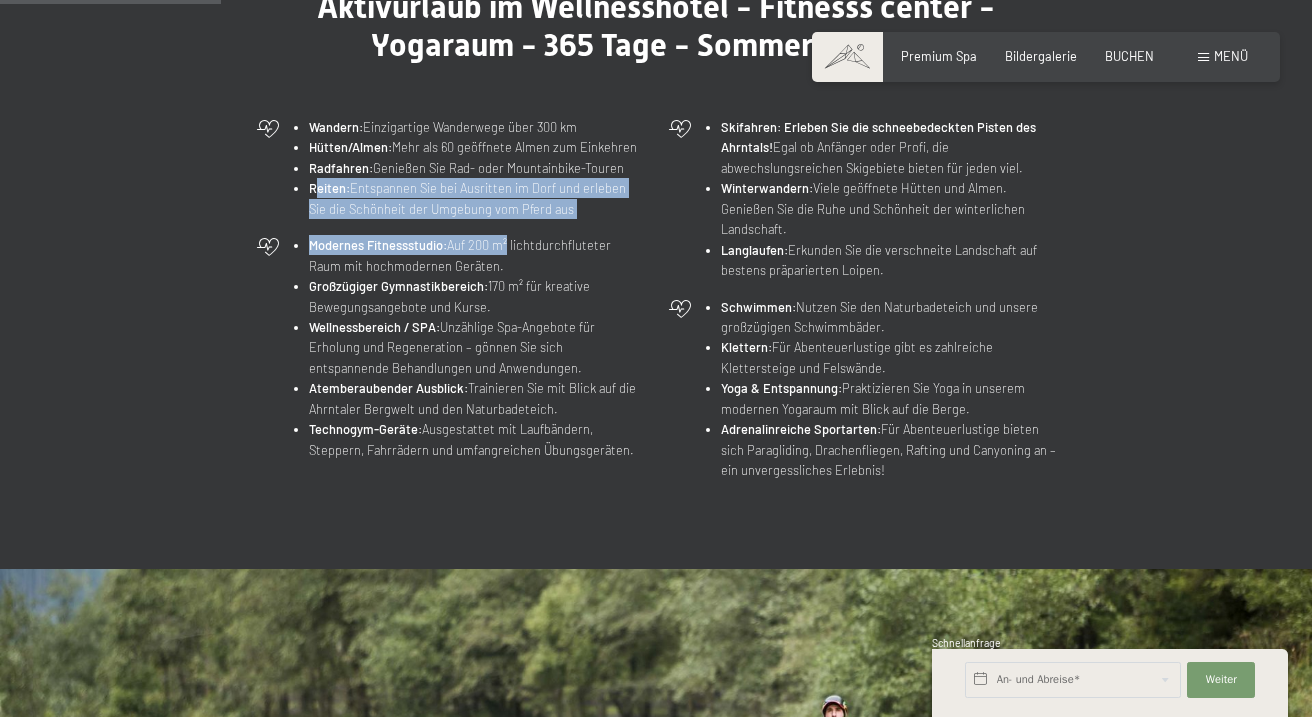 drag, startPoint x: 318, startPoint y: 190, endPoint x: 505, endPoint y: 238, distance: 193.06216 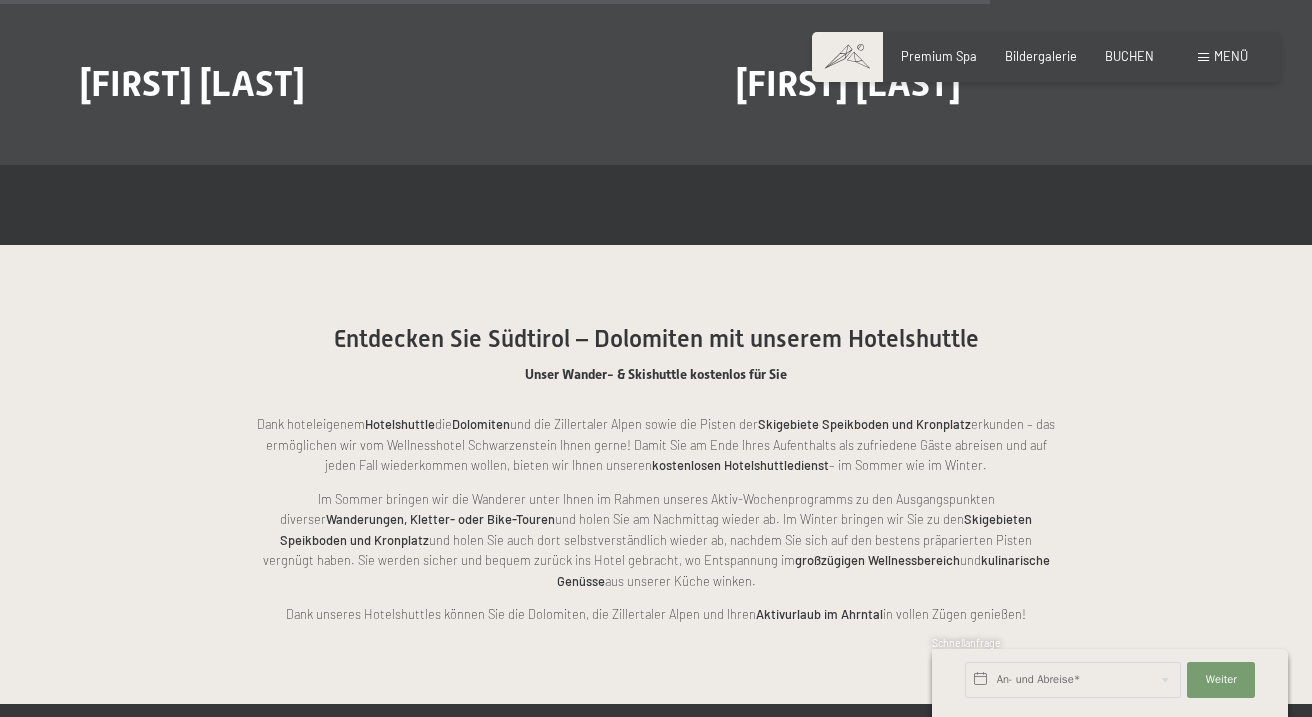 scroll, scrollTop: 3396, scrollLeft: 0, axis: vertical 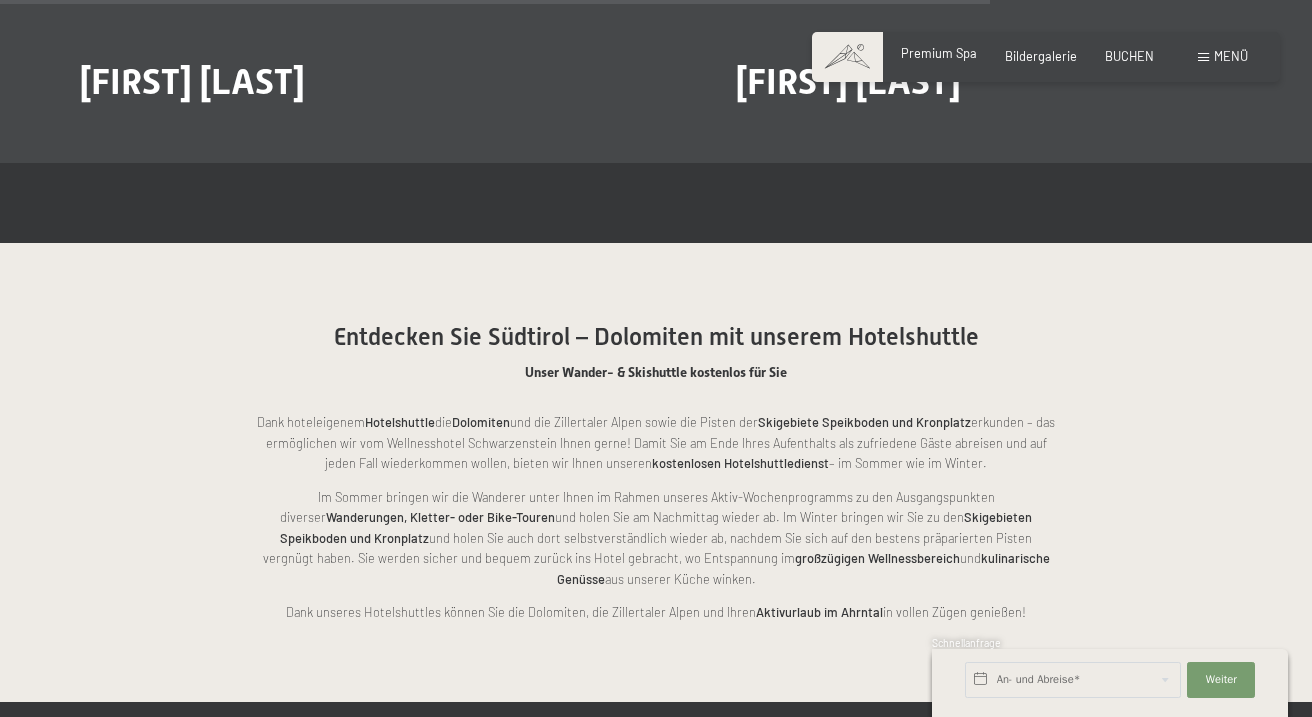 click on "Premium Spa" at bounding box center [939, 53] 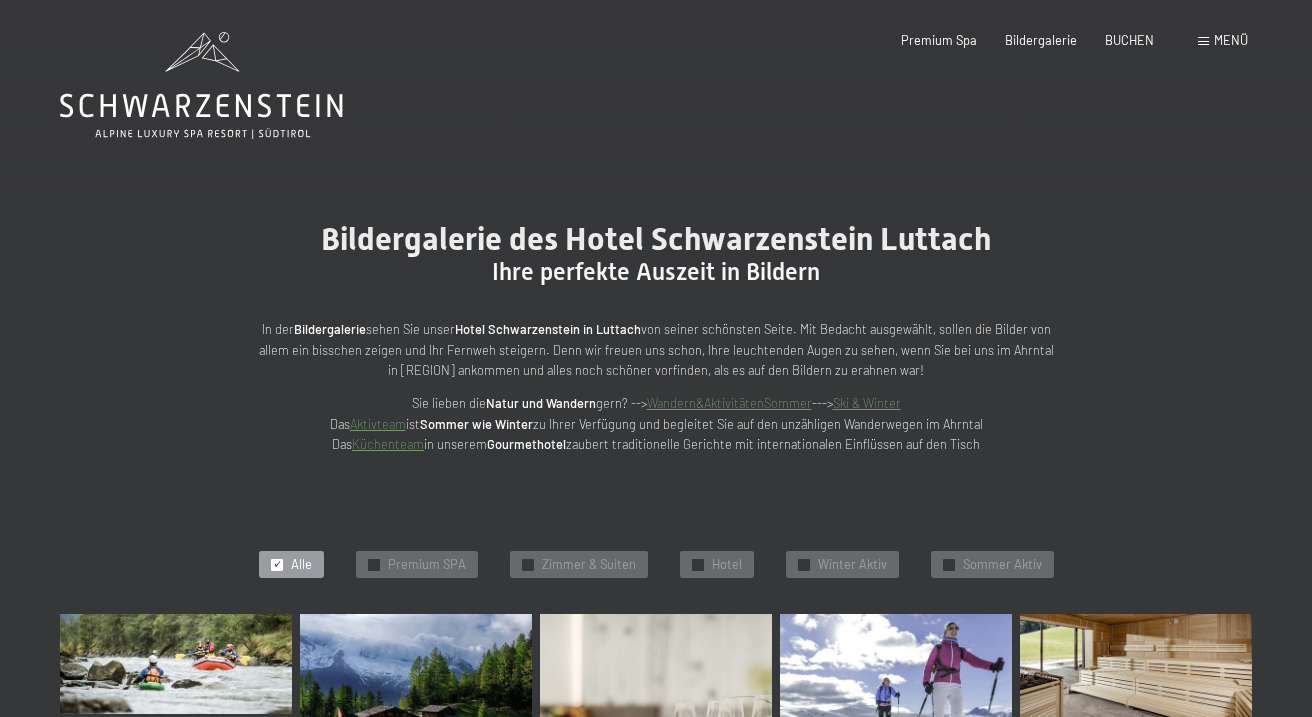 scroll, scrollTop: 0, scrollLeft: 0, axis: both 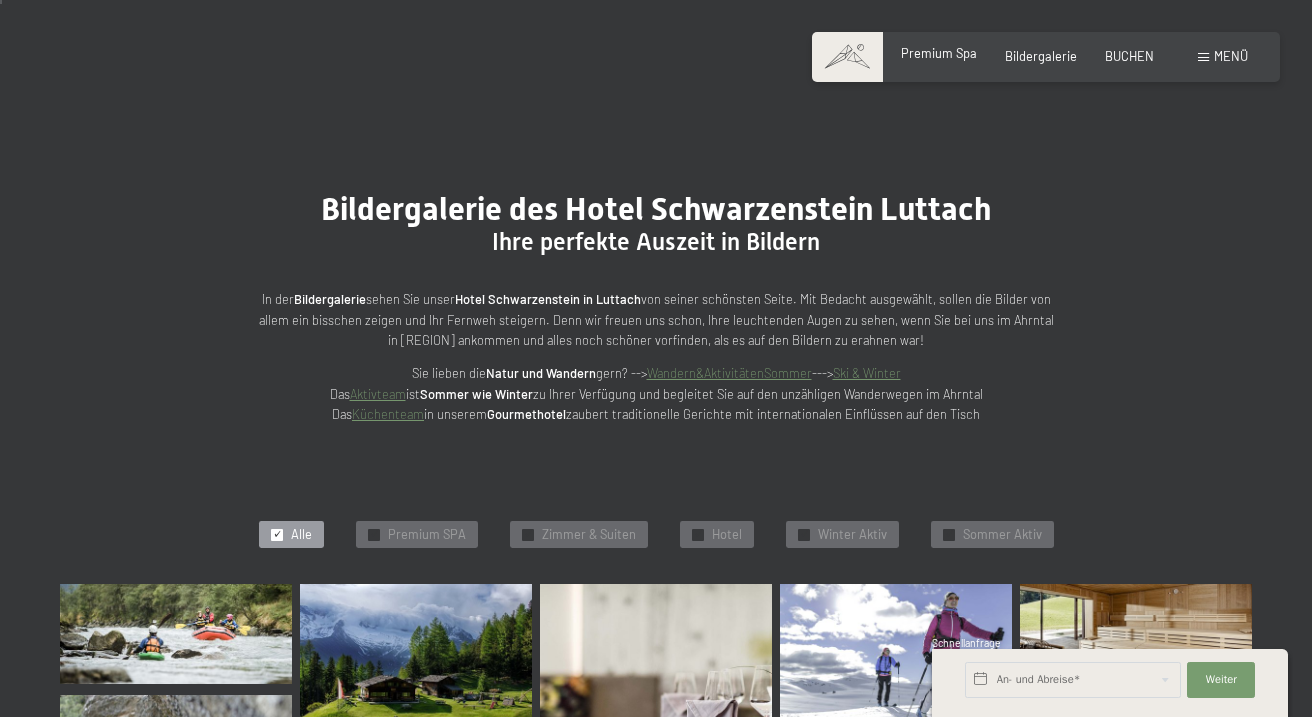 click on "Premium Spa" at bounding box center [939, 53] 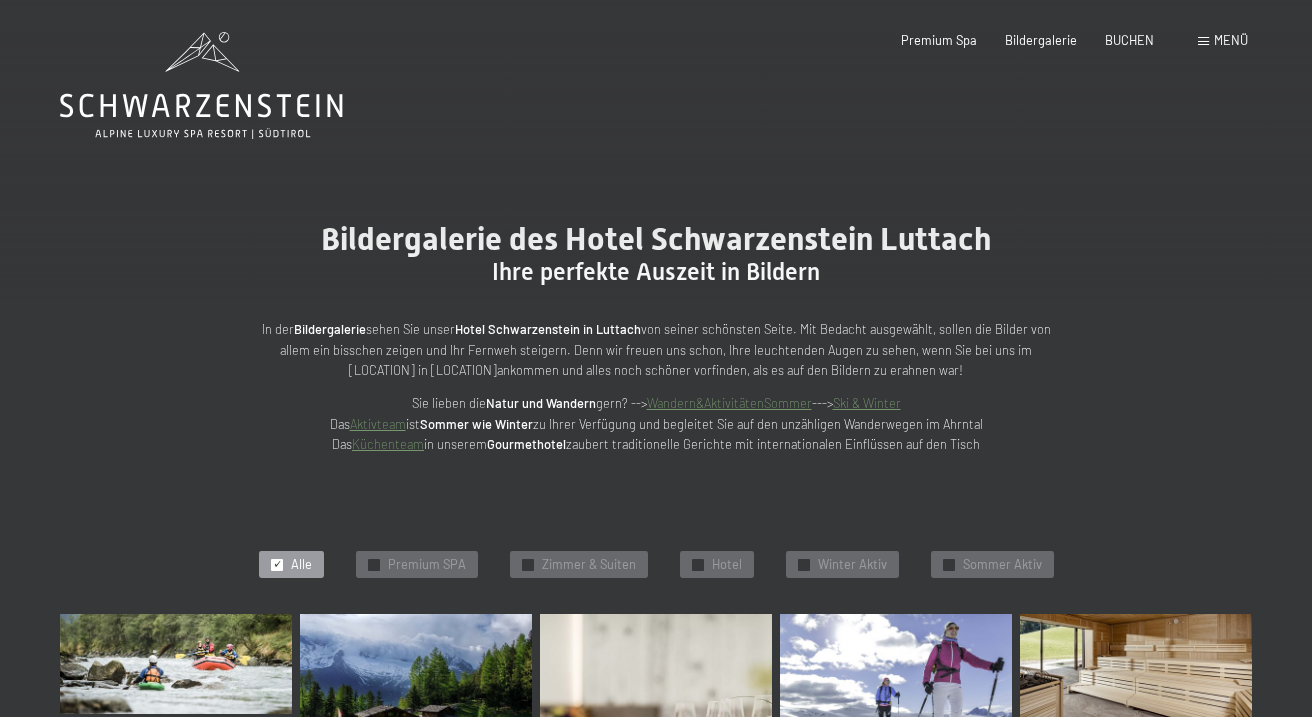 scroll, scrollTop: 0, scrollLeft: 0, axis: both 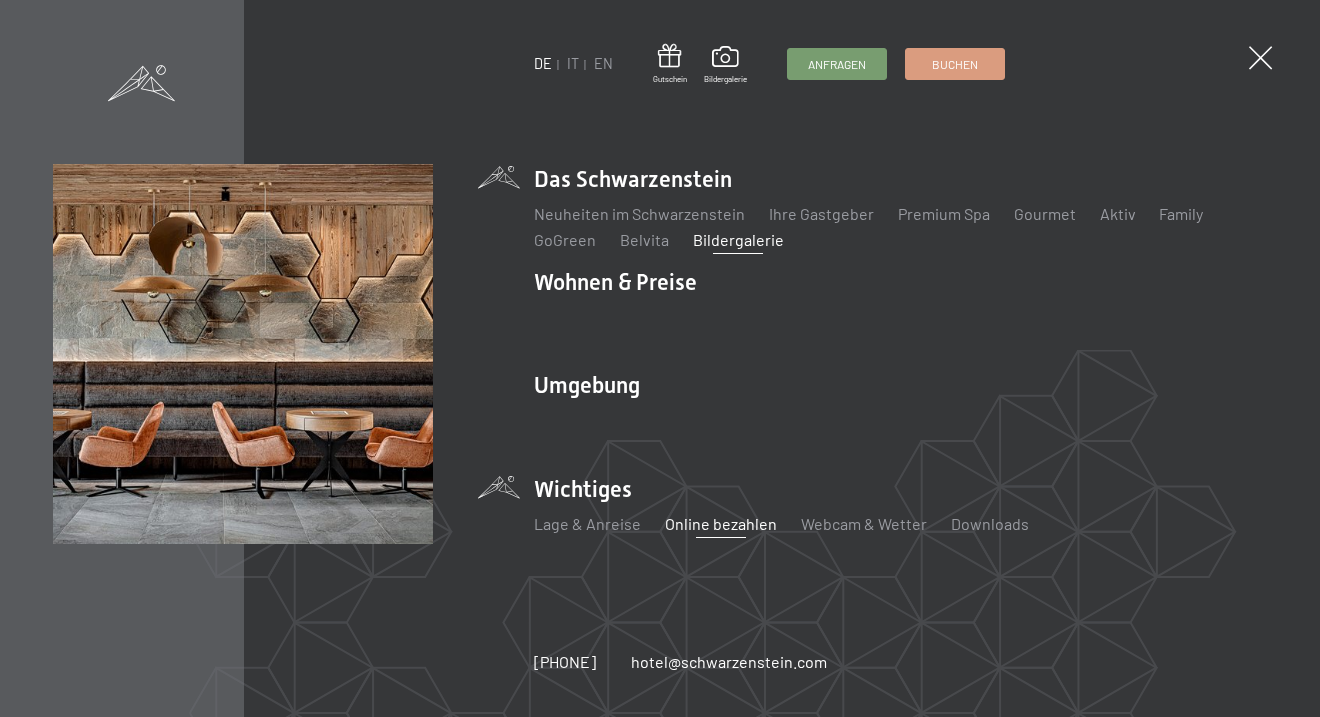 click on "Online bezahlen" at bounding box center [721, 523] 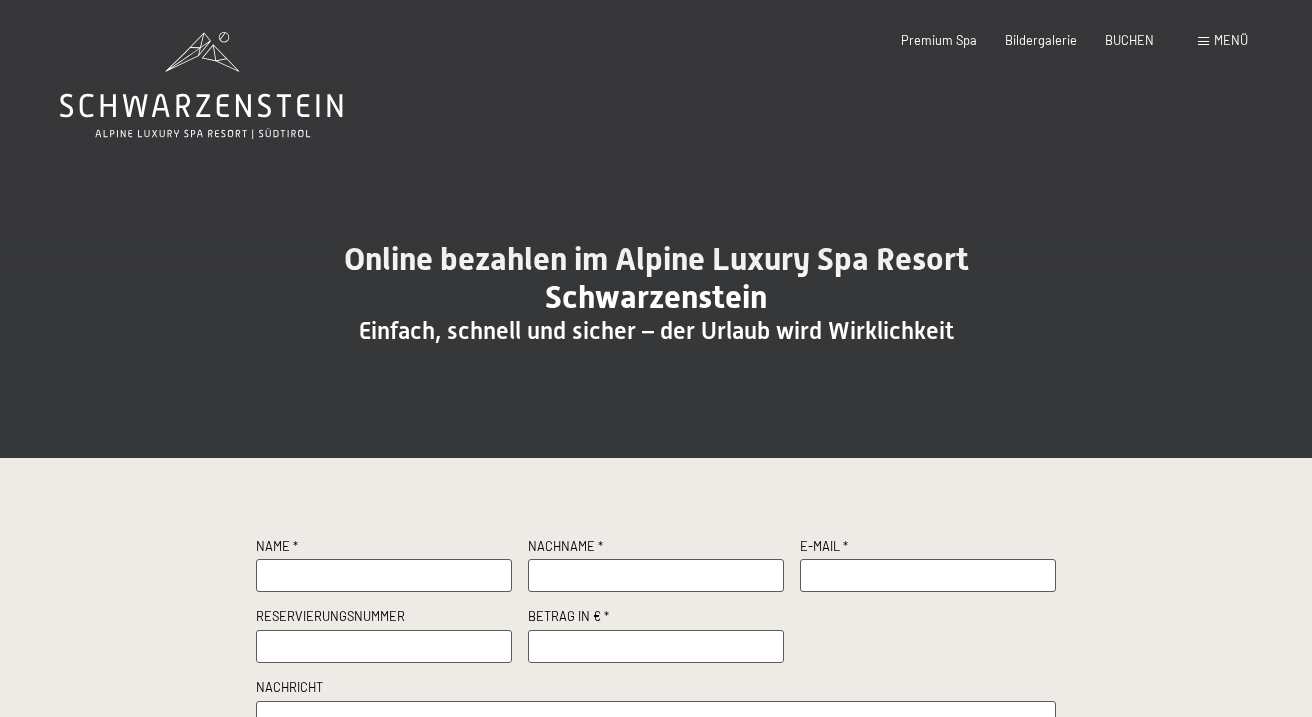 scroll, scrollTop: 0, scrollLeft: 0, axis: both 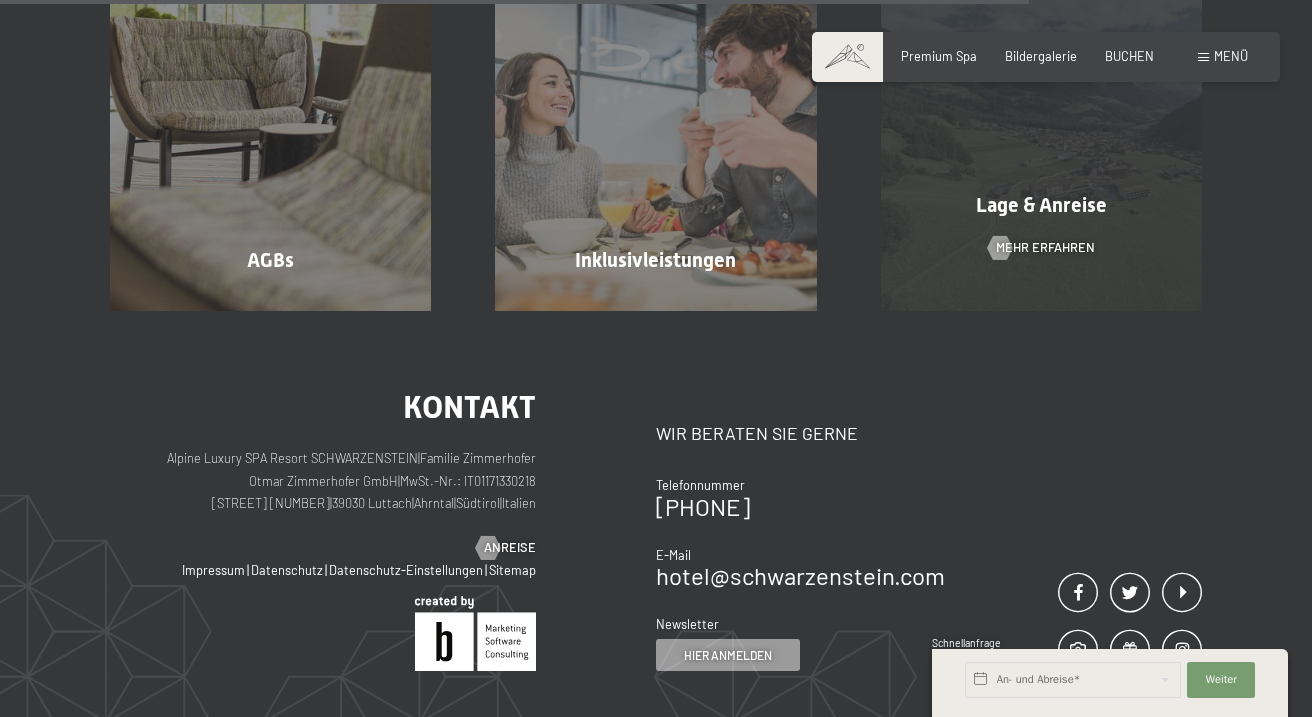 click on "Lage & Anreise           Mehr erfahren" at bounding box center (1041, 150) 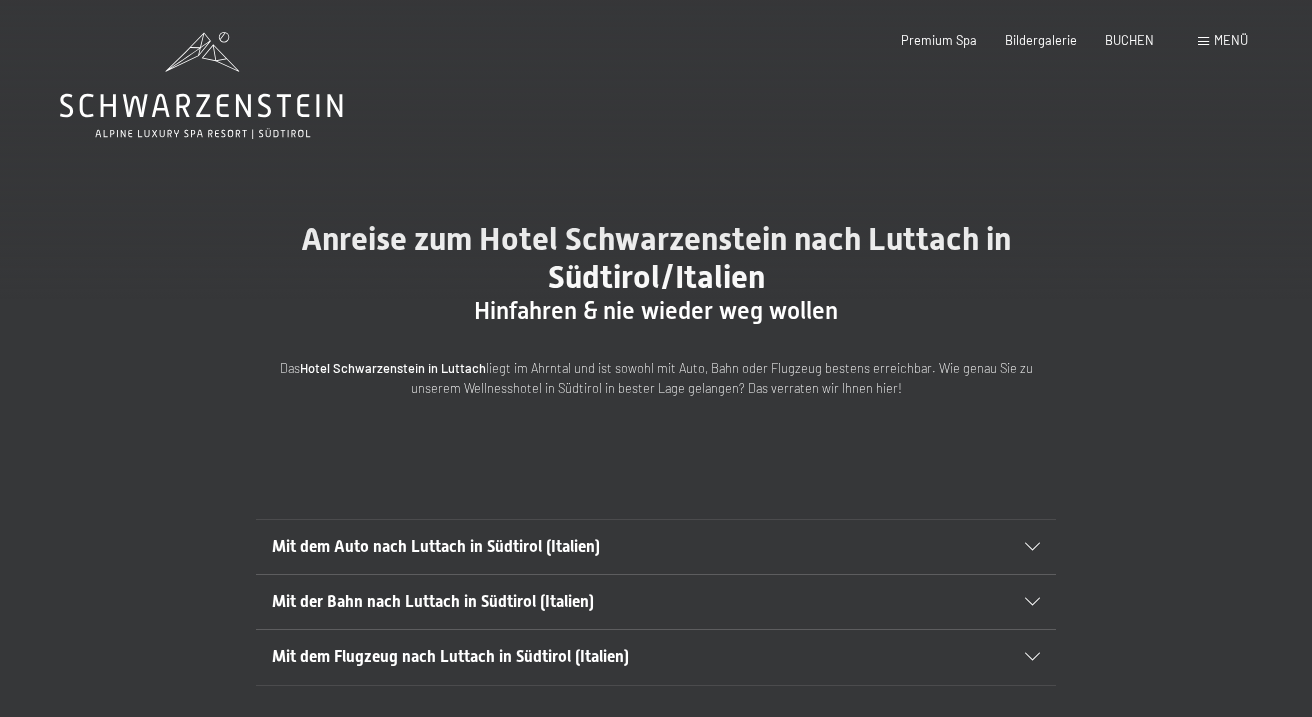 scroll, scrollTop: 0, scrollLeft: 0, axis: both 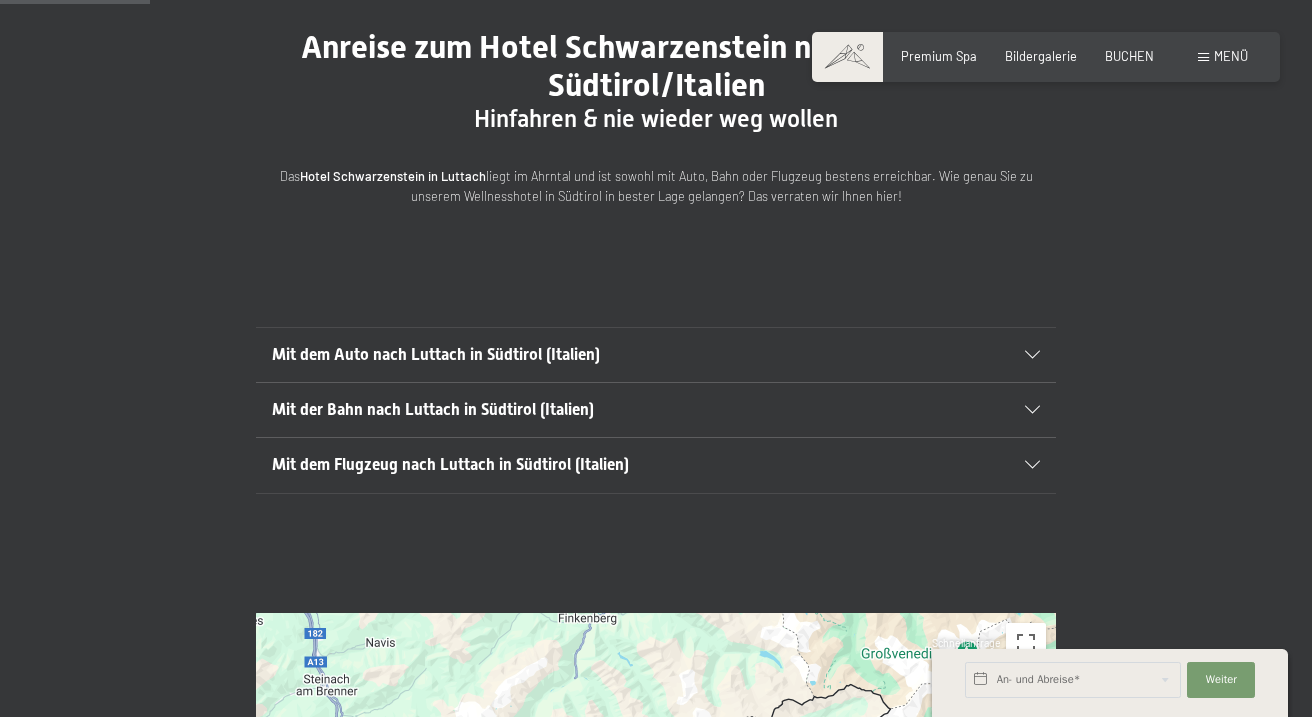 click on "Mit dem Auto nach [CITY] in [REGION] ([COUNTRY])                     Aus Deutschland  kommend fahren Sie über München, Rosenheim und Innsbruck Richtung Italien und auf die Brennerautobahn A22. Nehmen Sie die Ausfahrt Brixen/Pustertal und fahren Sie bis nach Bruneck. Dann fahren Sie in Richtung Ahrntal weiter, folgen der Straße bis nach [CITY] und biegen vor der Raiffeisenkasse links in die Ahrntaler Dorfstraße ein. Auf der linken Seite unterhalb der Kirche sehen Sie unser Alpine Luxury Spa Resort Schwarzenstein.   Aus Österreich  kommend nehmen Sie entweder die Route über Innsbruck und die Brennerautobahn (wie oben beschrieben) oder Sie reisen über St. Michael im Lungau, Spittal an der Drau und Lienz an. Fahren Sie durch das Pustertal bis nach Bruneck und dann in Richtung Ahrntal. Folgen Sie der Straße bis nach [CITY] und biegen Sie vor der Raiffeisenkasse links in die Ahrntaler Dorfstraße. Unterhalb der Kirche sehen Sie links unser Alpine Luxury Spa Resort Schwarzenstein." at bounding box center [656, 410] 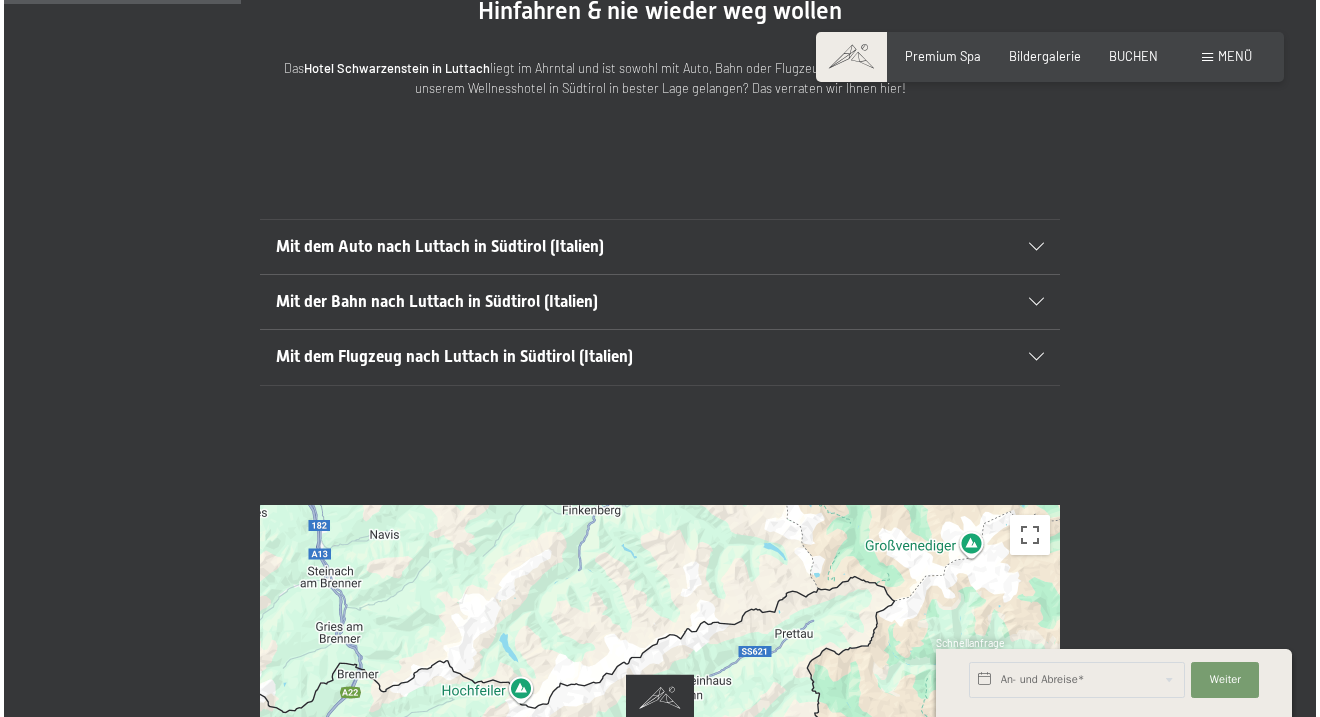 scroll, scrollTop: 302, scrollLeft: 0, axis: vertical 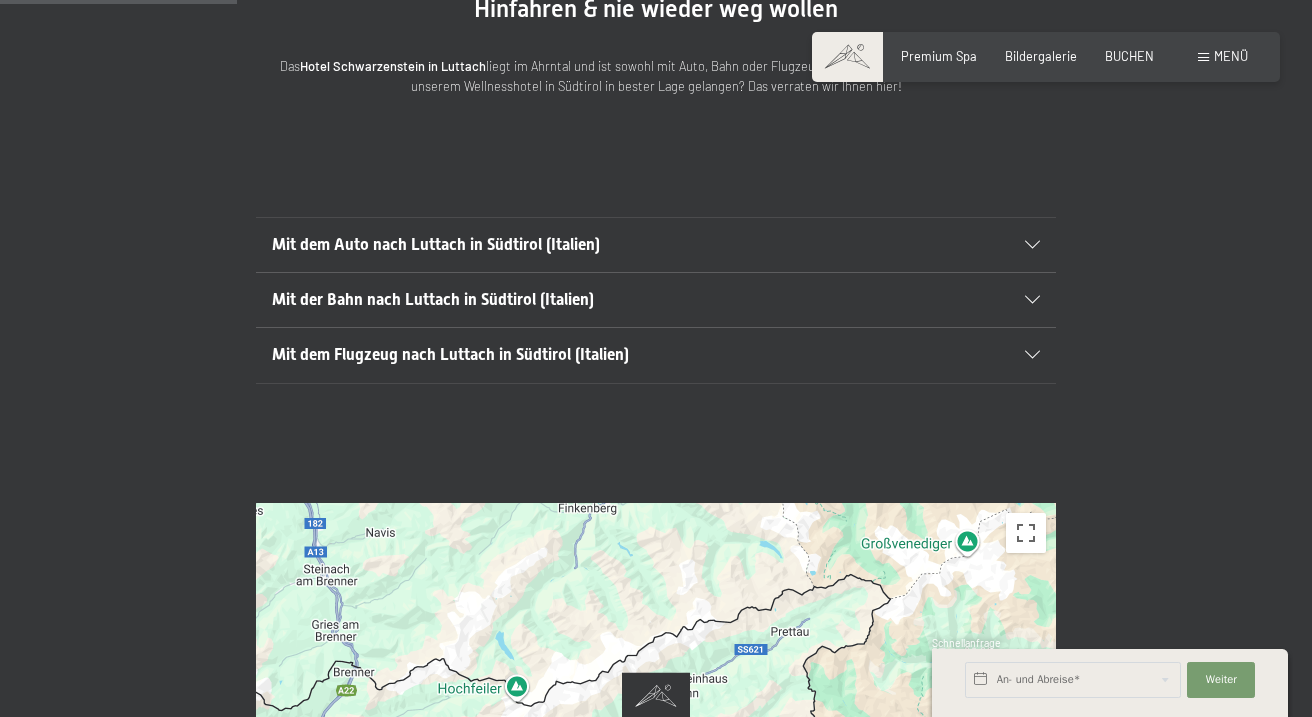 click on "Menü" at bounding box center (1231, 56) 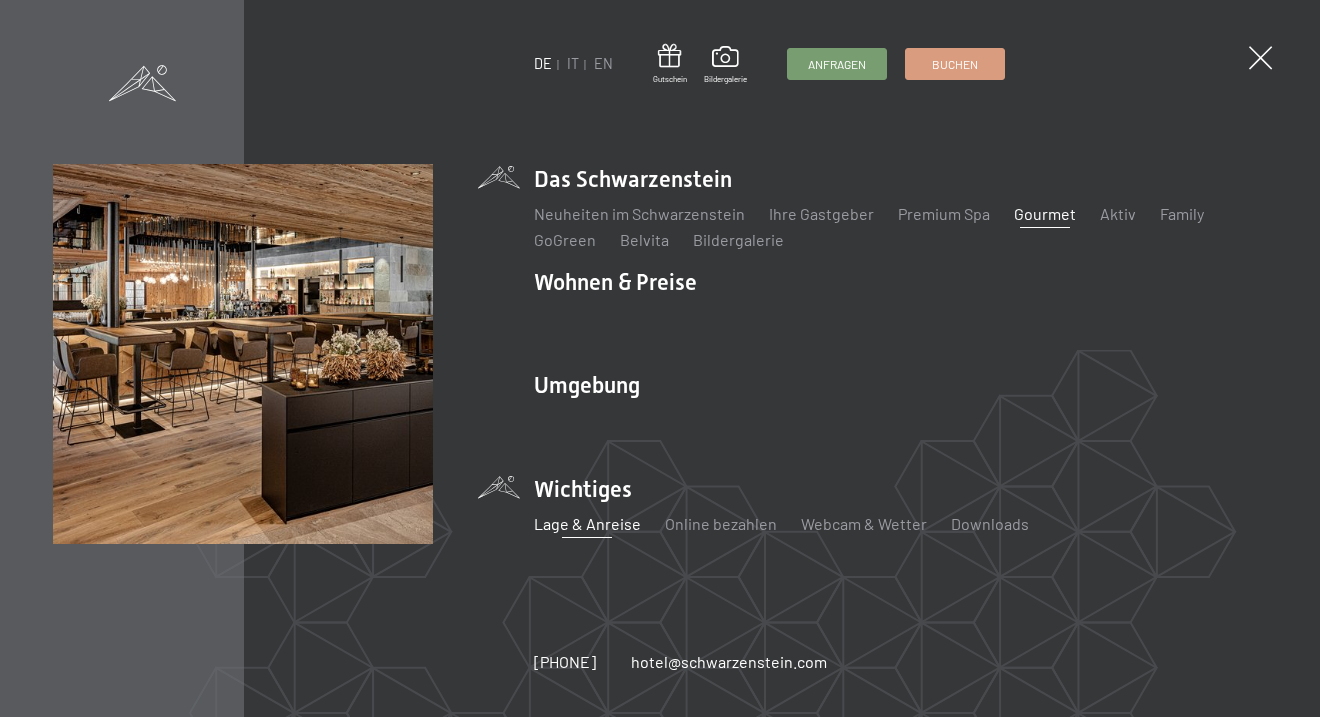 click on "Gourmet" at bounding box center (1045, 213) 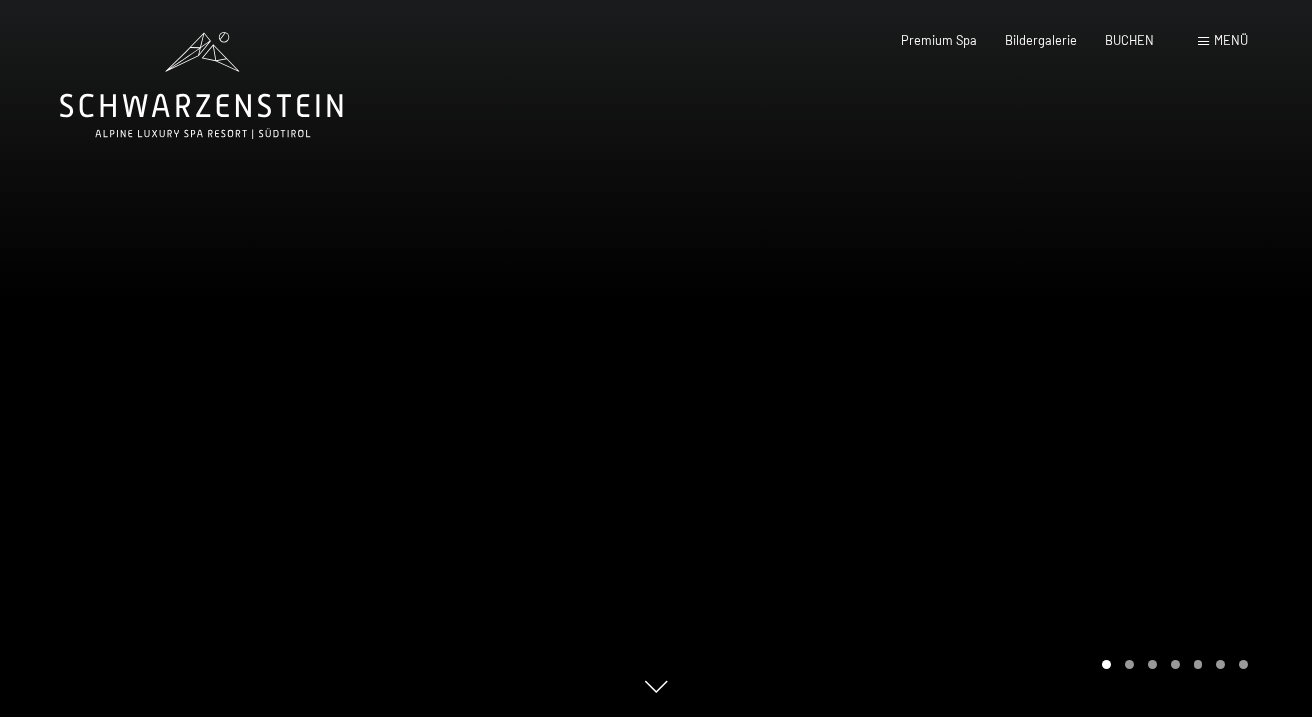 scroll, scrollTop: 0, scrollLeft: 0, axis: both 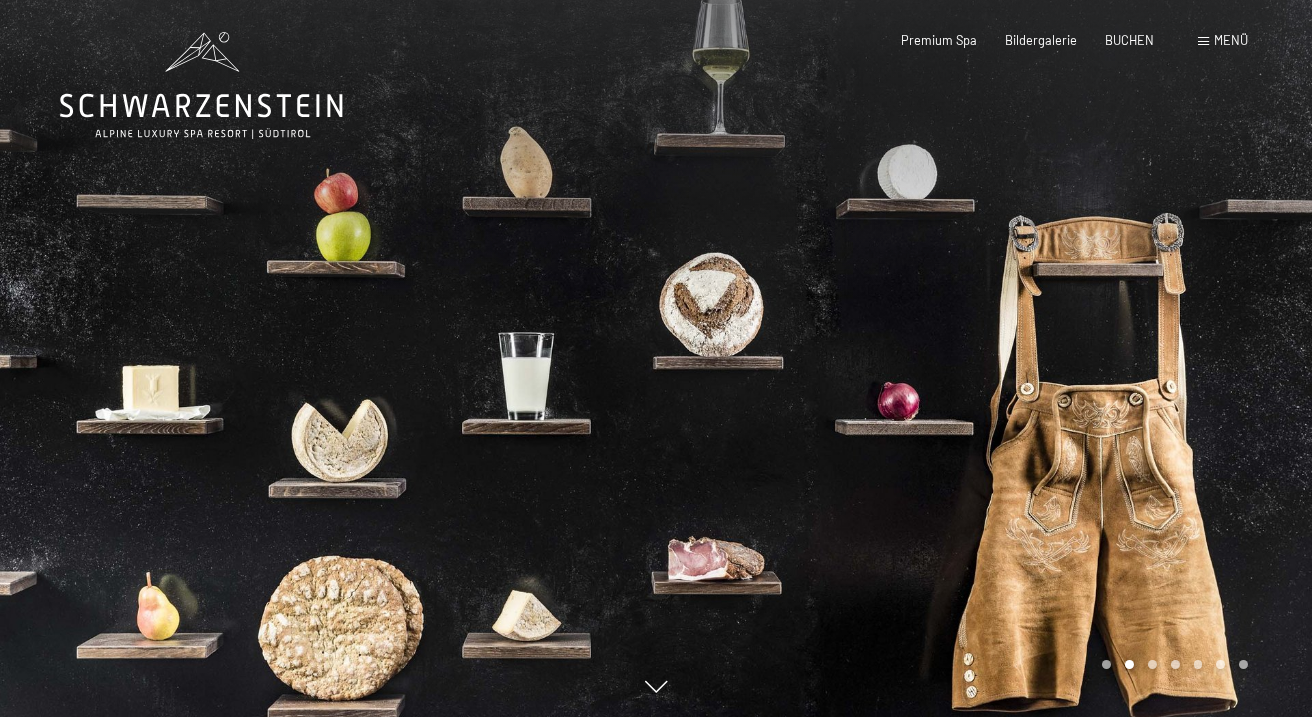 click at bounding box center [984, 358] 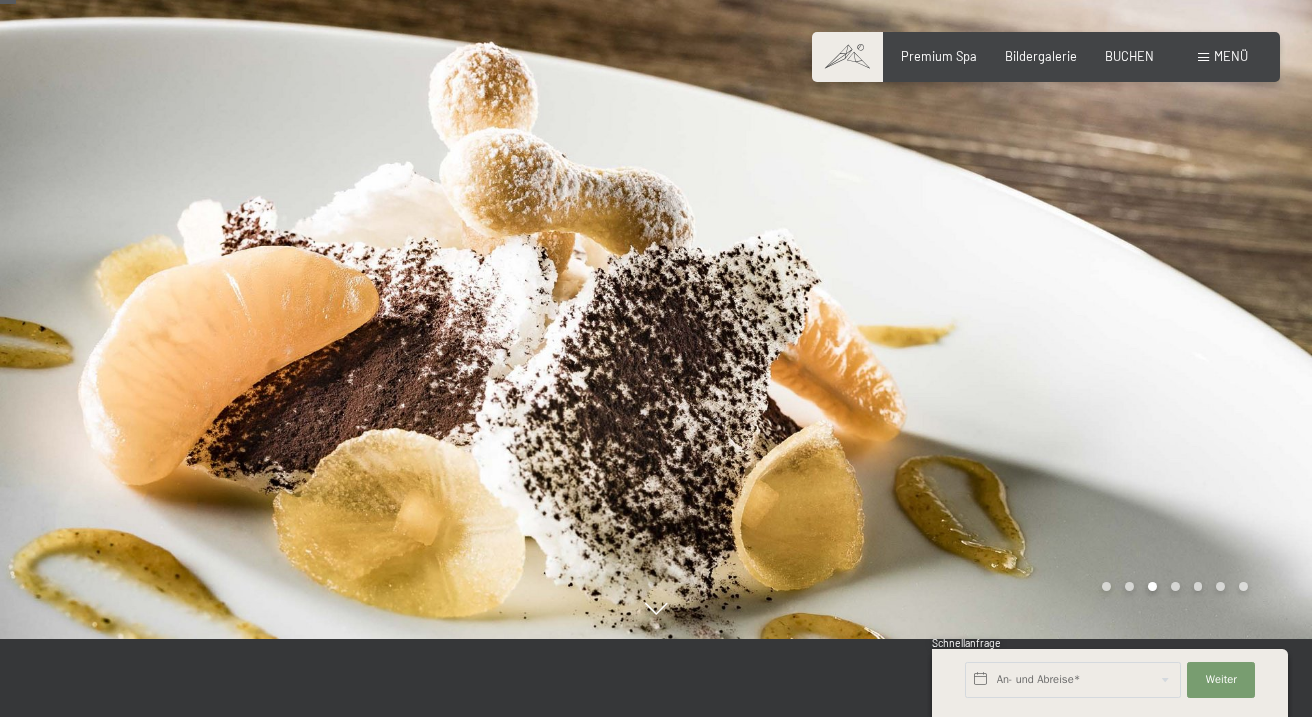 scroll, scrollTop: 80, scrollLeft: 0, axis: vertical 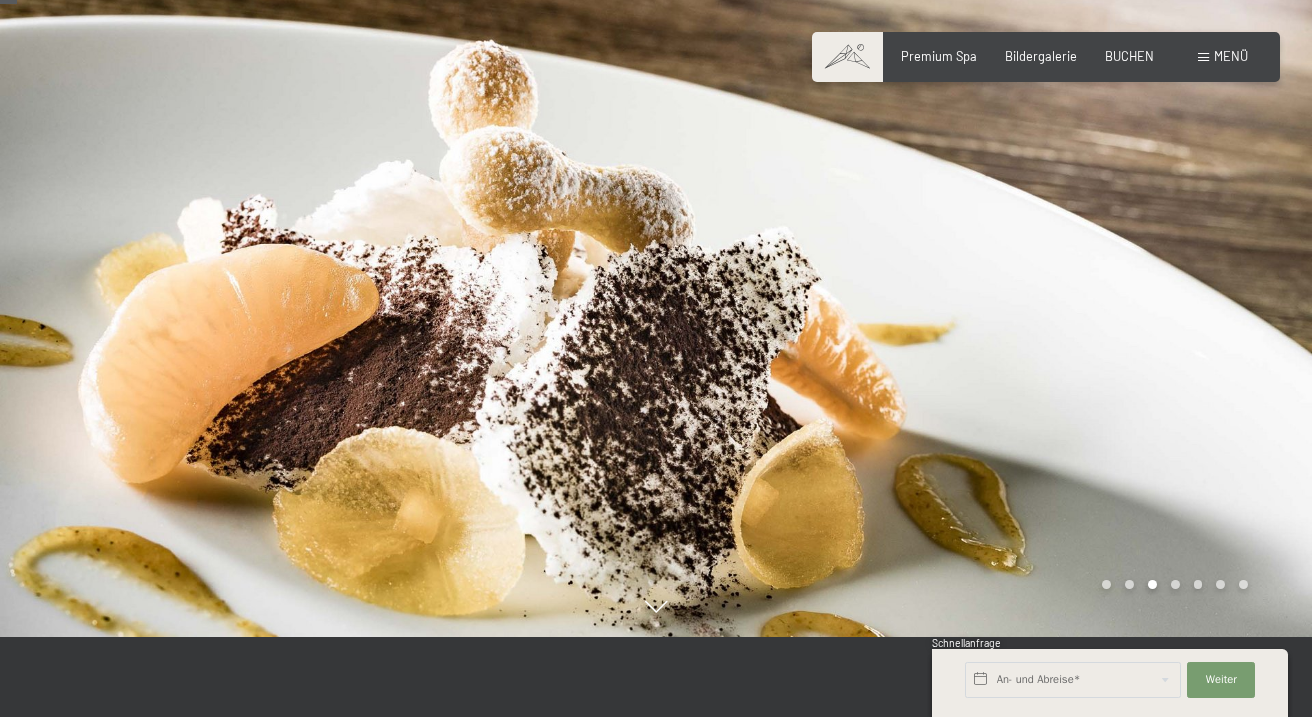 click at bounding box center (984, 278) 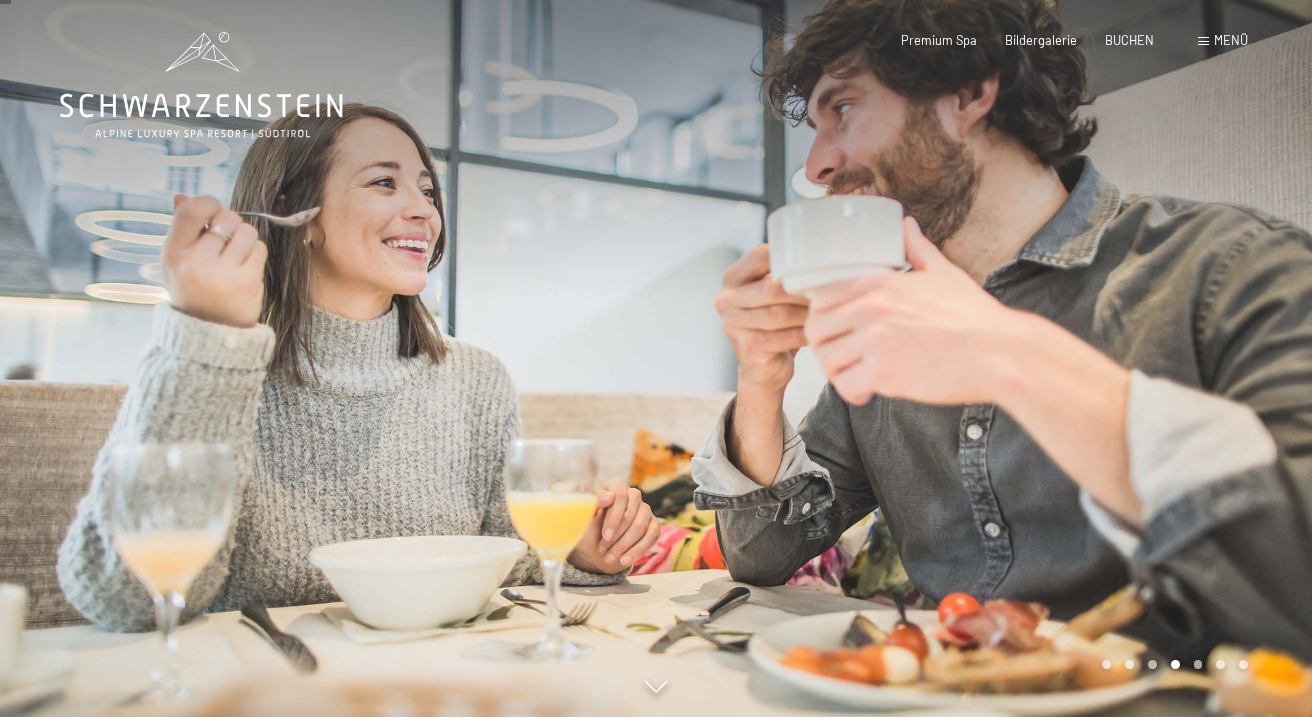 scroll, scrollTop: -1, scrollLeft: 0, axis: vertical 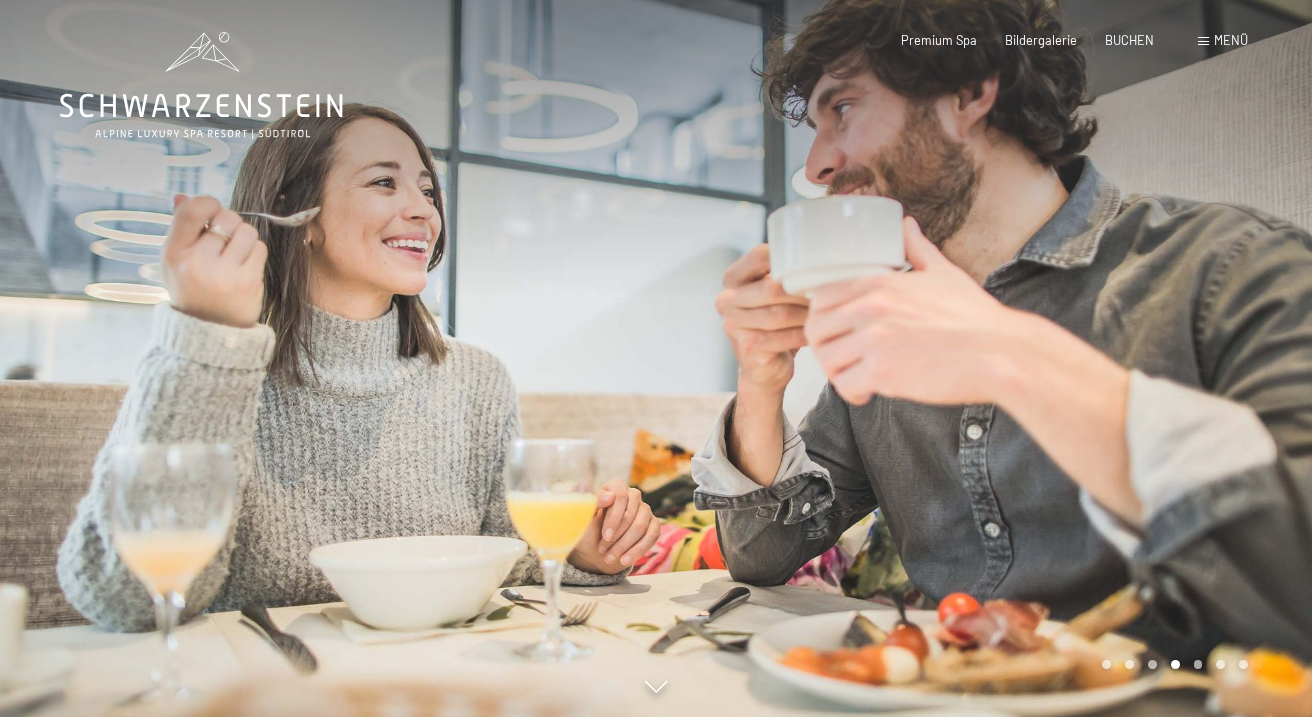click at bounding box center [984, 358] 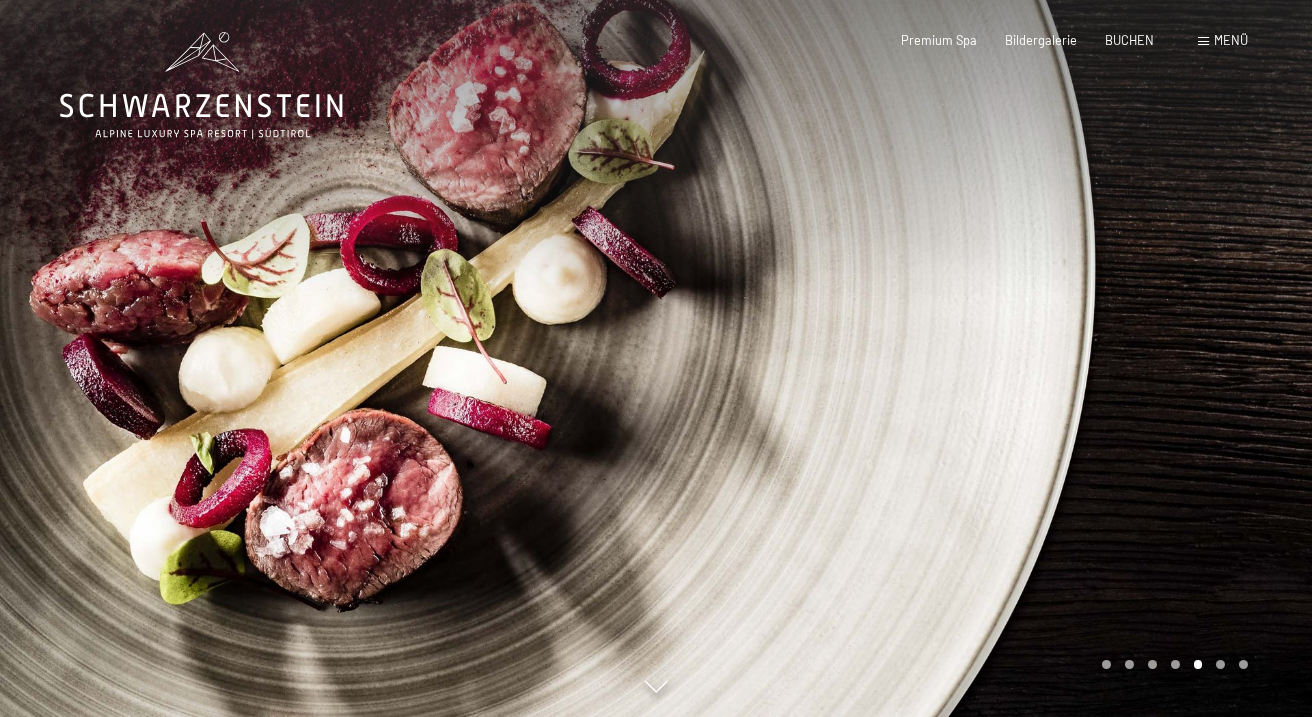 click at bounding box center (984, 358) 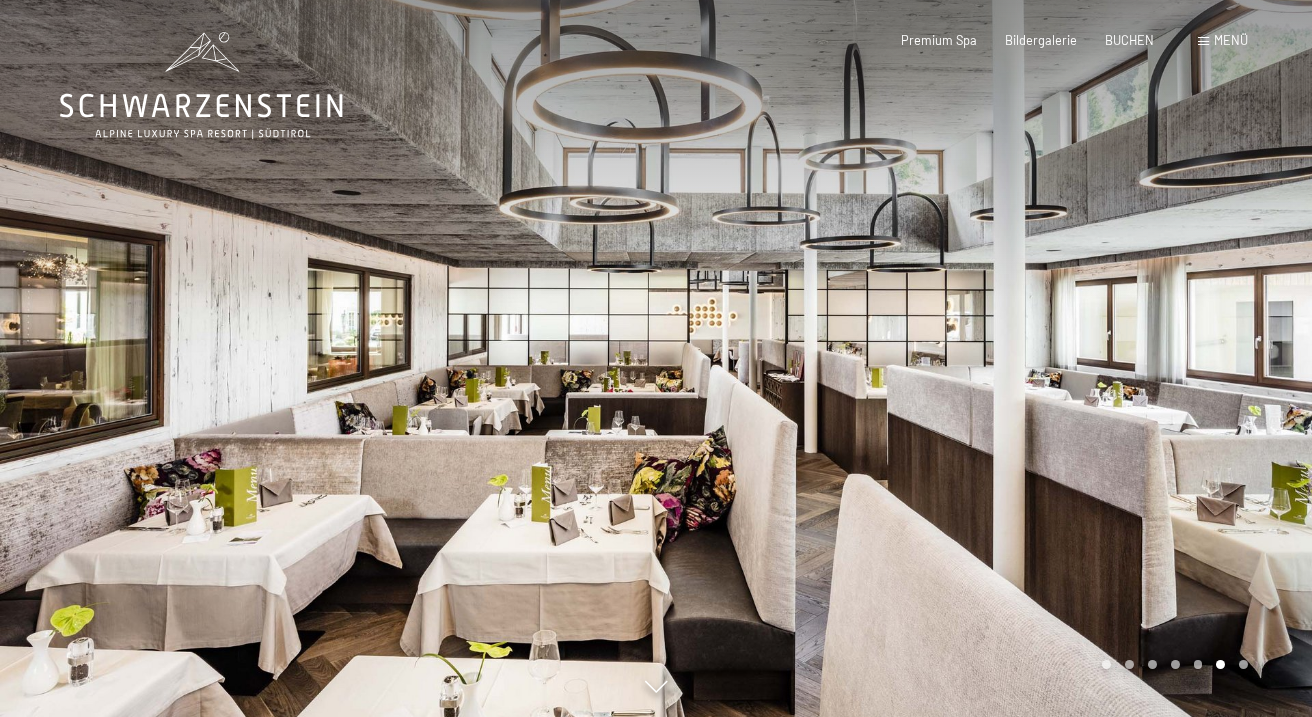 click at bounding box center [984, 358] 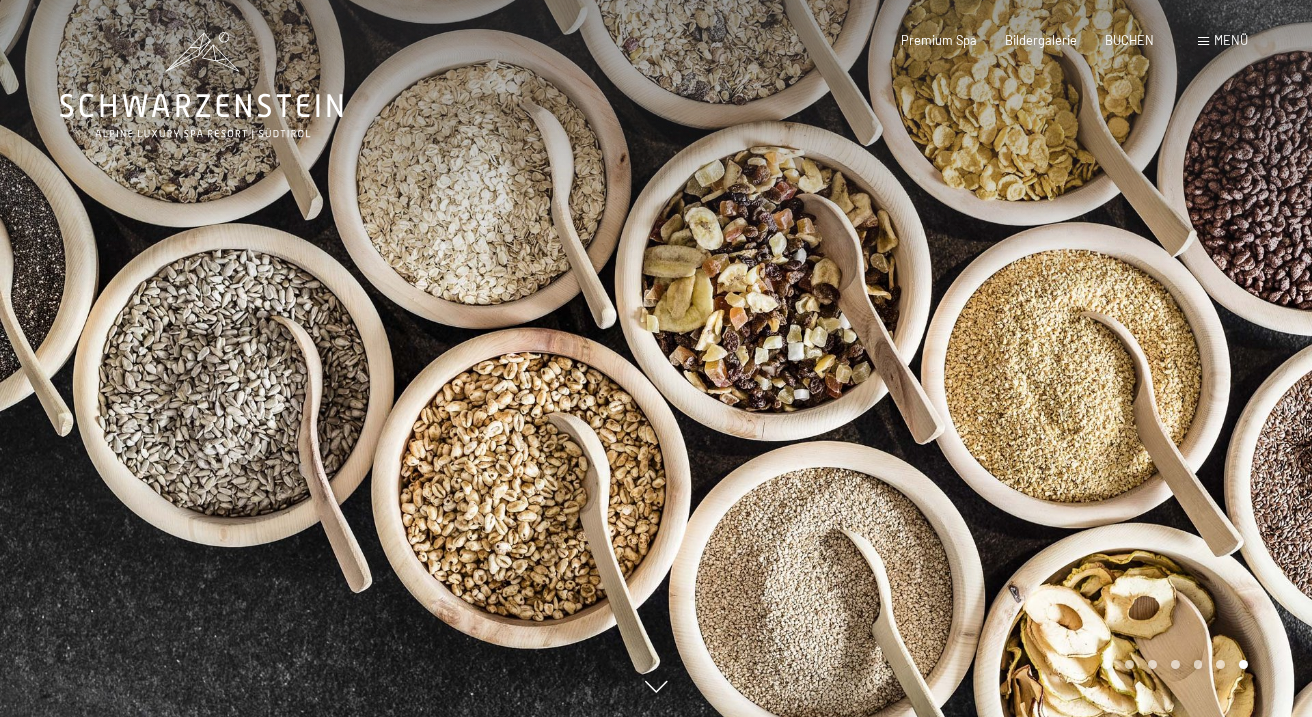 click at bounding box center (984, 358) 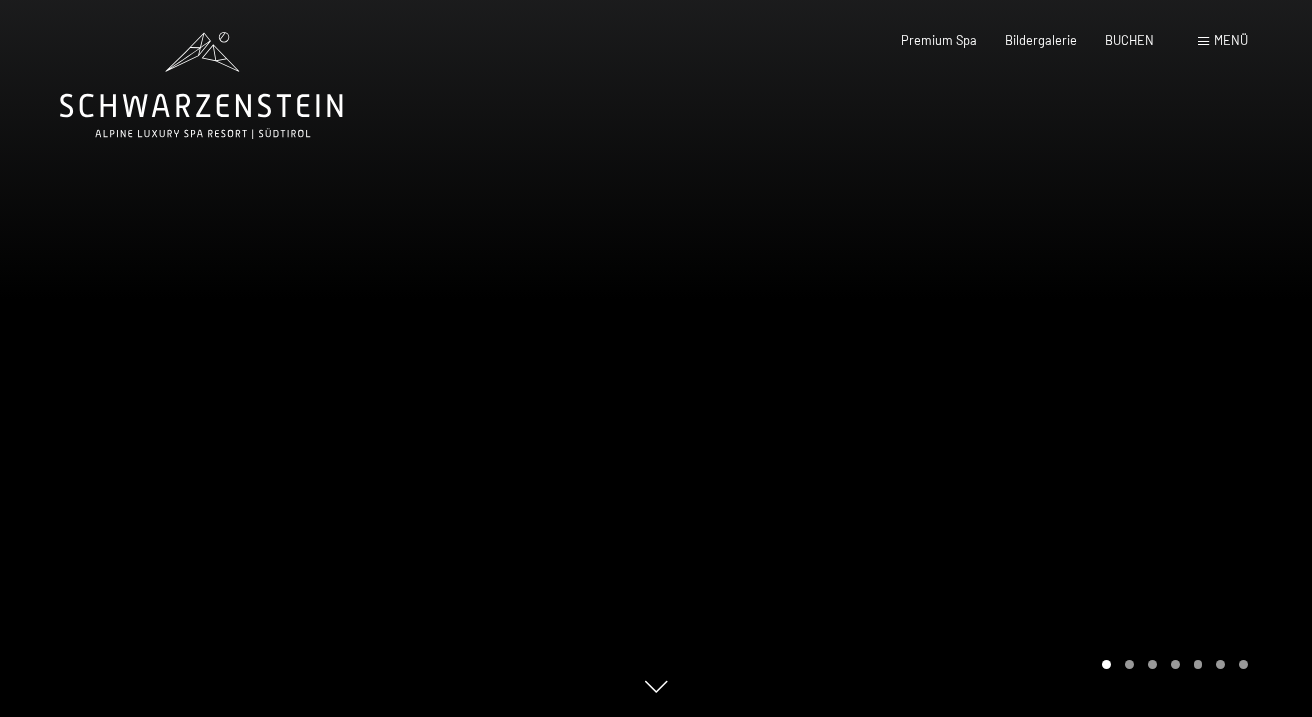 click at bounding box center (984, 358) 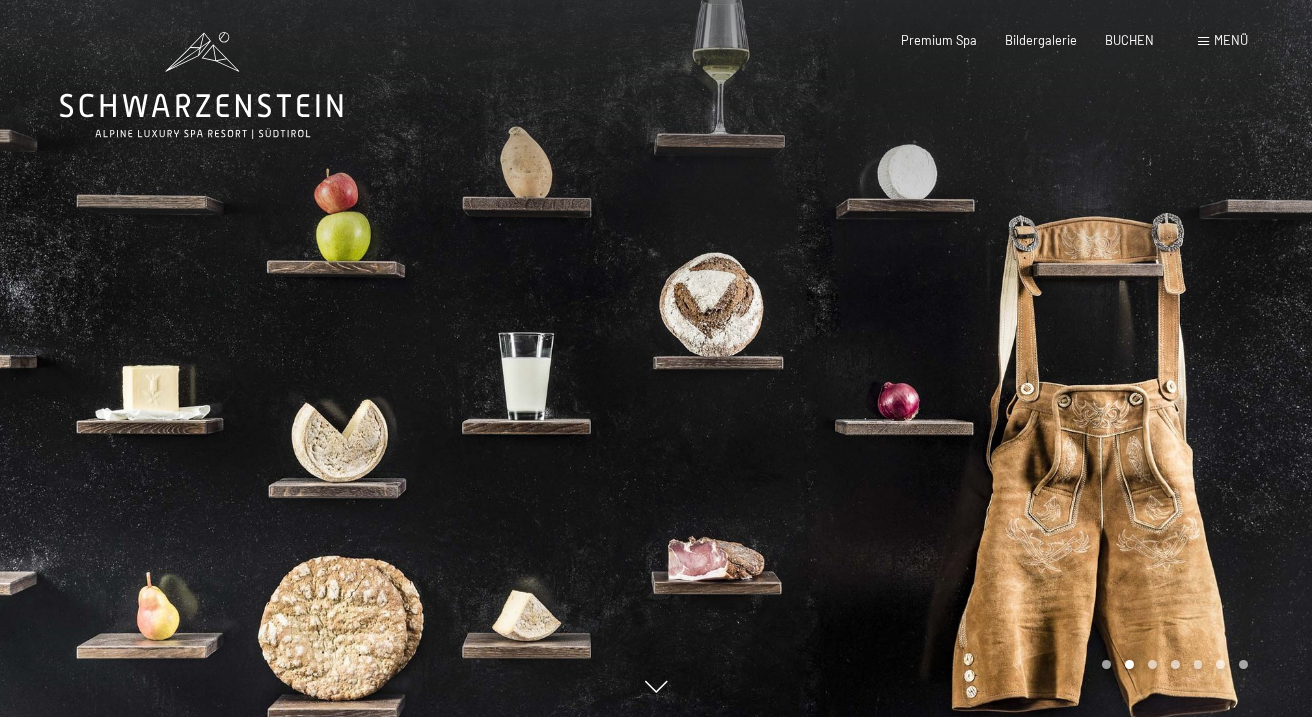 click at bounding box center (984, 358) 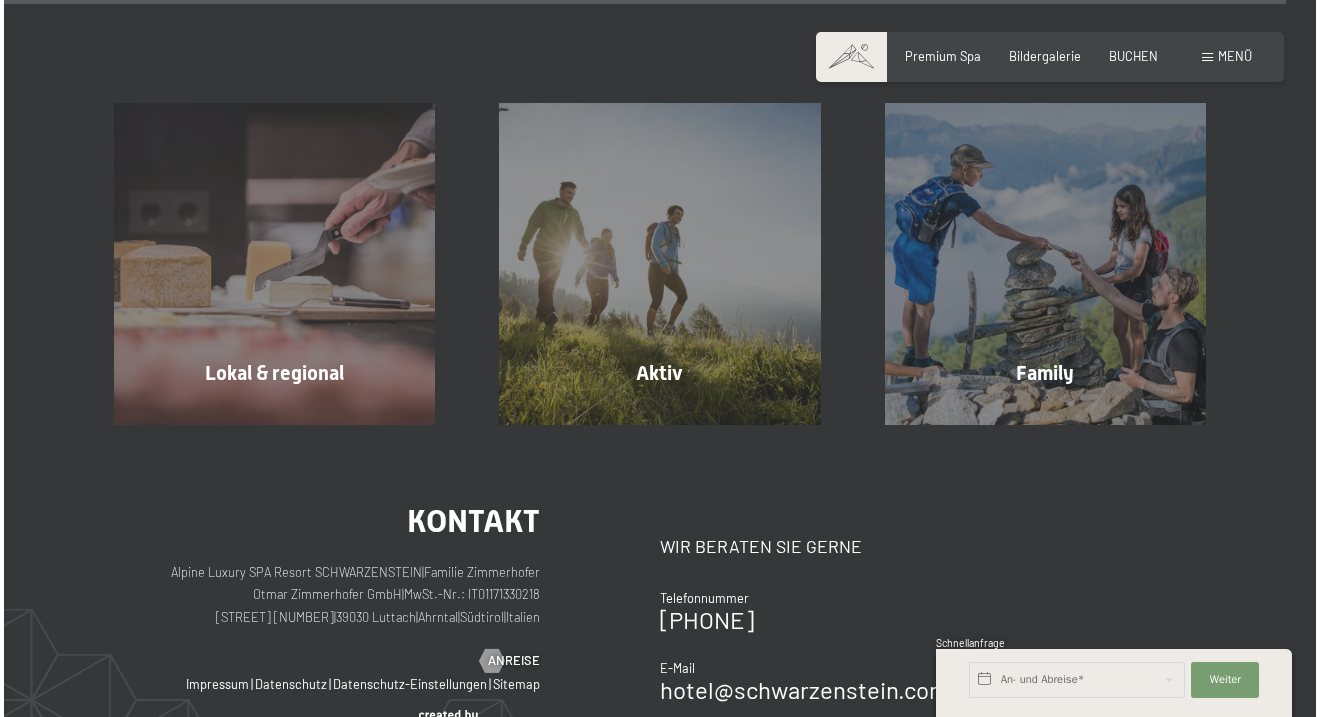 scroll, scrollTop: 5165, scrollLeft: 0, axis: vertical 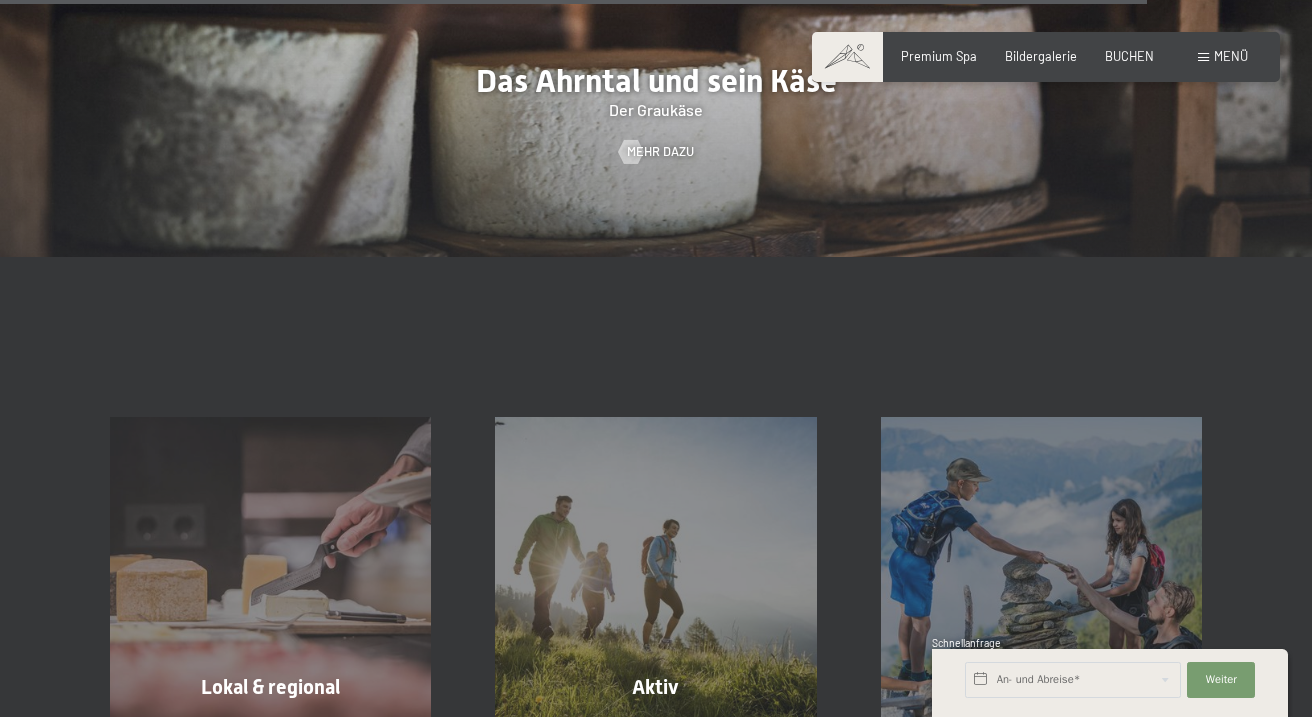 click on "Menü" at bounding box center (1223, 57) 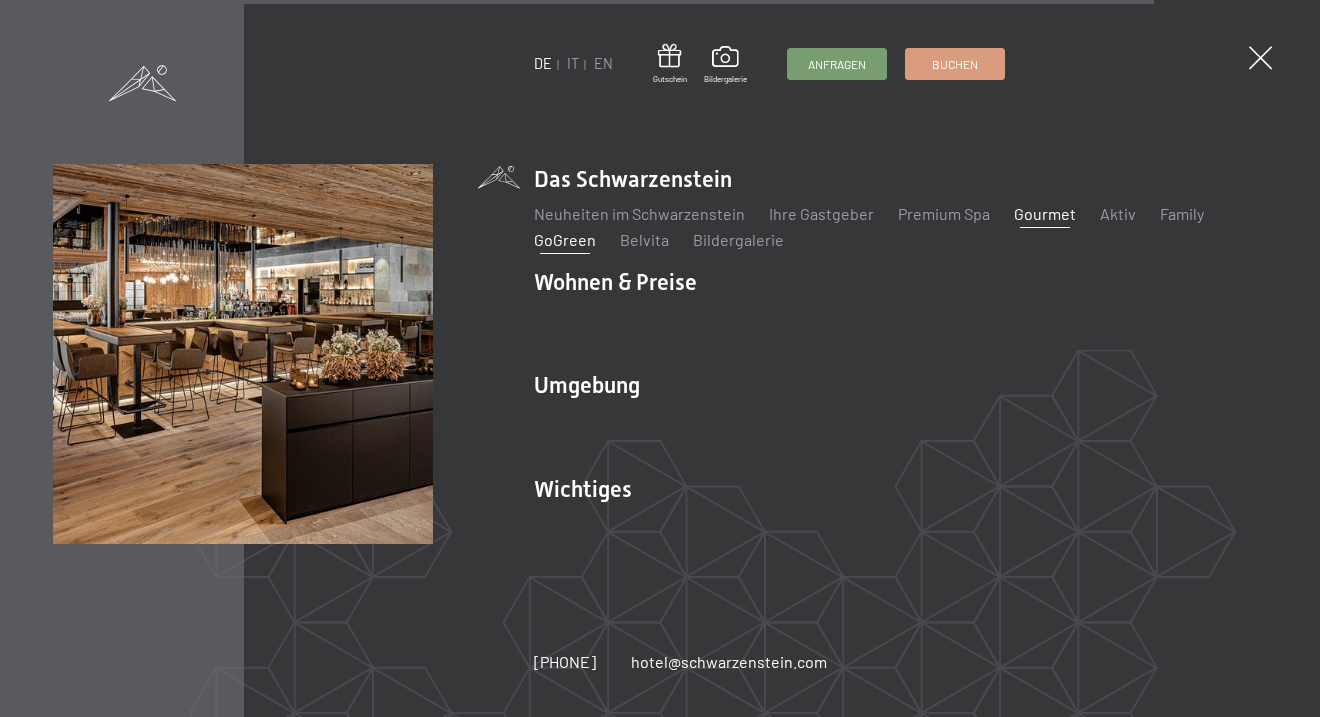 click on "GoGreen" at bounding box center (565, 239) 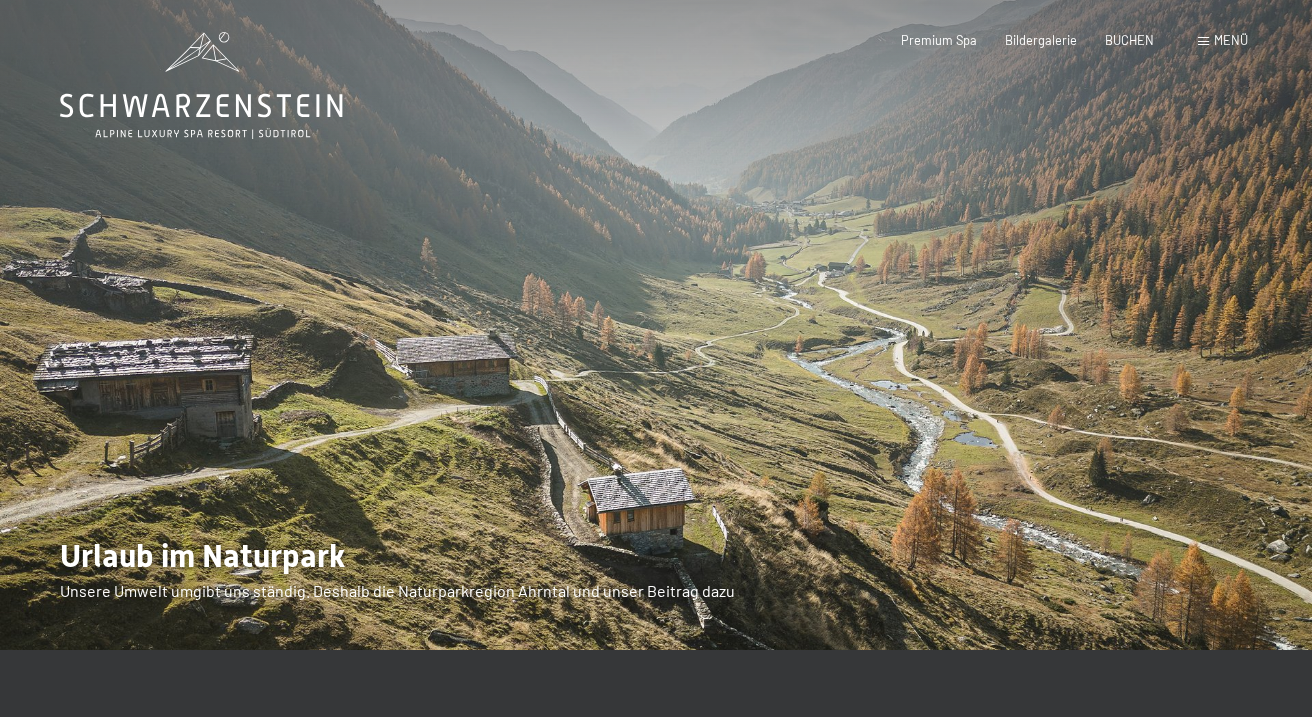 scroll, scrollTop: 0, scrollLeft: 0, axis: both 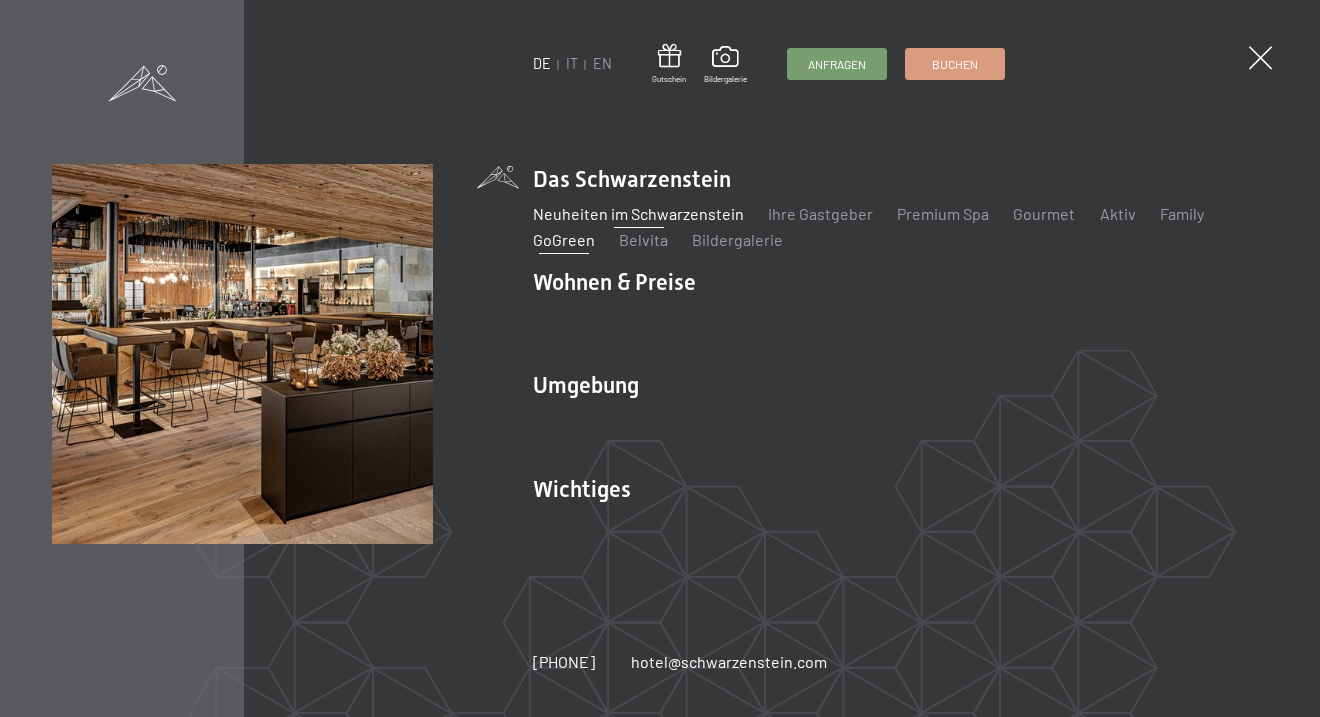 click on "Neuheiten im Schwarzenstein" at bounding box center [639, 213] 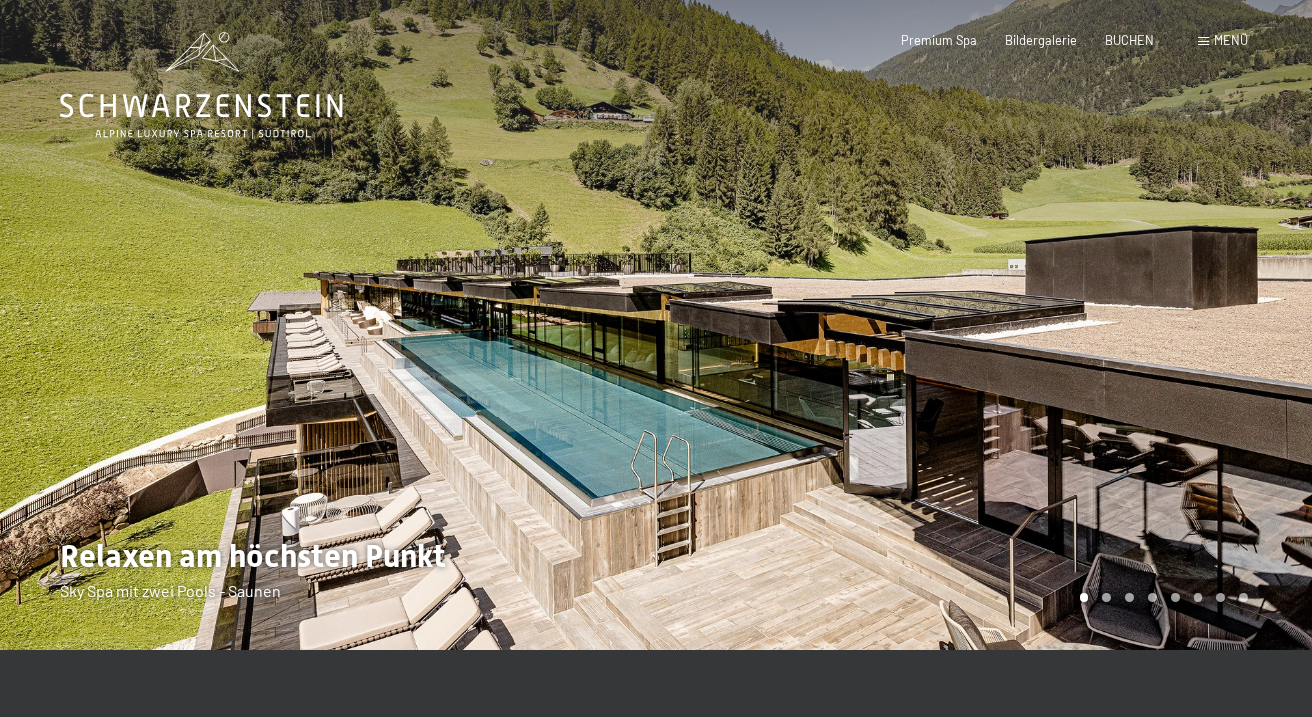 scroll, scrollTop: 0, scrollLeft: 0, axis: both 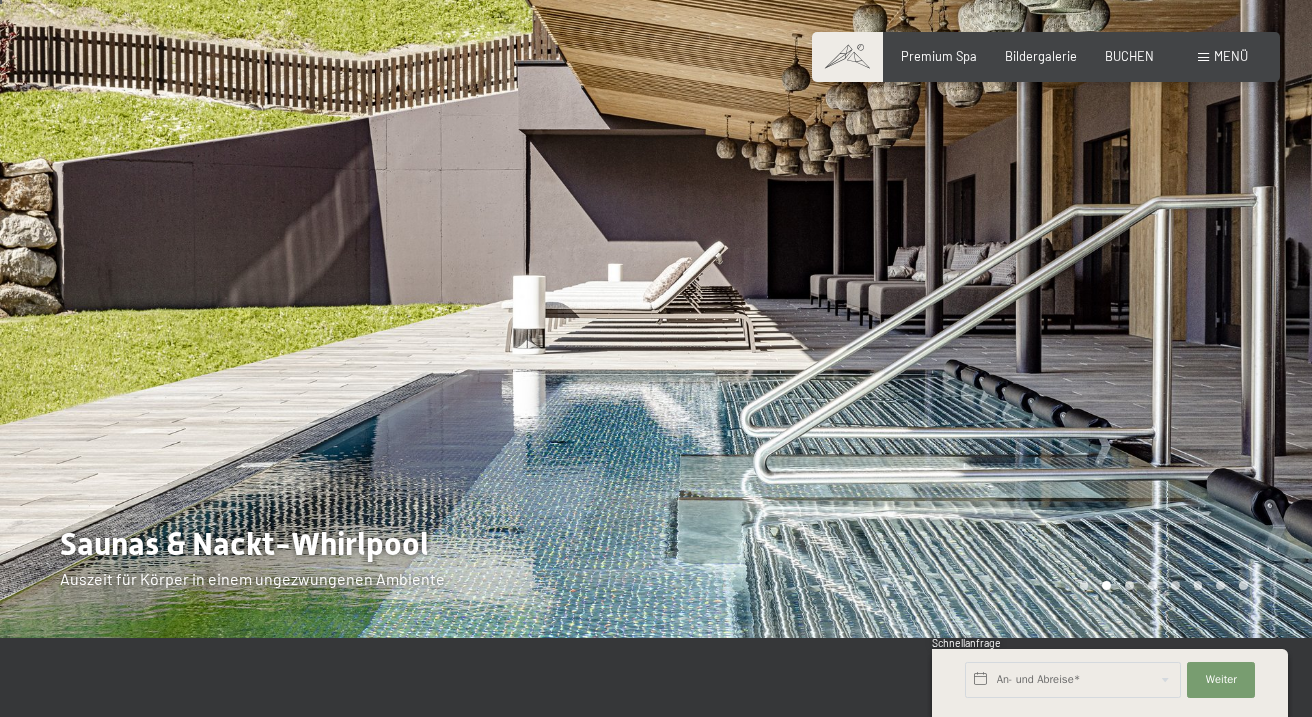 click at bounding box center (984, 313) 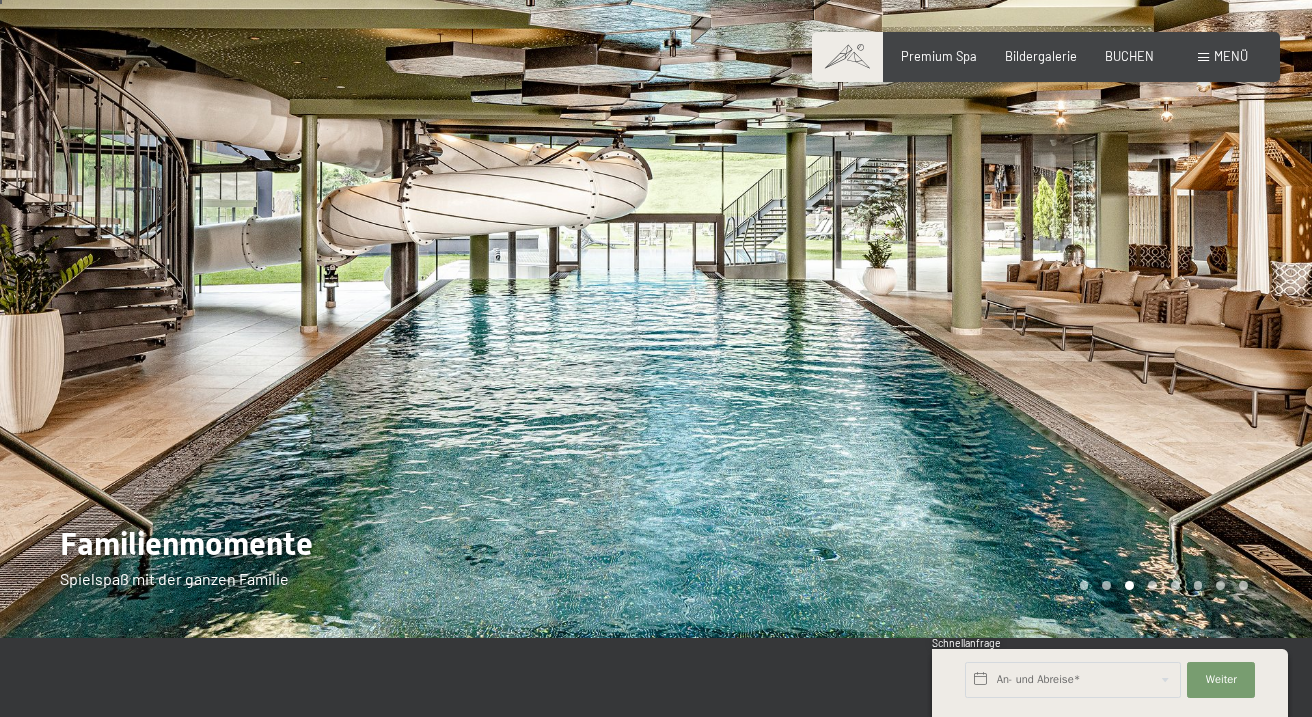 click at bounding box center (984, 313) 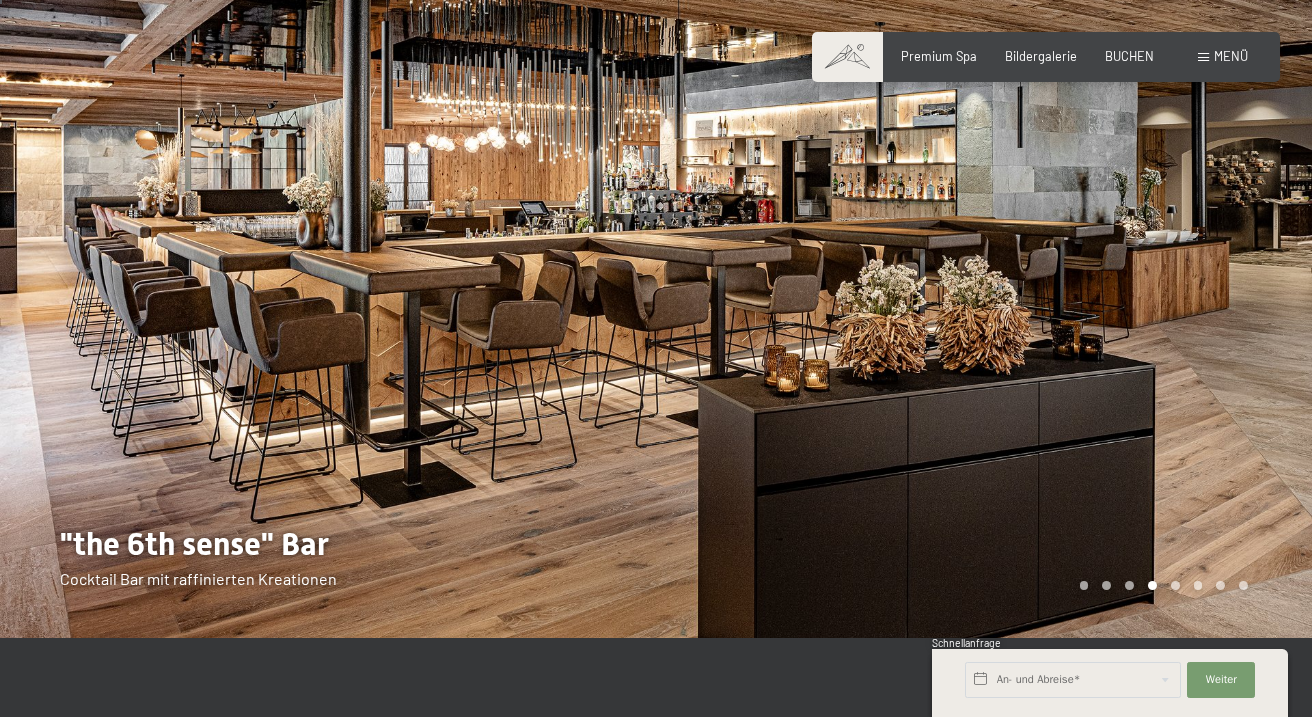 click at bounding box center [984, 313] 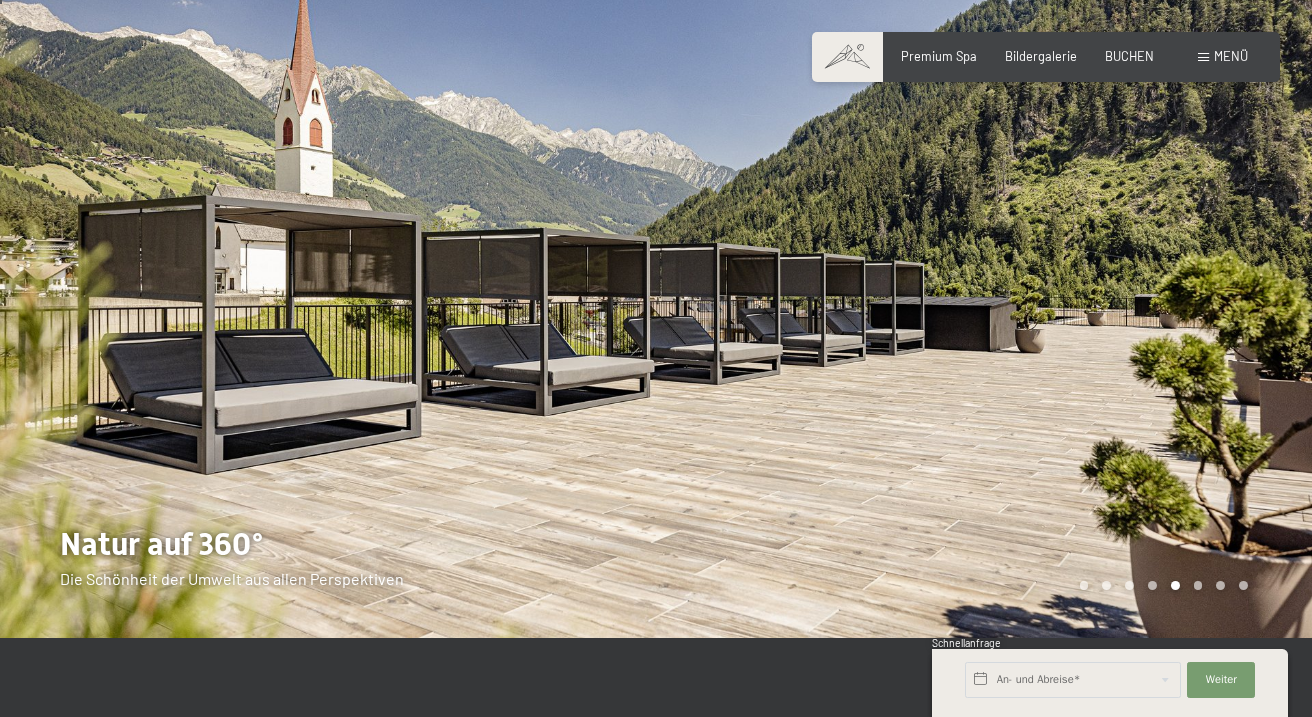 click at bounding box center (984, 313) 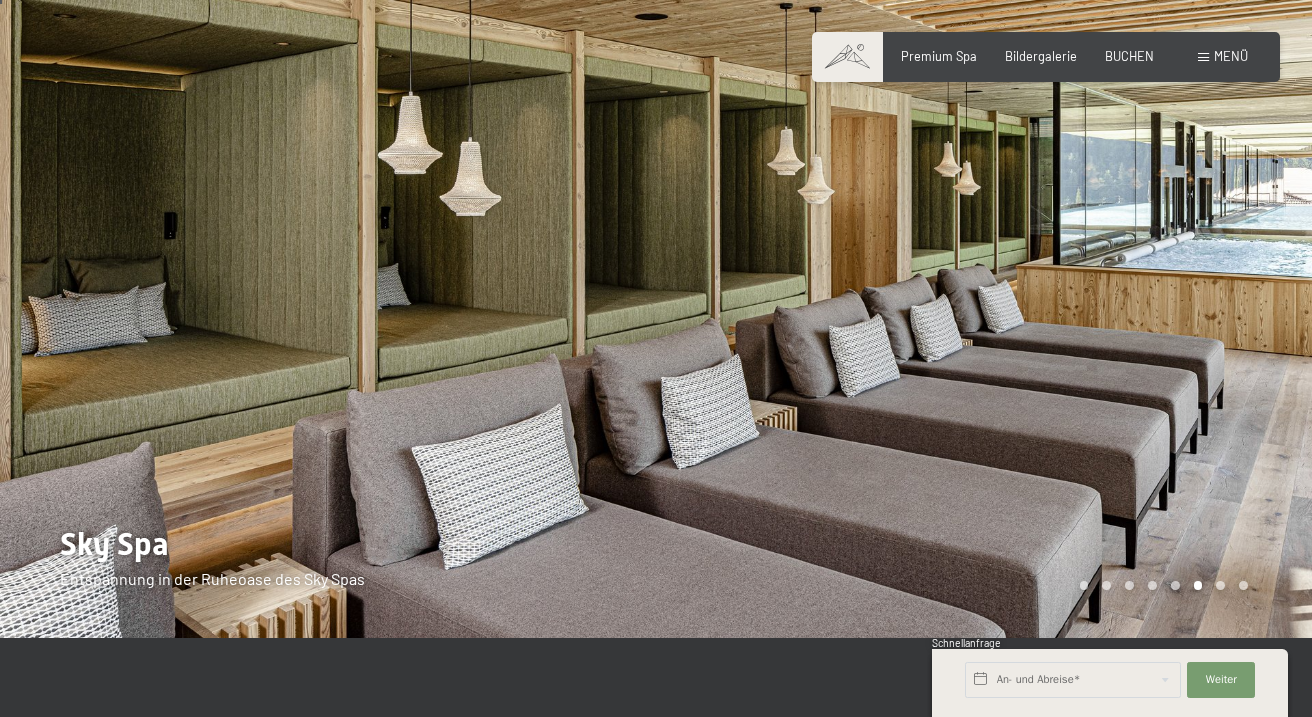 click at bounding box center [984, 313] 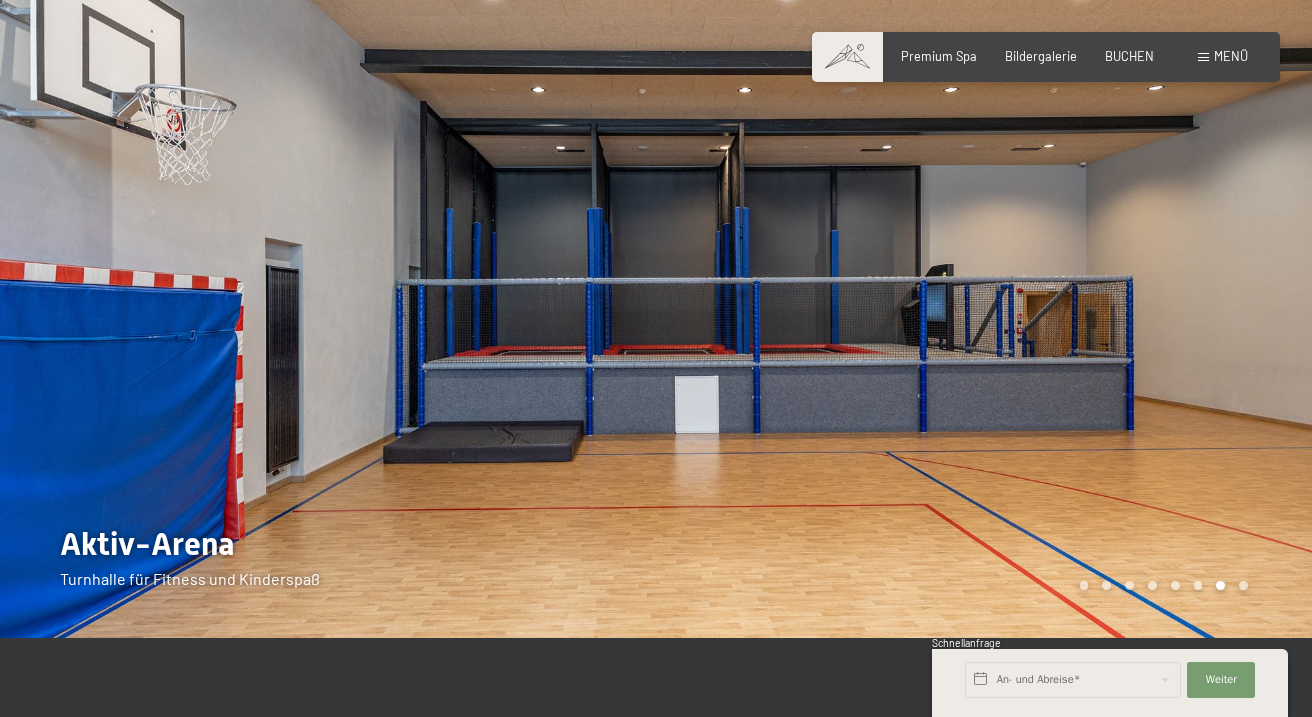 click at bounding box center (984, 313) 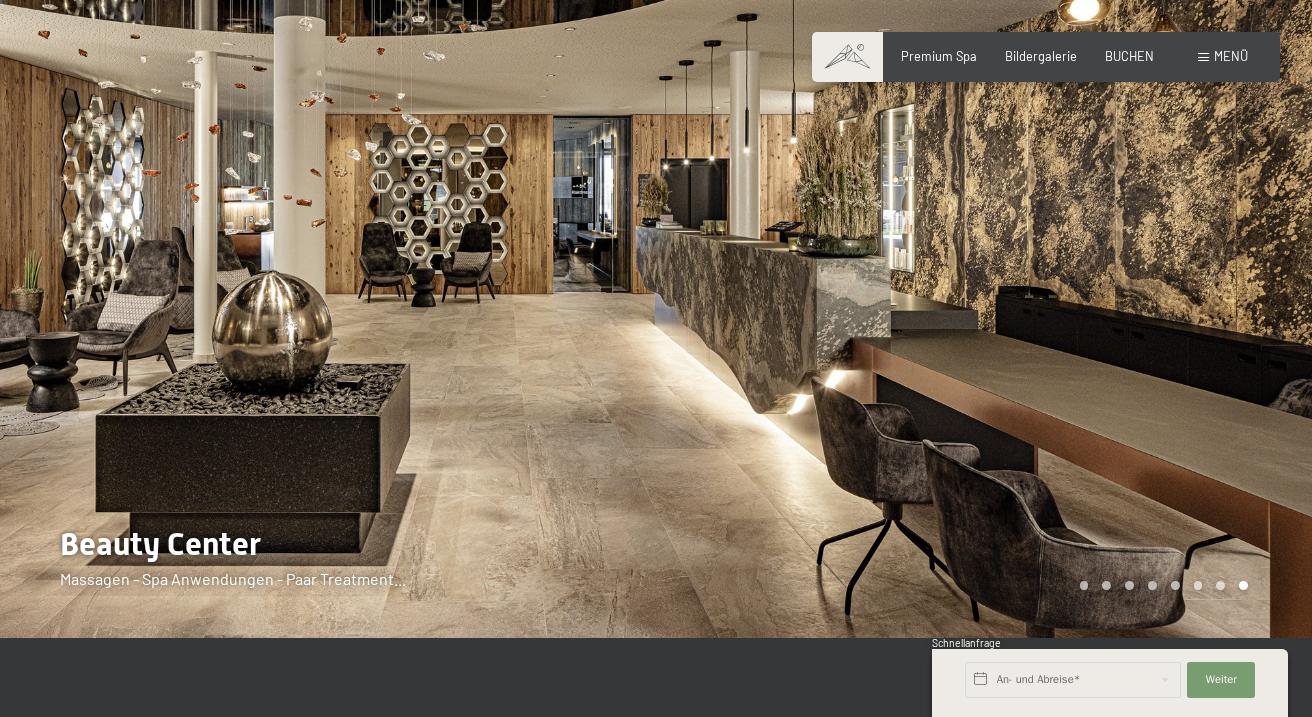 click at bounding box center [984, 313] 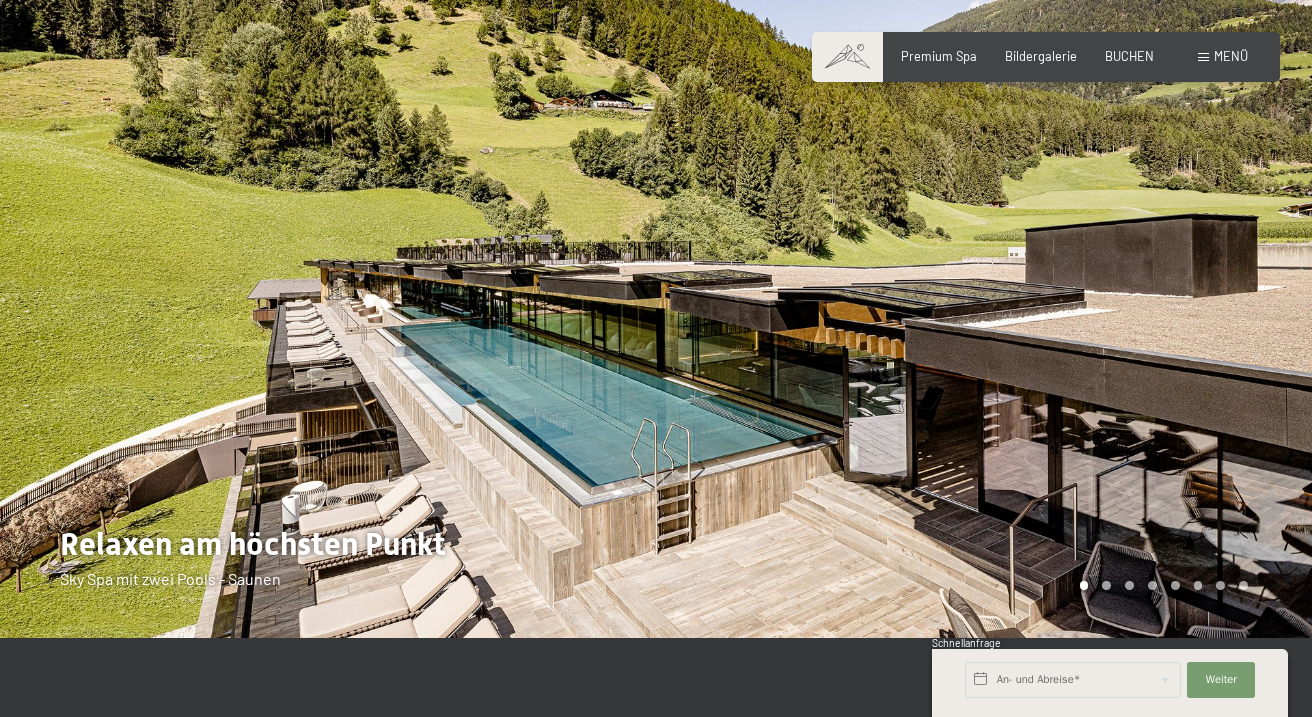 click at bounding box center [984, 313] 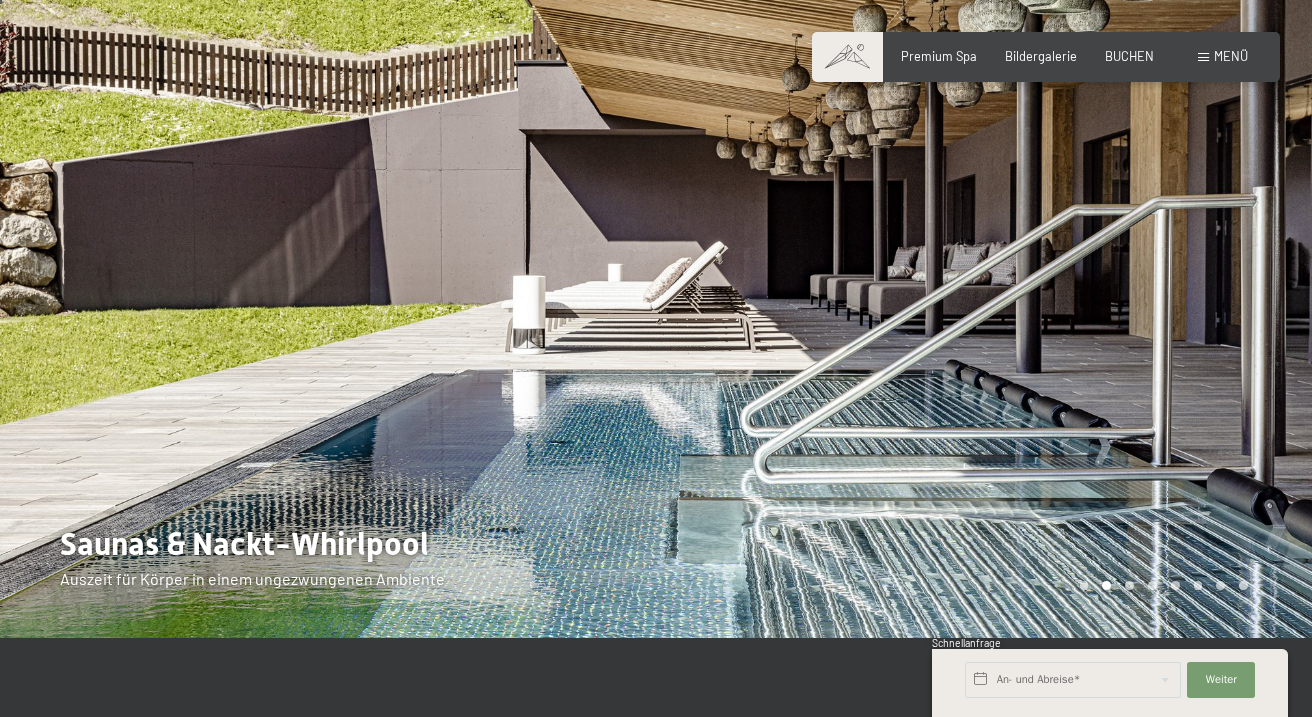 click at bounding box center (984, 313) 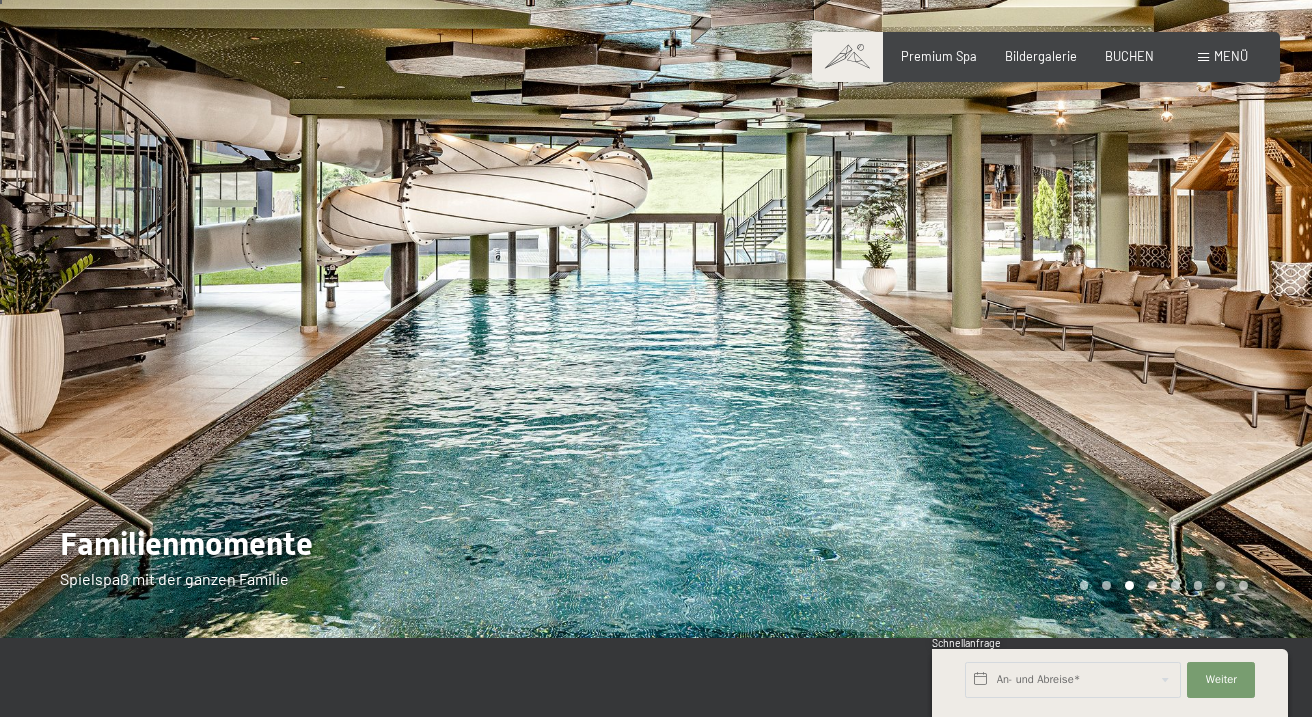 click at bounding box center [984, 313] 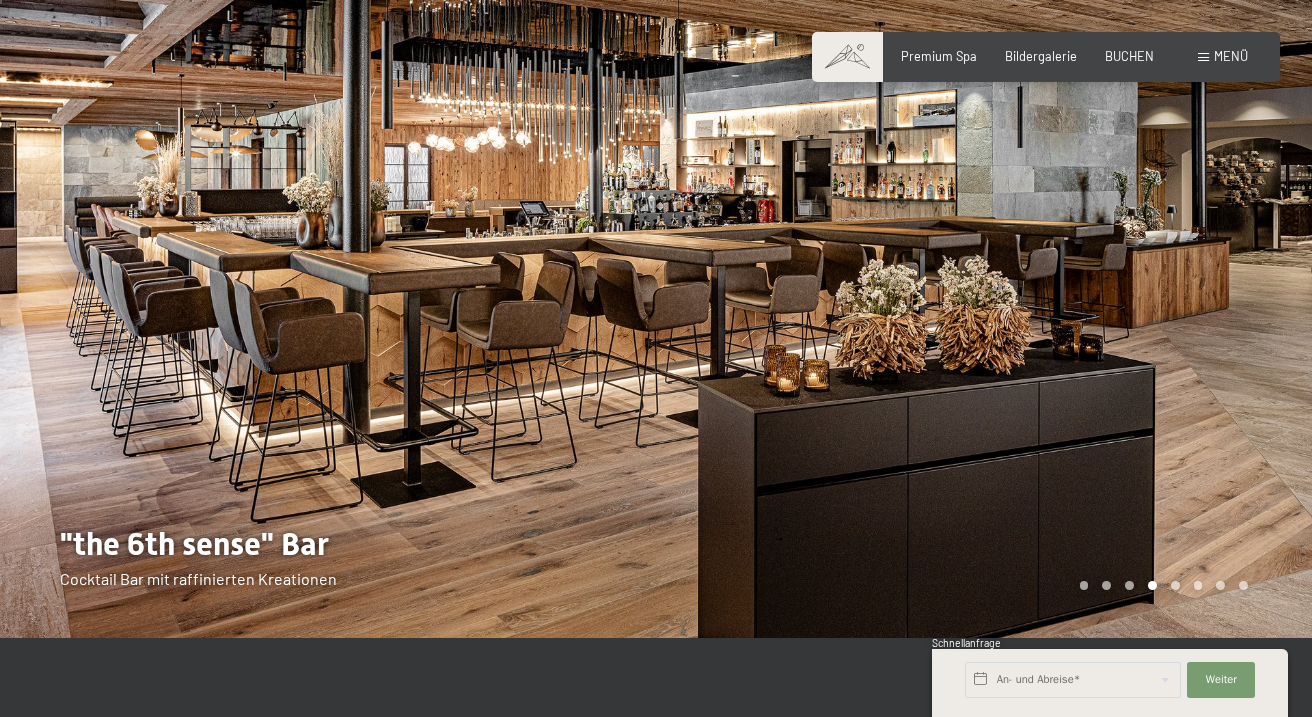 click at bounding box center (984, 313) 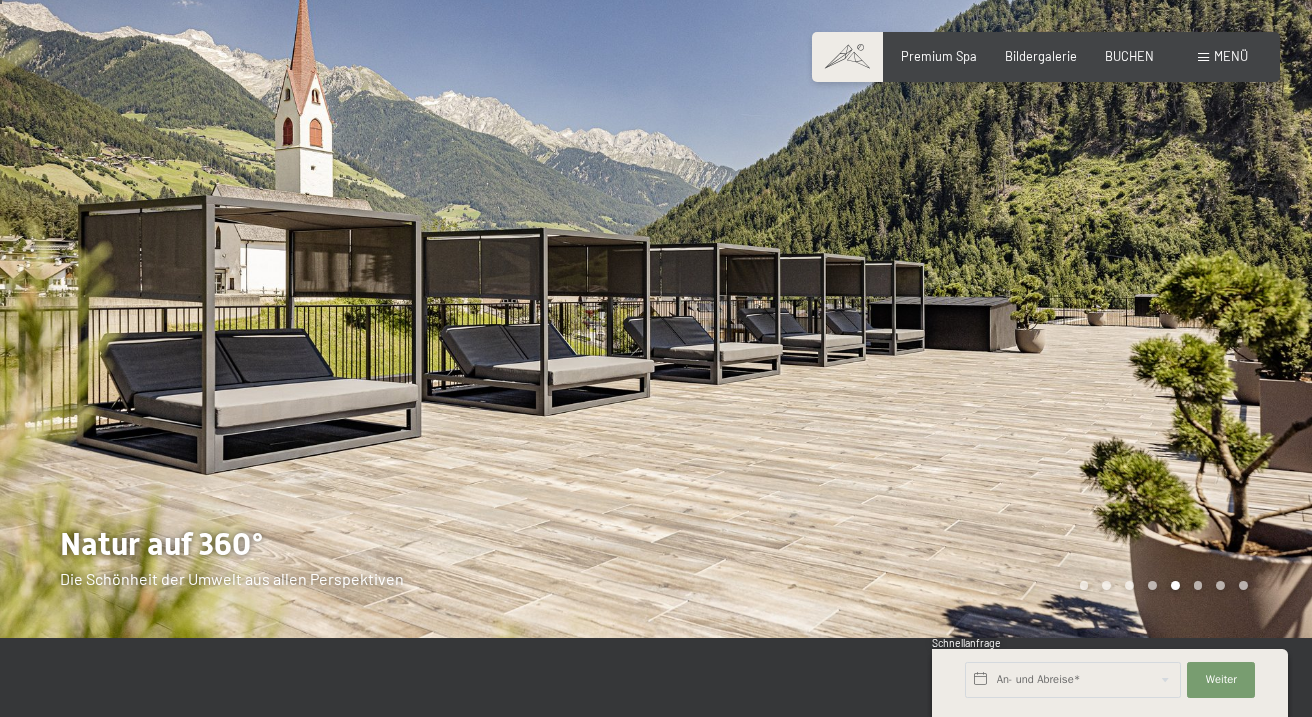 click at bounding box center (984, 313) 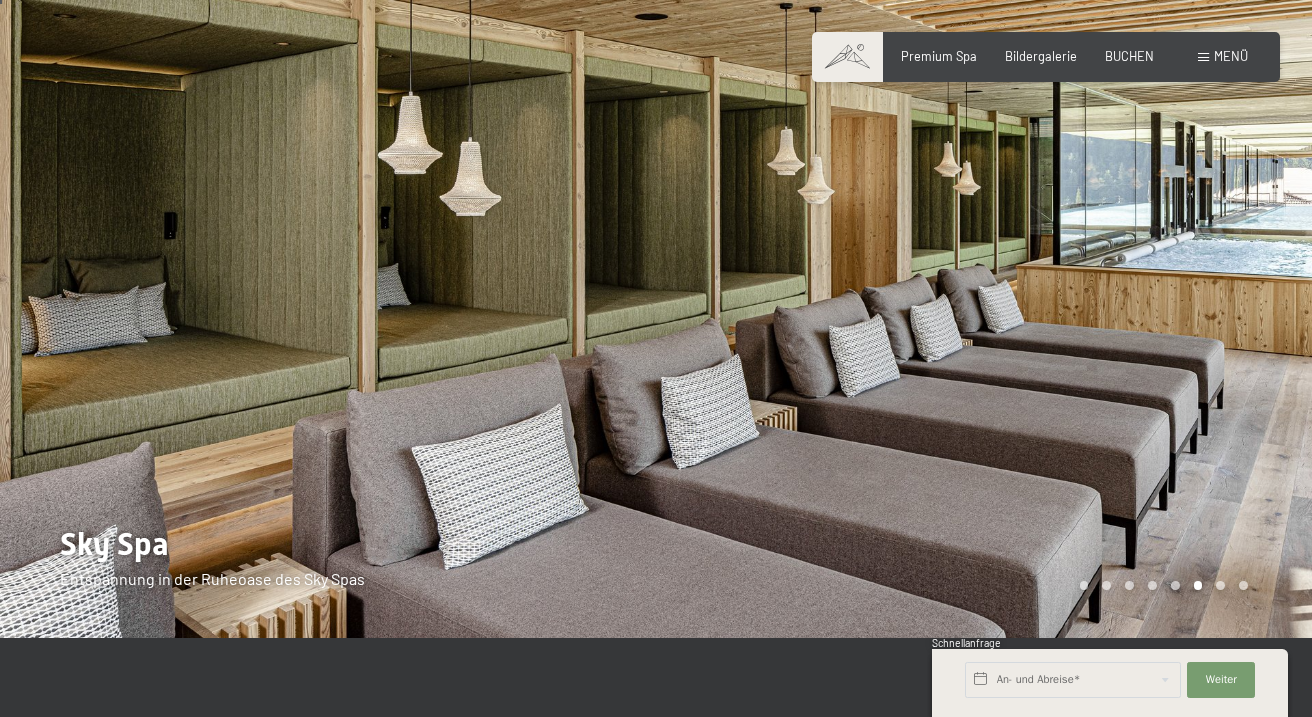 click at bounding box center (984, 313) 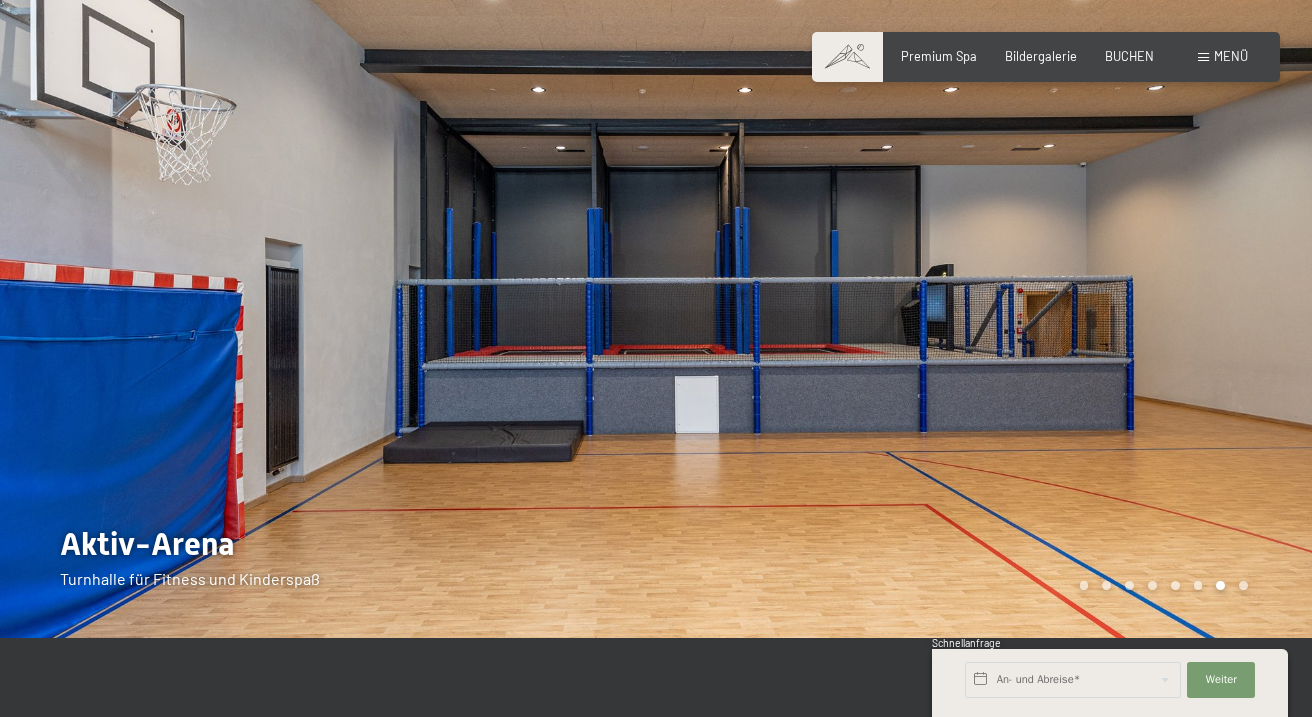 click at bounding box center (984, 313) 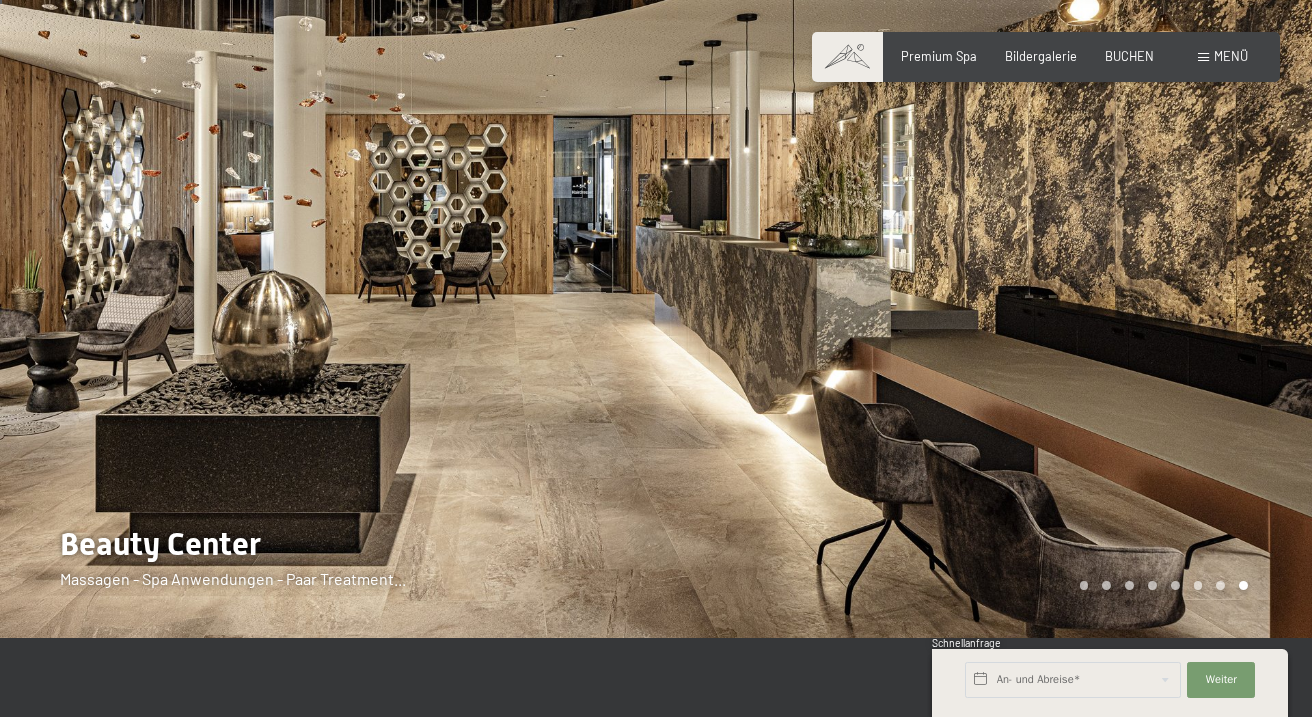 click at bounding box center (984, 313) 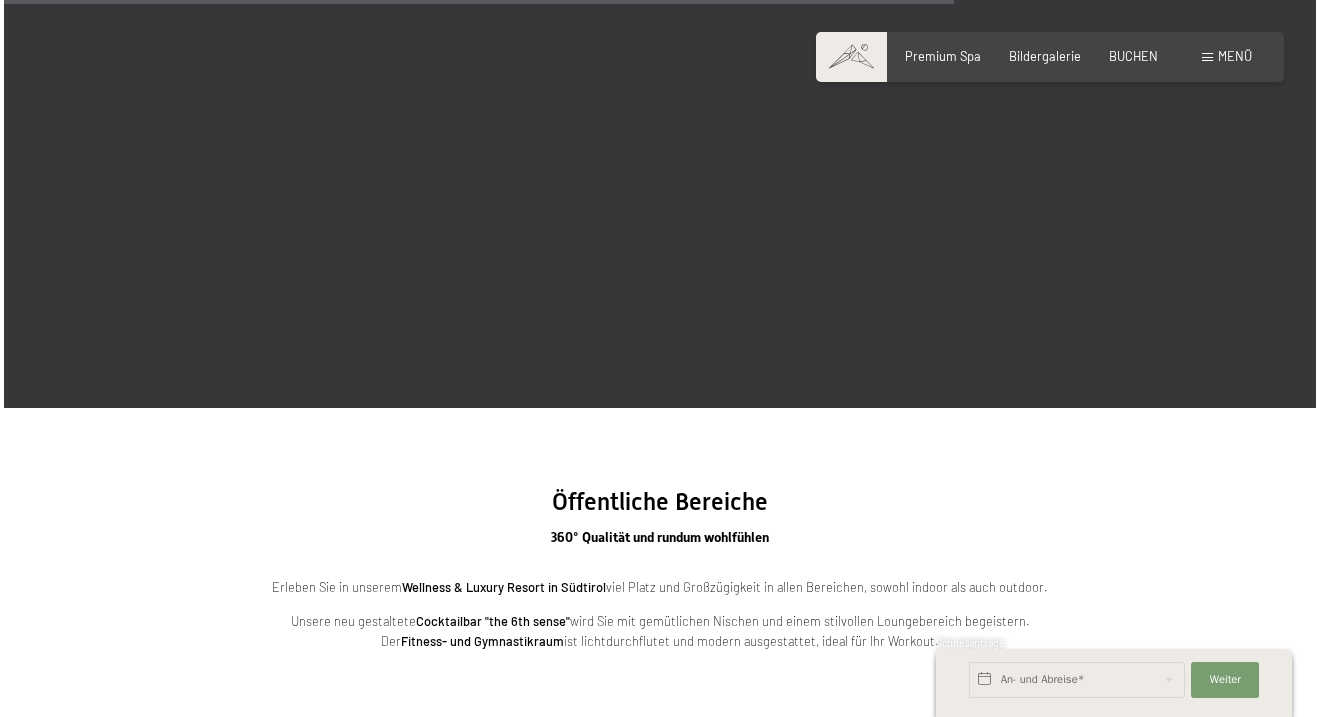 scroll, scrollTop: 4507, scrollLeft: 0, axis: vertical 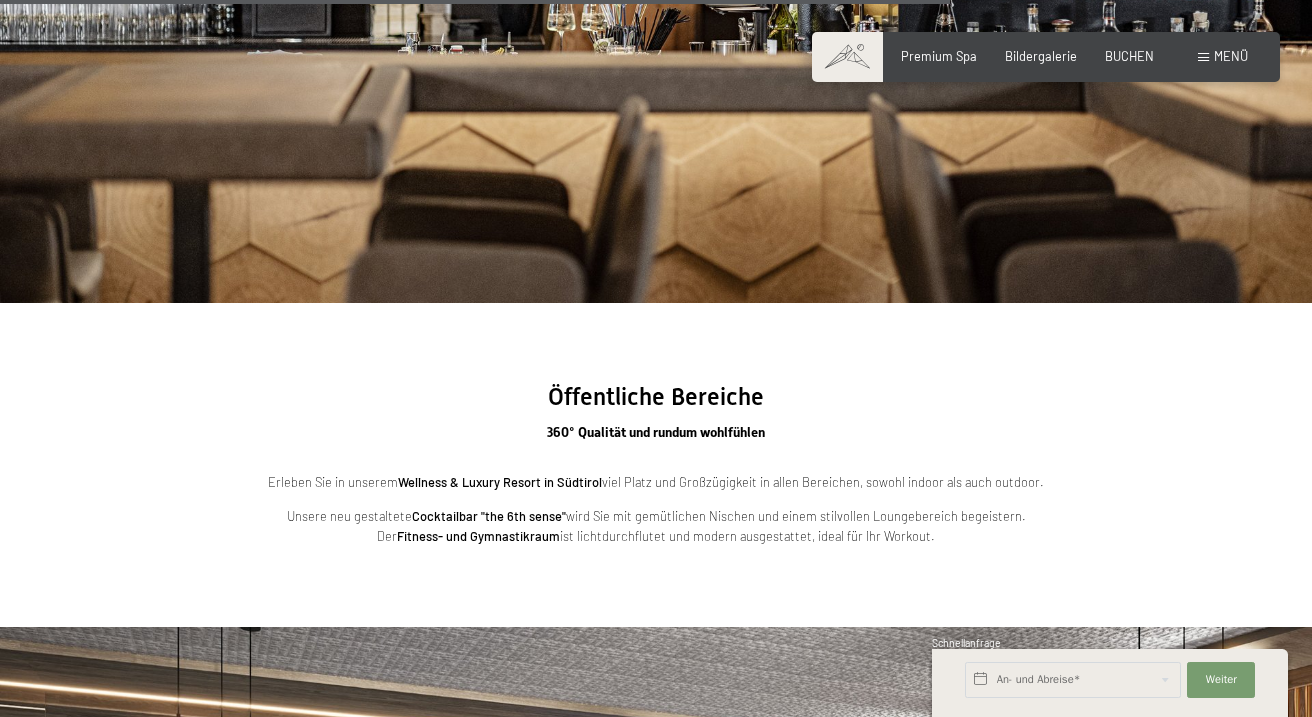 click on "Buchen           Anfragen                                     Premium Spa           Bildergalerie           BUCHEN           Menü                                                                    DE         IT         EN                Gutschein             Bildergalerie               Anfragen           Buchen                    DE         IT         EN                       Das Schwarzenstein           Neuheiten im Schwarzenstein         Ihre Gastgeber         Premium Spa         Gourmet         Aktiv         Wochenprogramm         Bilder             Family         GoGreen         Belvita         Bildergalerie                     Wohnen & Preise           Inklusivleistungen         Zimmer & Preise         Liste             Angebote         Liste             Familienpreise         Spa Anwendungen         Treuebonus         Anfrage         Buchung         AGBs - Info         Gutschein         Geschenksidee         App. Luxegg                     Umgebung" at bounding box center (1046, 57) 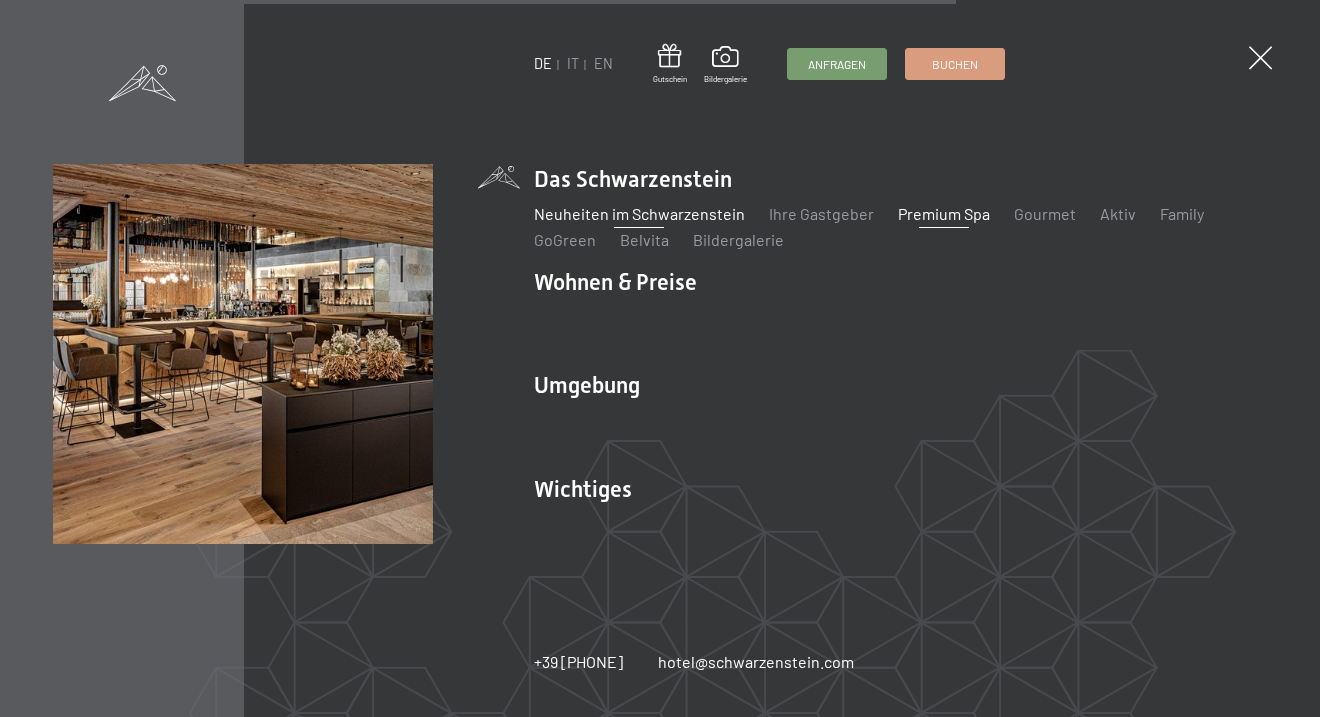 click on "Premium Spa" at bounding box center [944, 213] 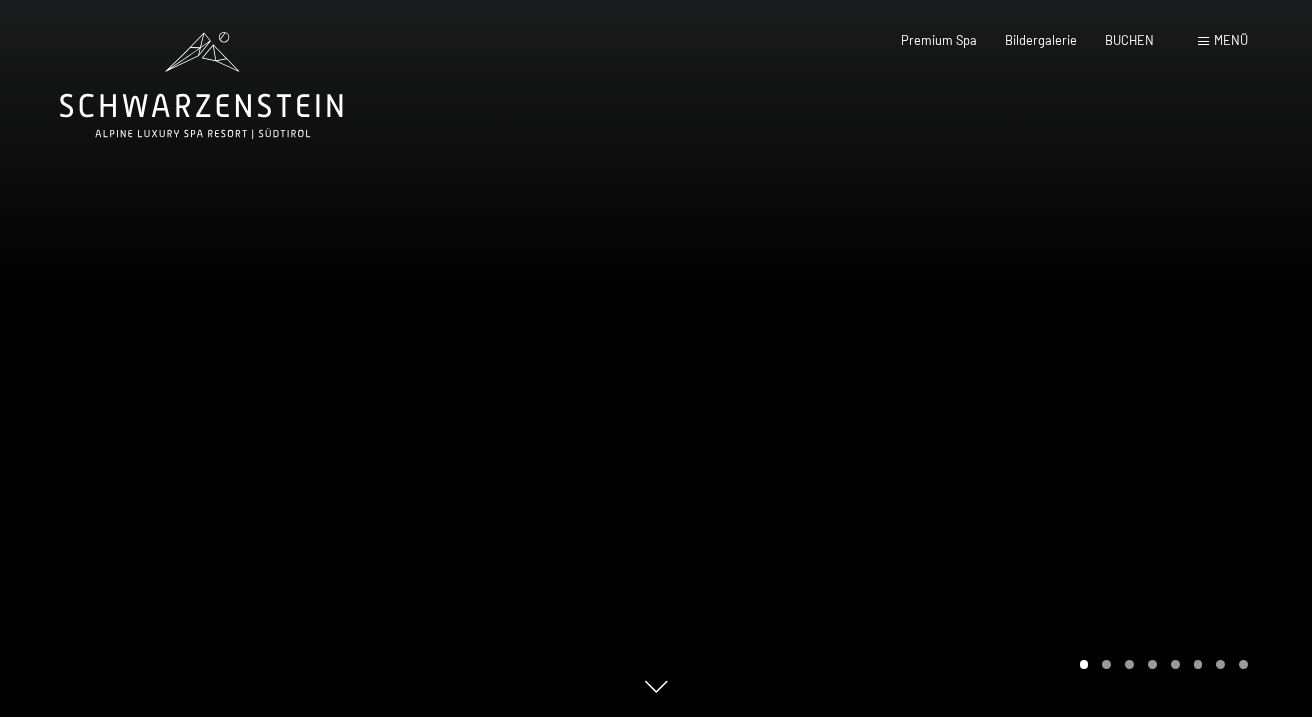 scroll, scrollTop: 0, scrollLeft: 0, axis: both 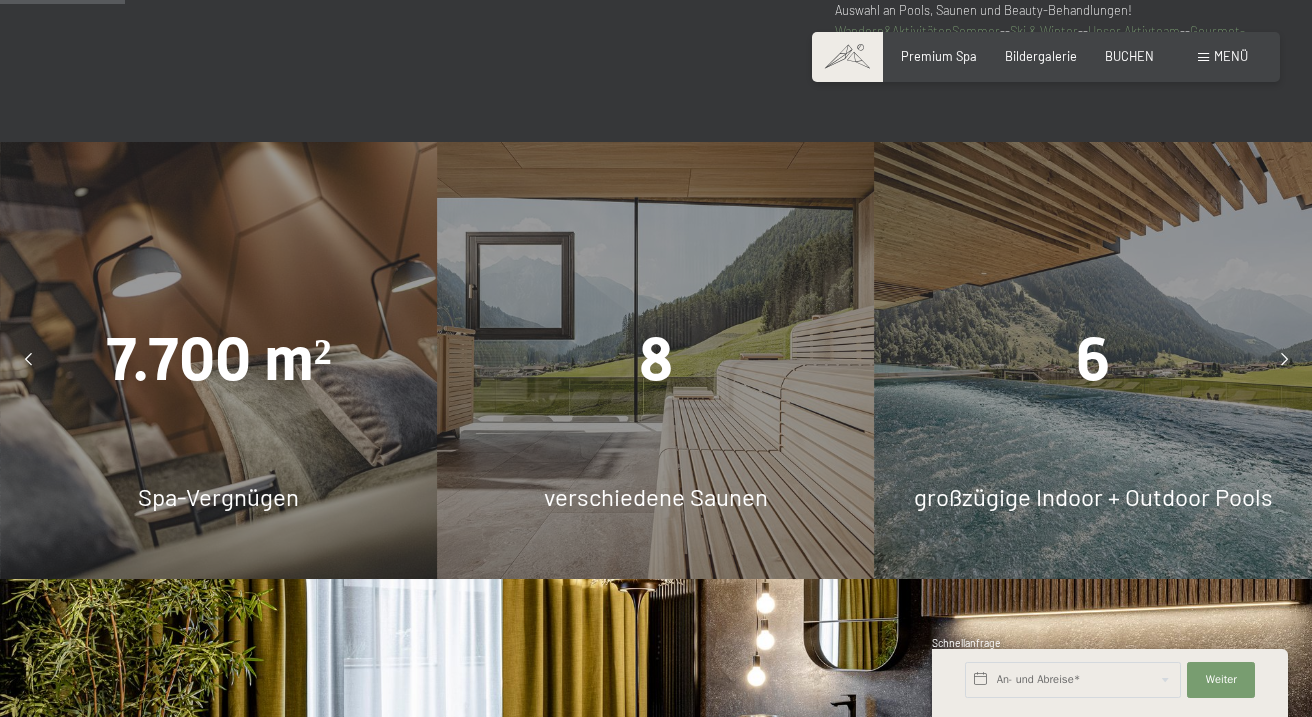 click on "8" at bounding box center [656, 360] 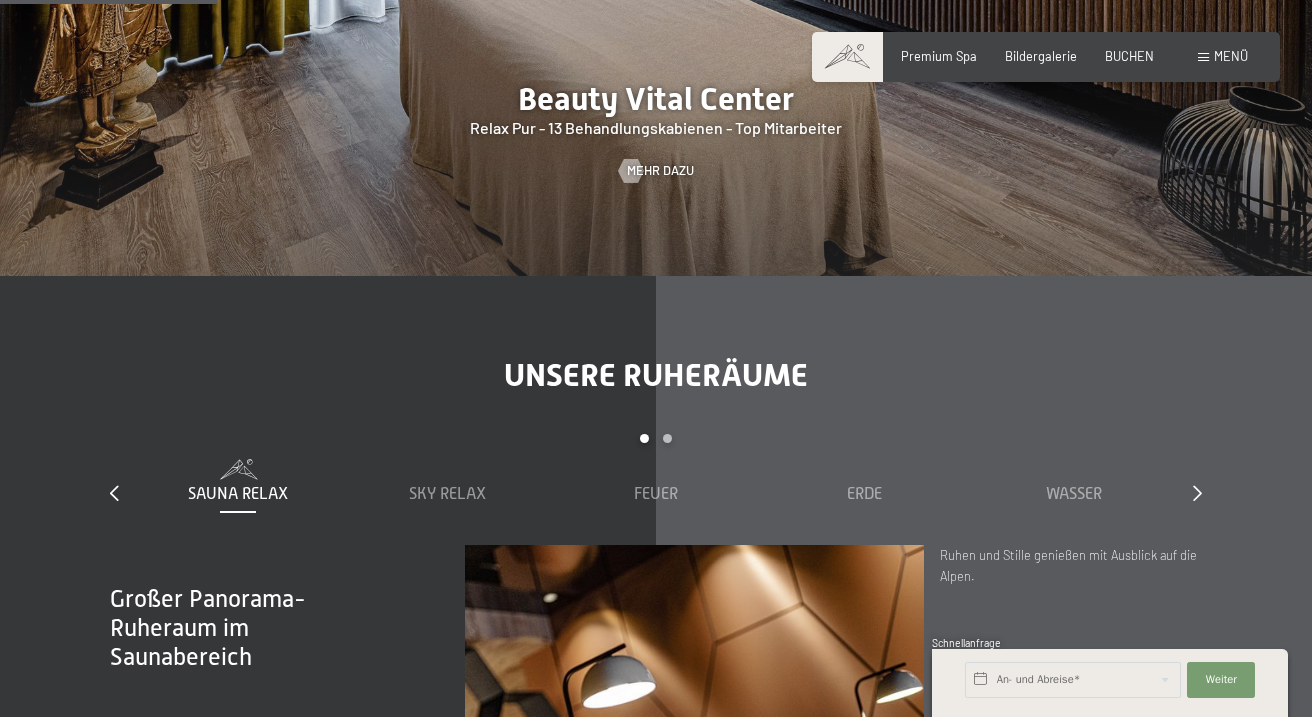 scroll, scrollTop: 2005, scrollLeft: 0, axis: vertical 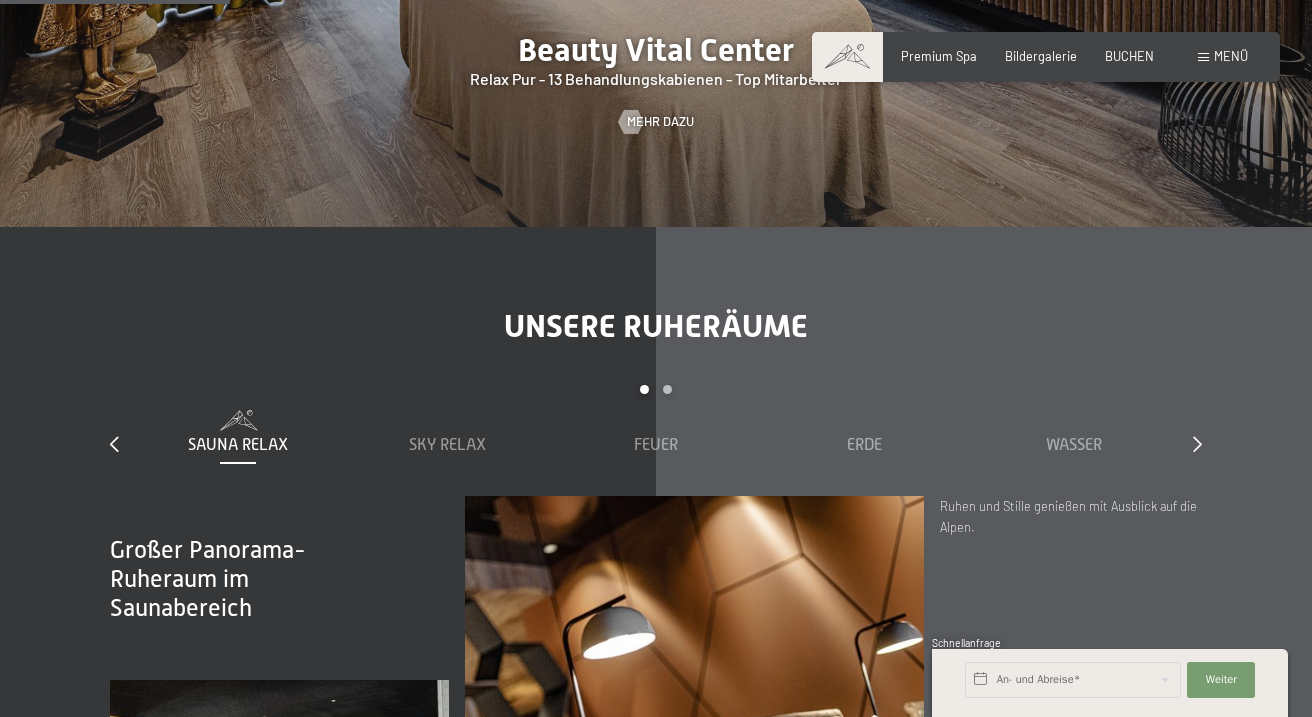 click on "Einwilligung Marketing*" at bounding box center (528, 416) 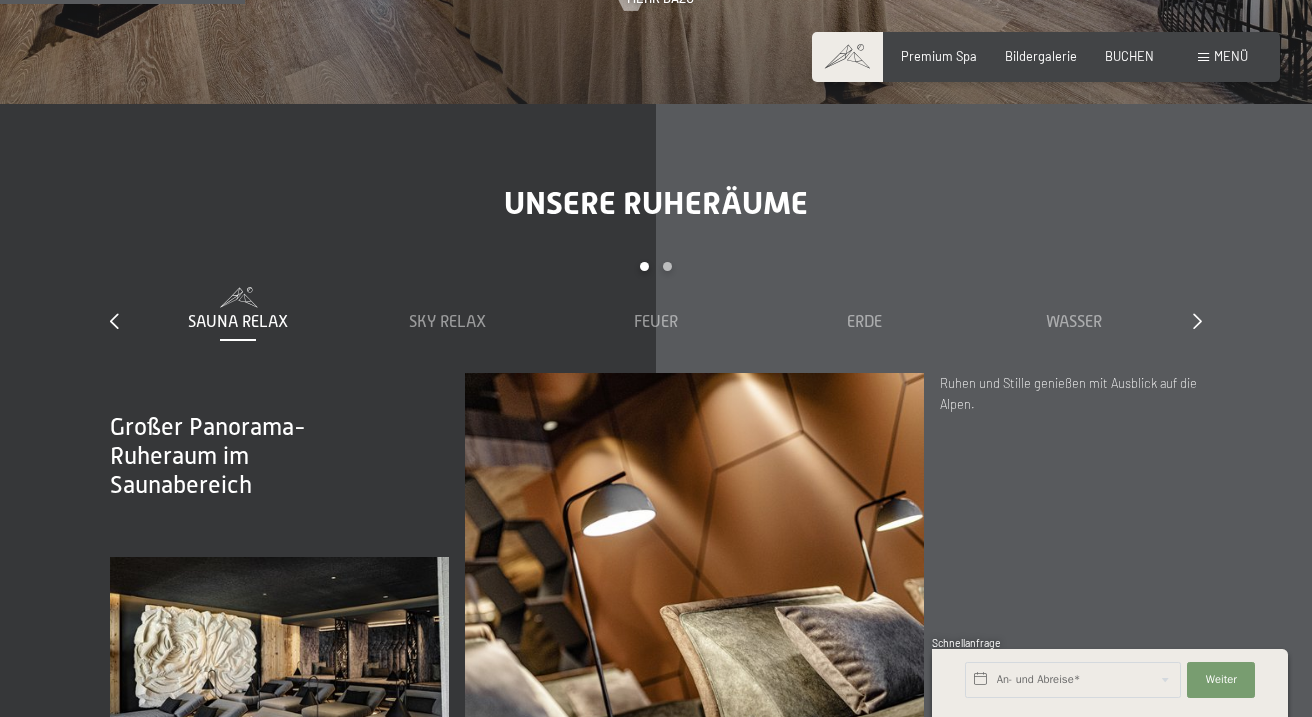 scroll, scrollTop: 2130, scrollLeft: 0, axis: vertical 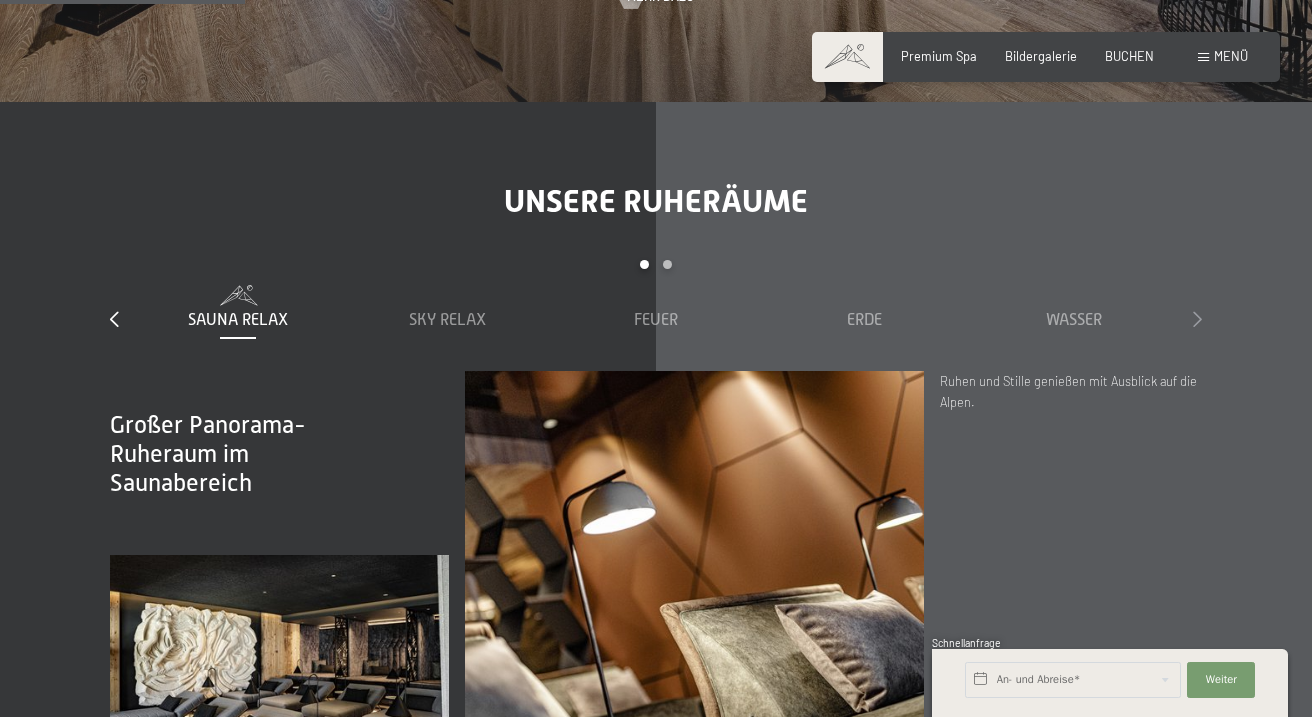 click at bounding box center (1197, 319) 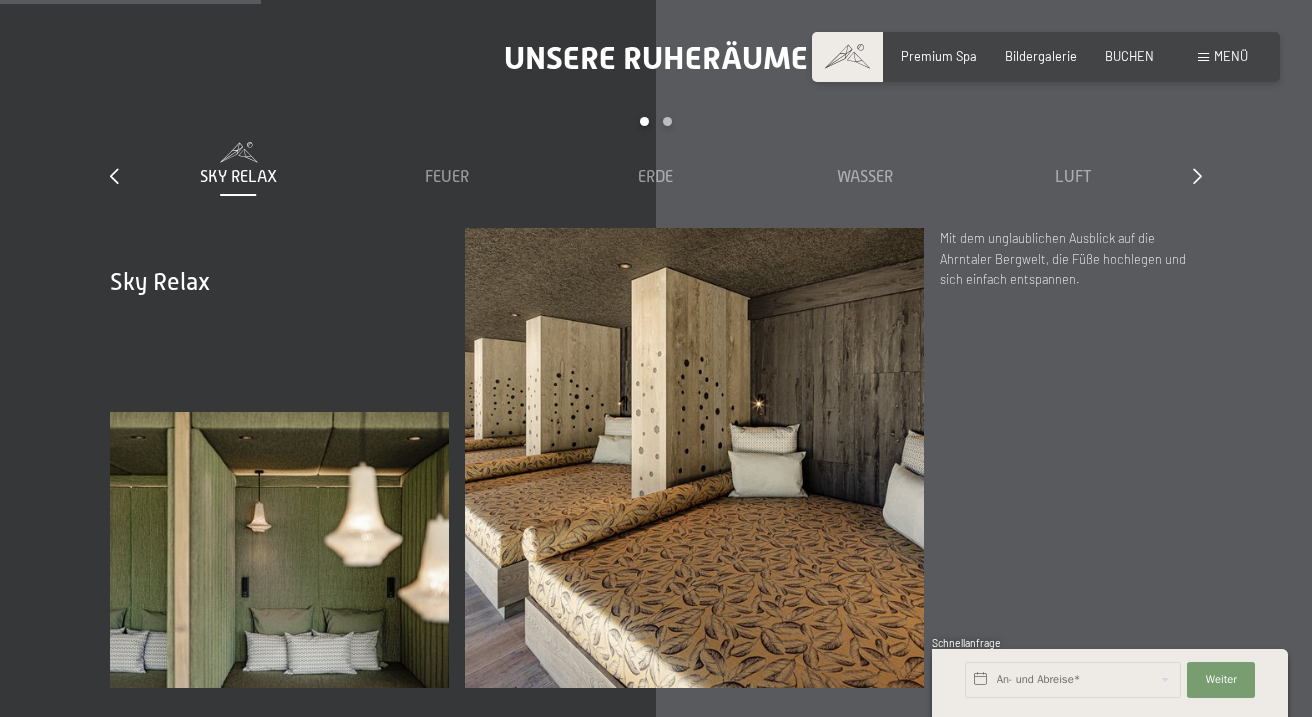 scroll, scrollTop: 2277, scrollLeft: 0, axis: vertical 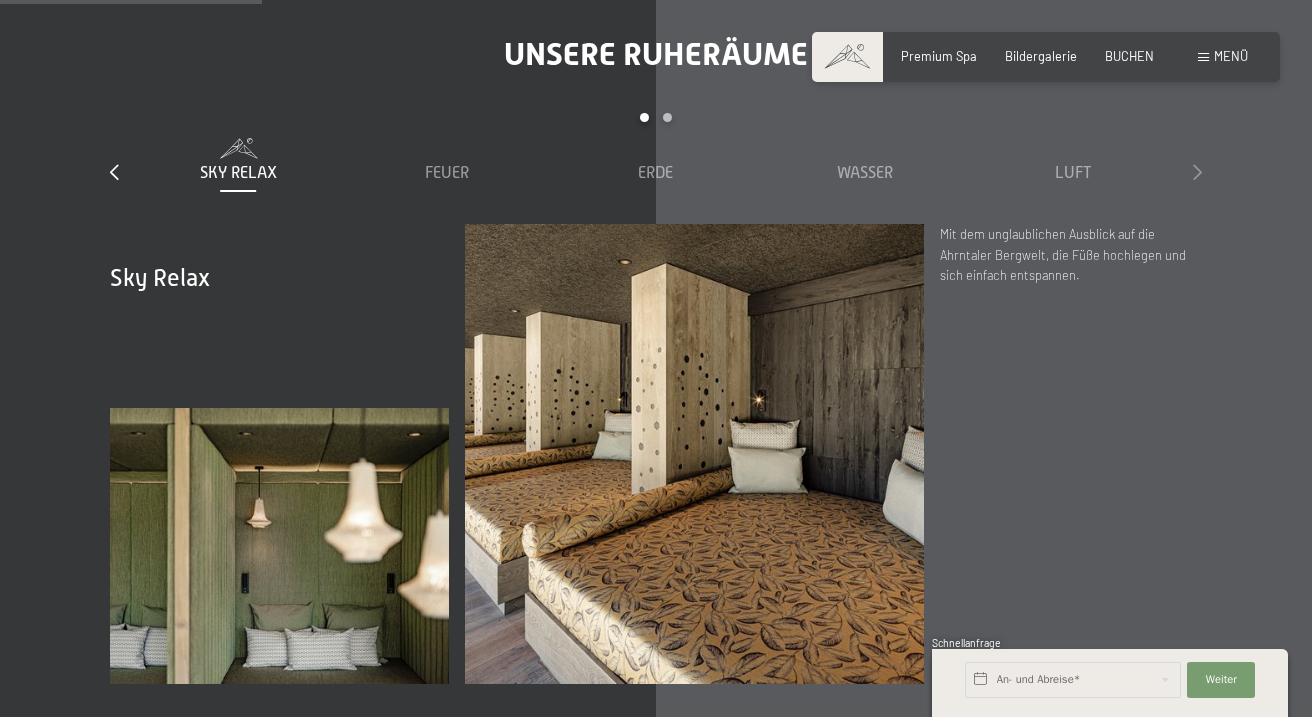 click at bounding box center (1197, 172) 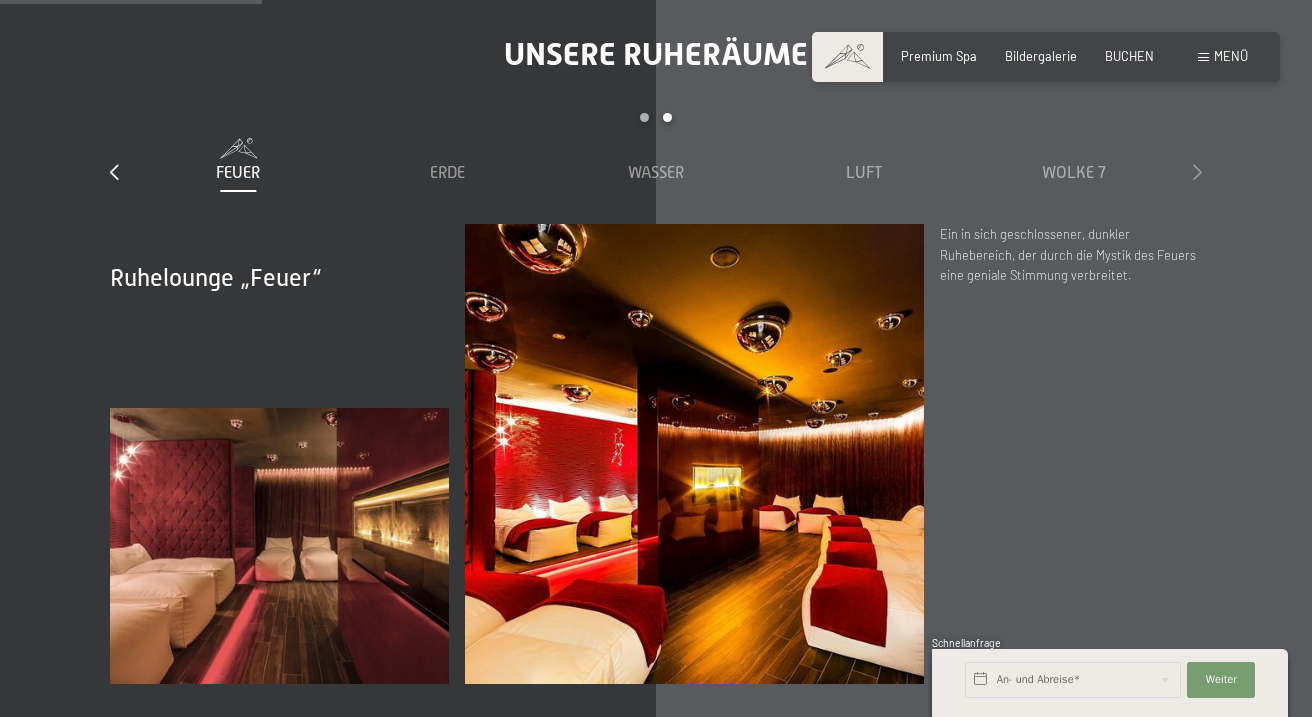 click at bounding box center [1197, 172] 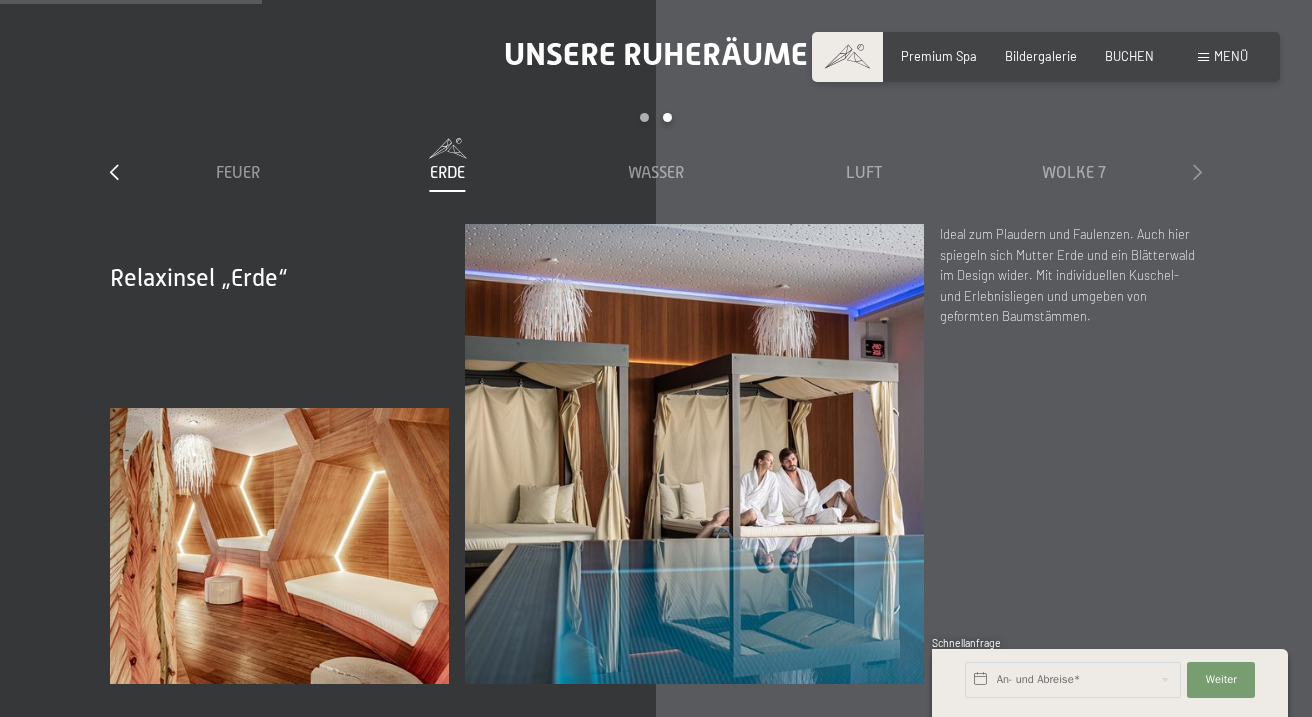 click at bounding box center [1197, 172] 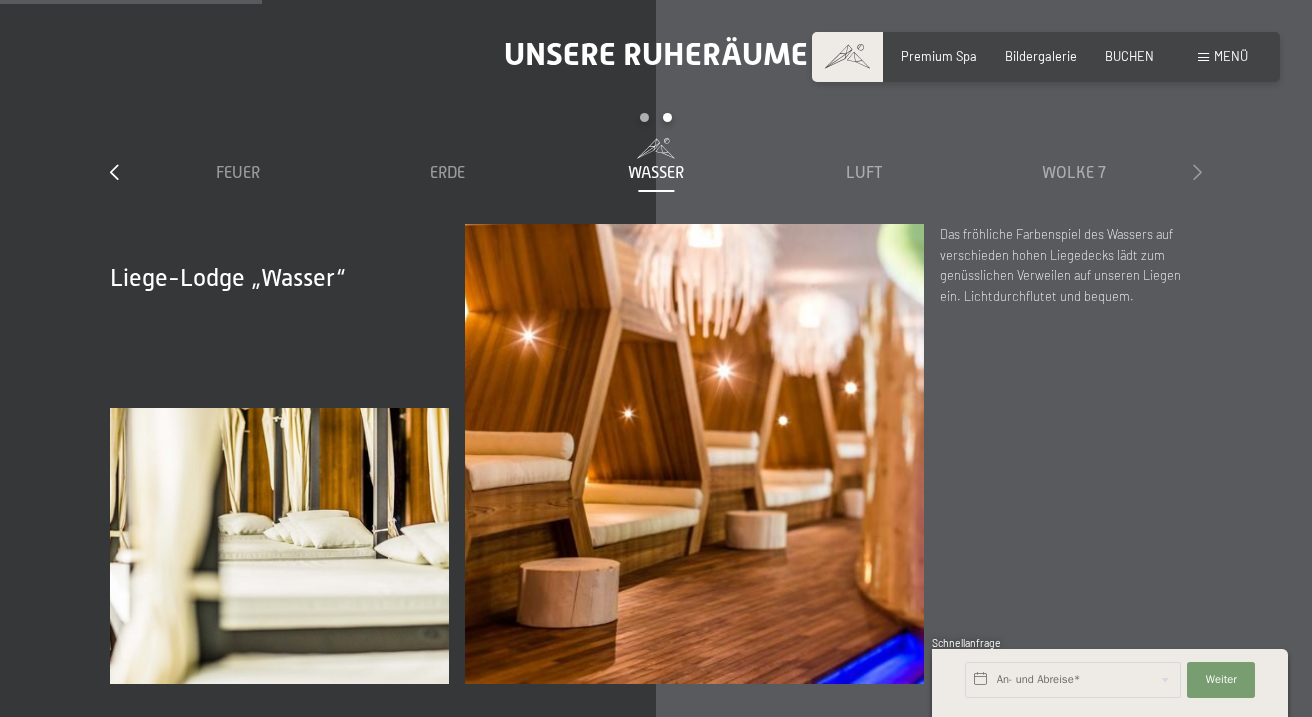click at bounding box center [1197, 172] 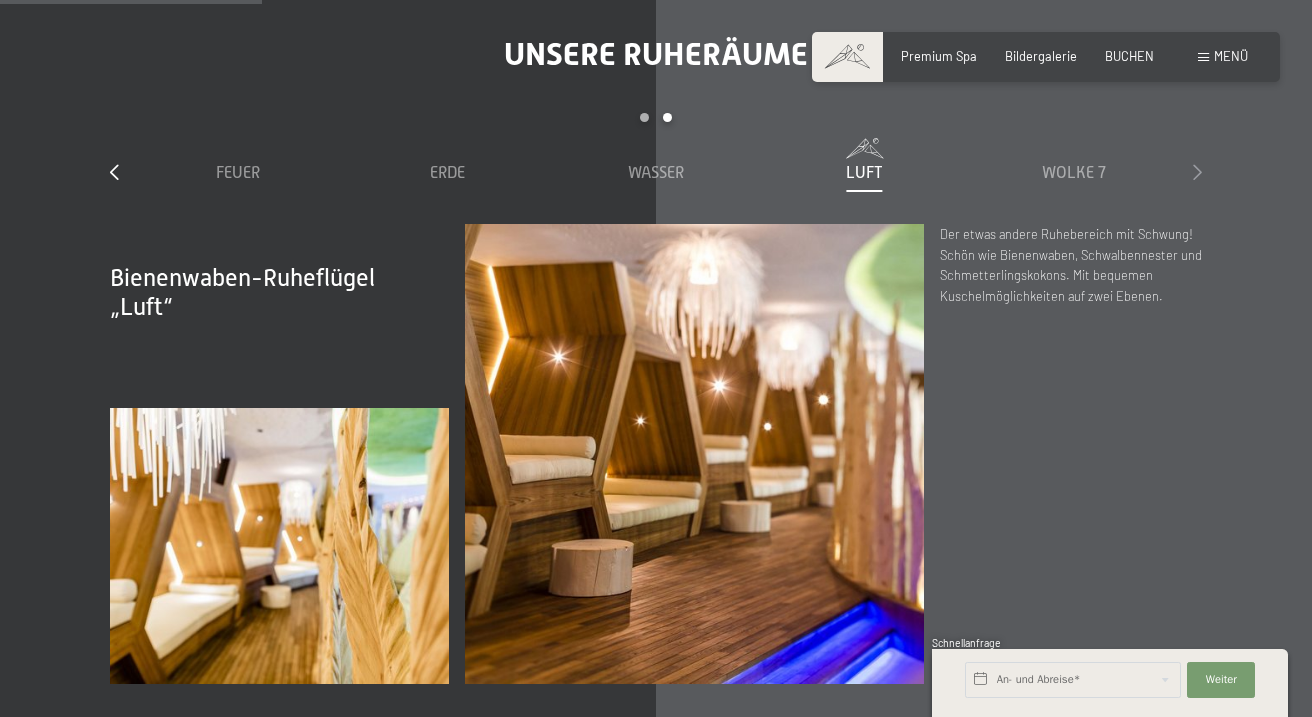 click at bounding box center (1197, 172) 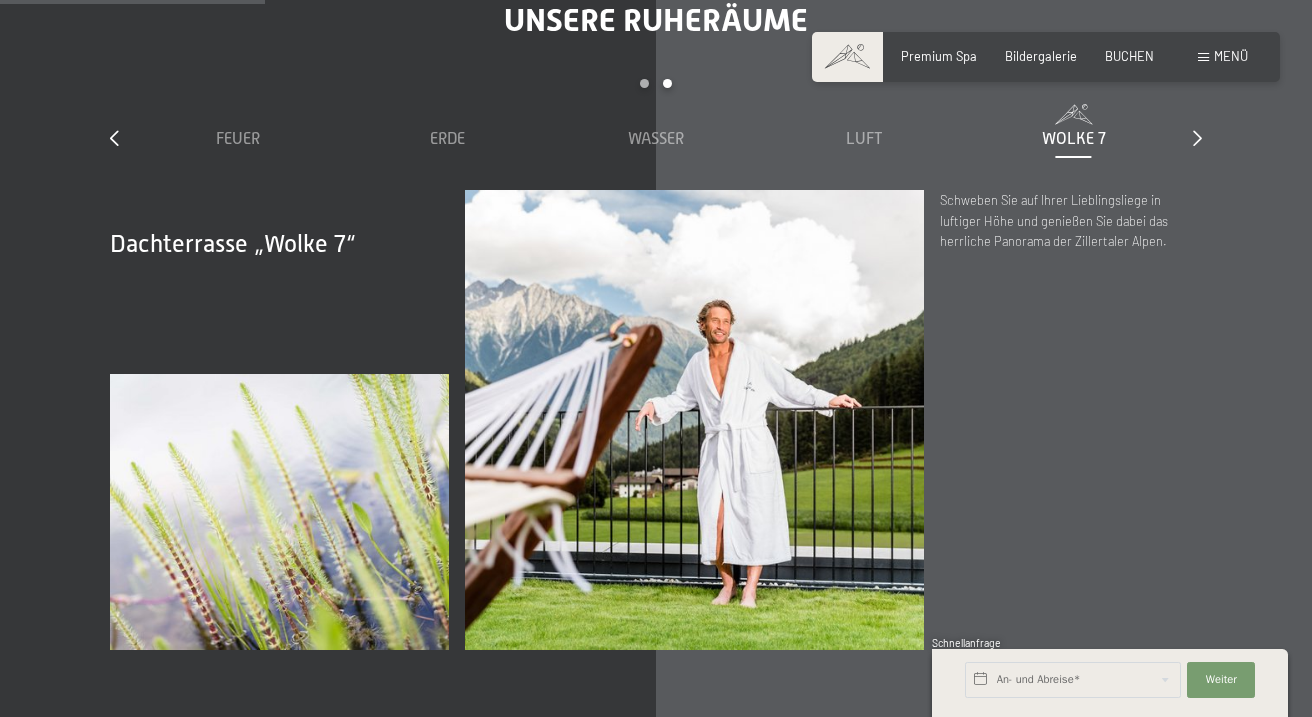 scroll, scrollTop: 2315, scrollLeft: 0, axis: vertical 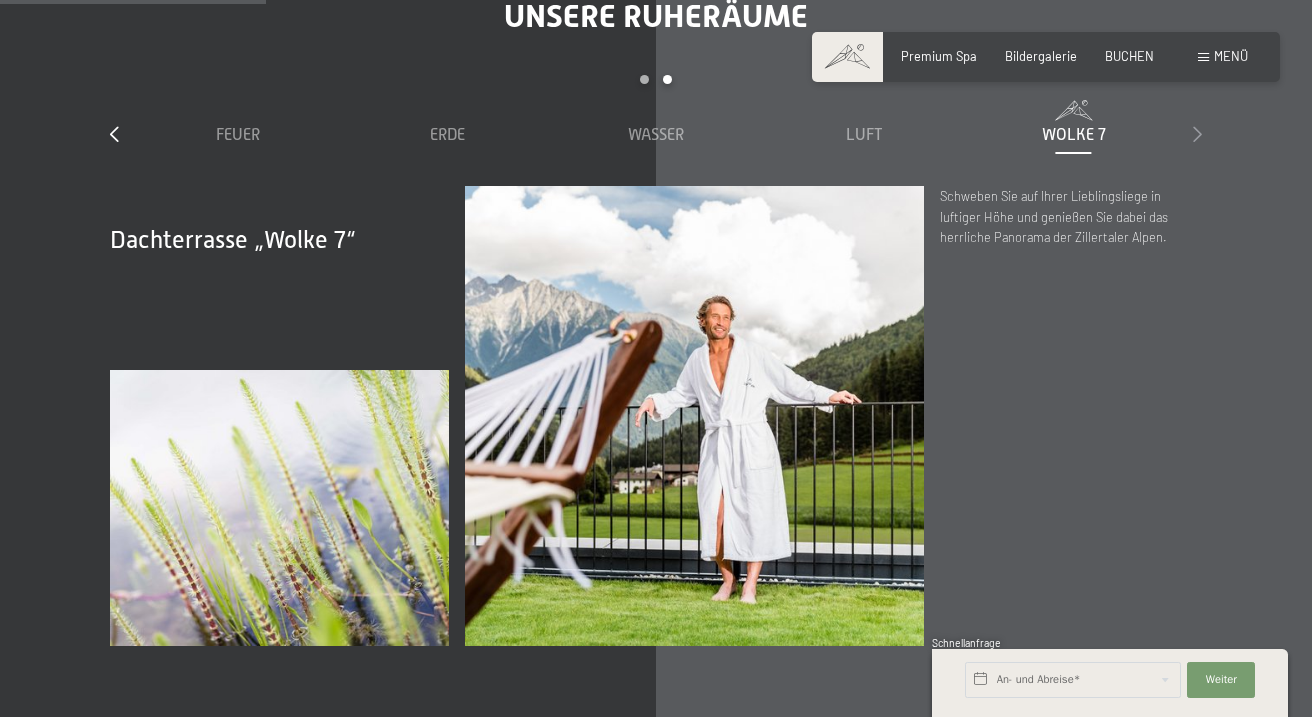 click at bounding box center (1197, 134) 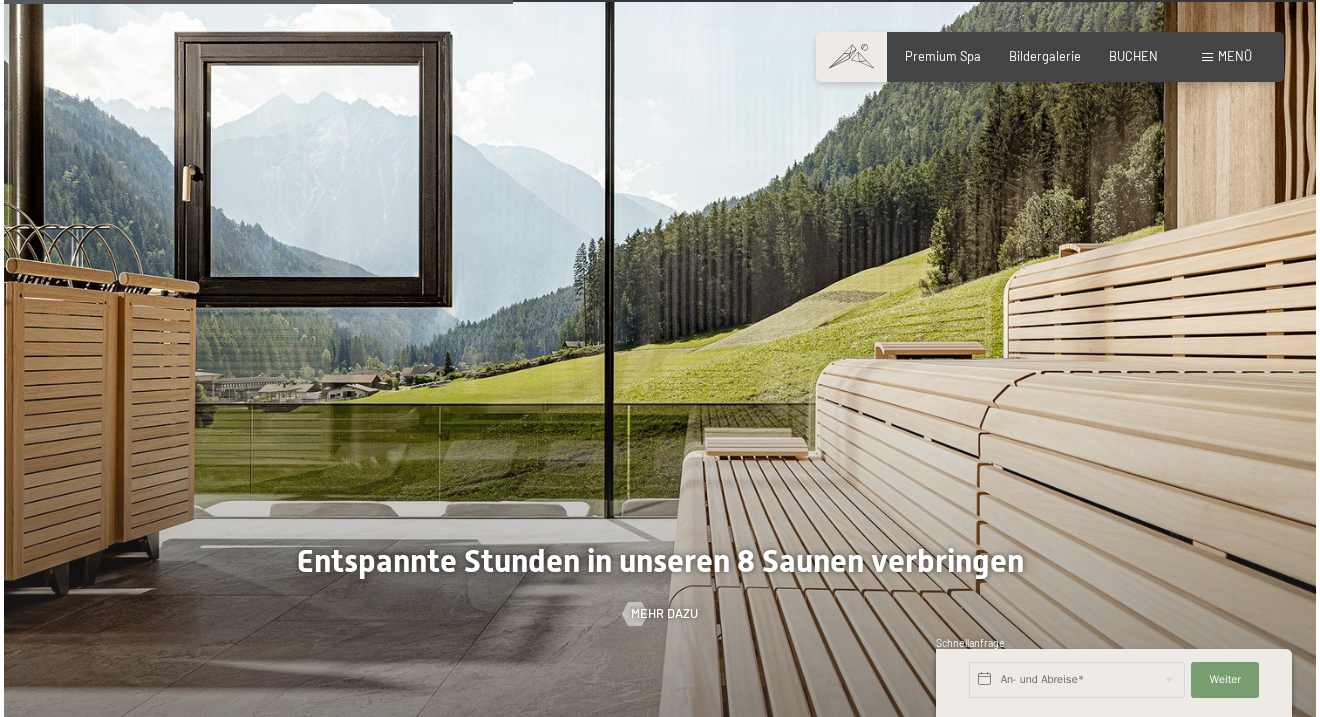 scroll, scrollTop: 4460, scrollLeft: 0, axis: vertical 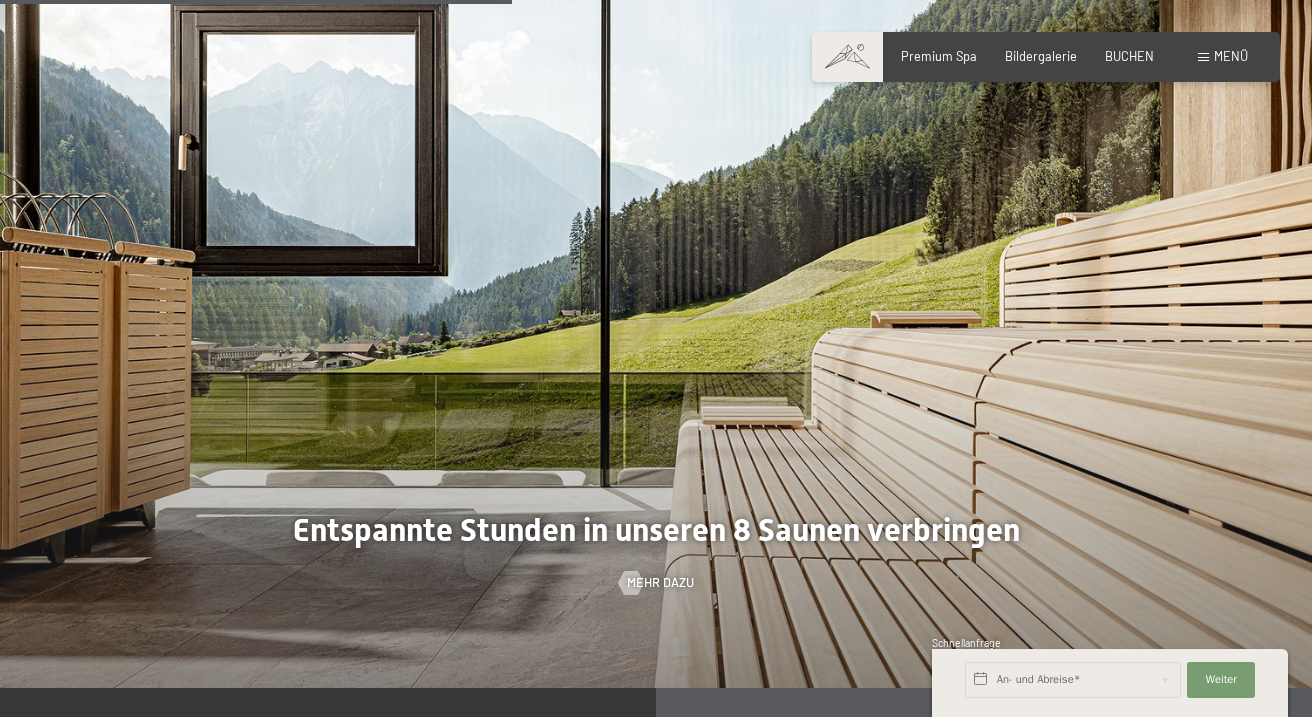 click at bounding box center (656, 329) 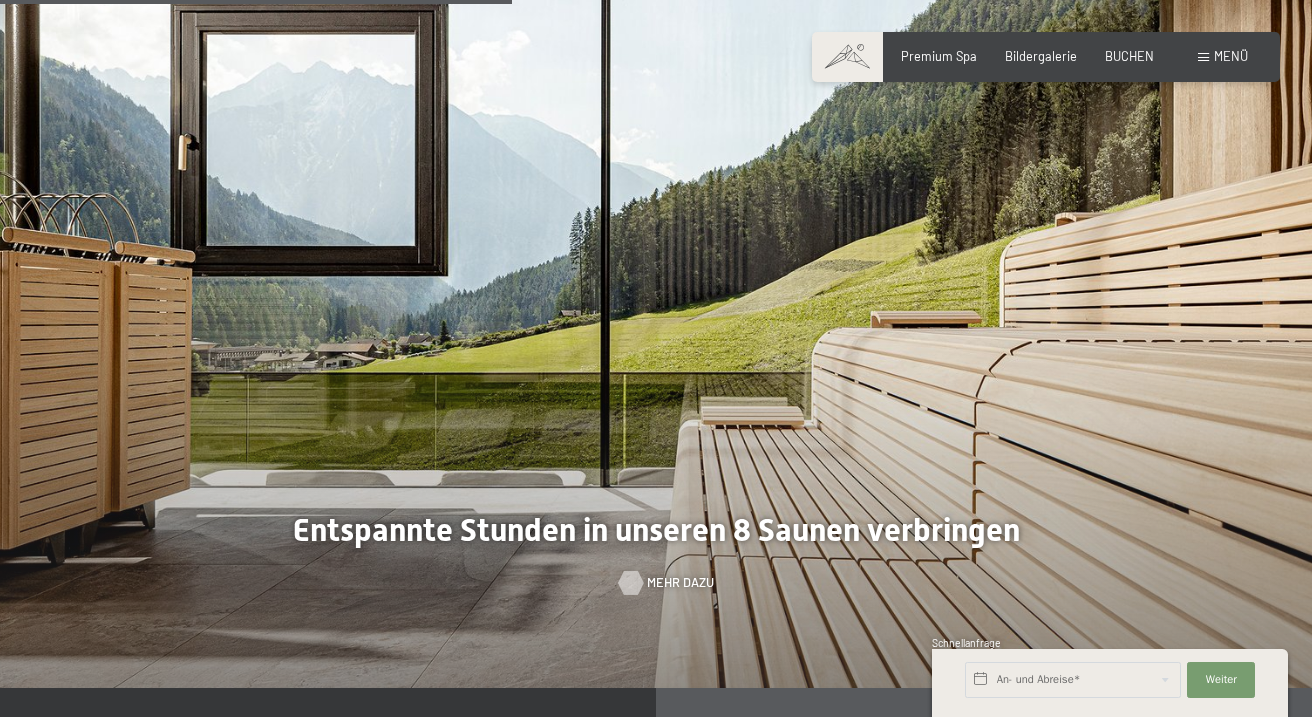 click on "Mehr dazu" at bounding box center (680, 583) 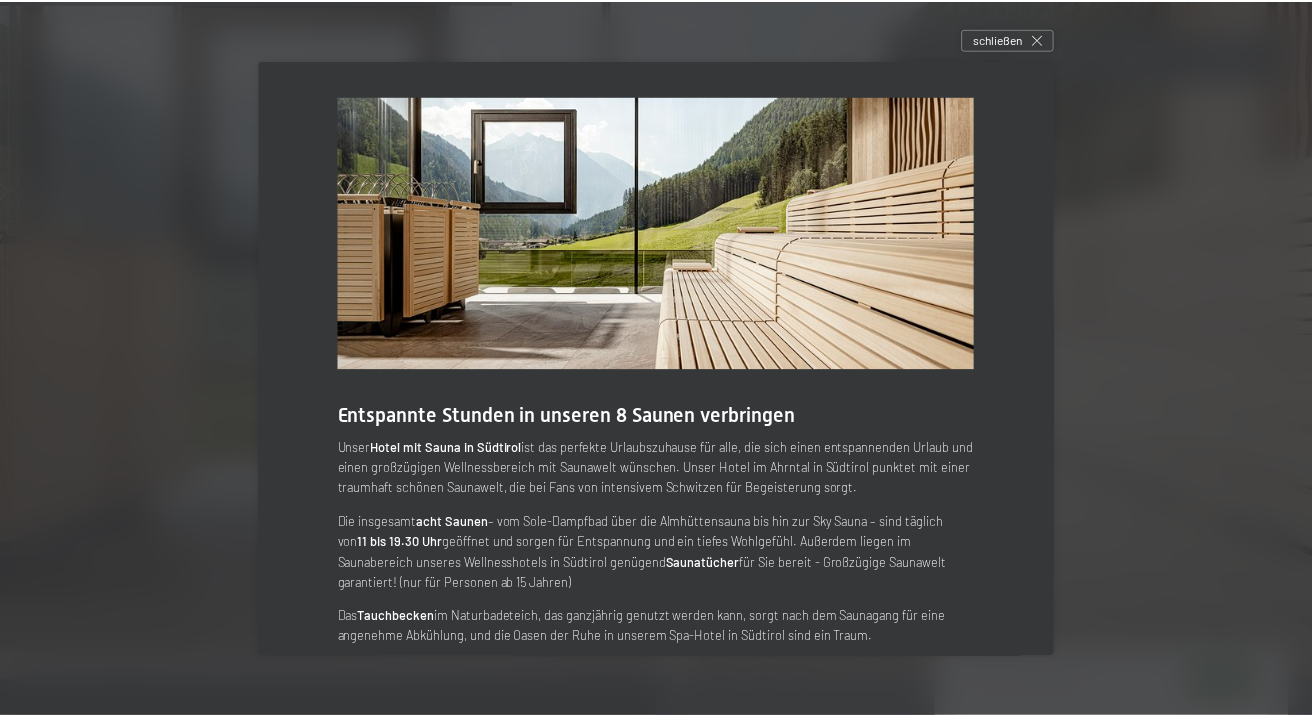 scroll, scrollTop: 0, scrollLeft: 0, axis: both 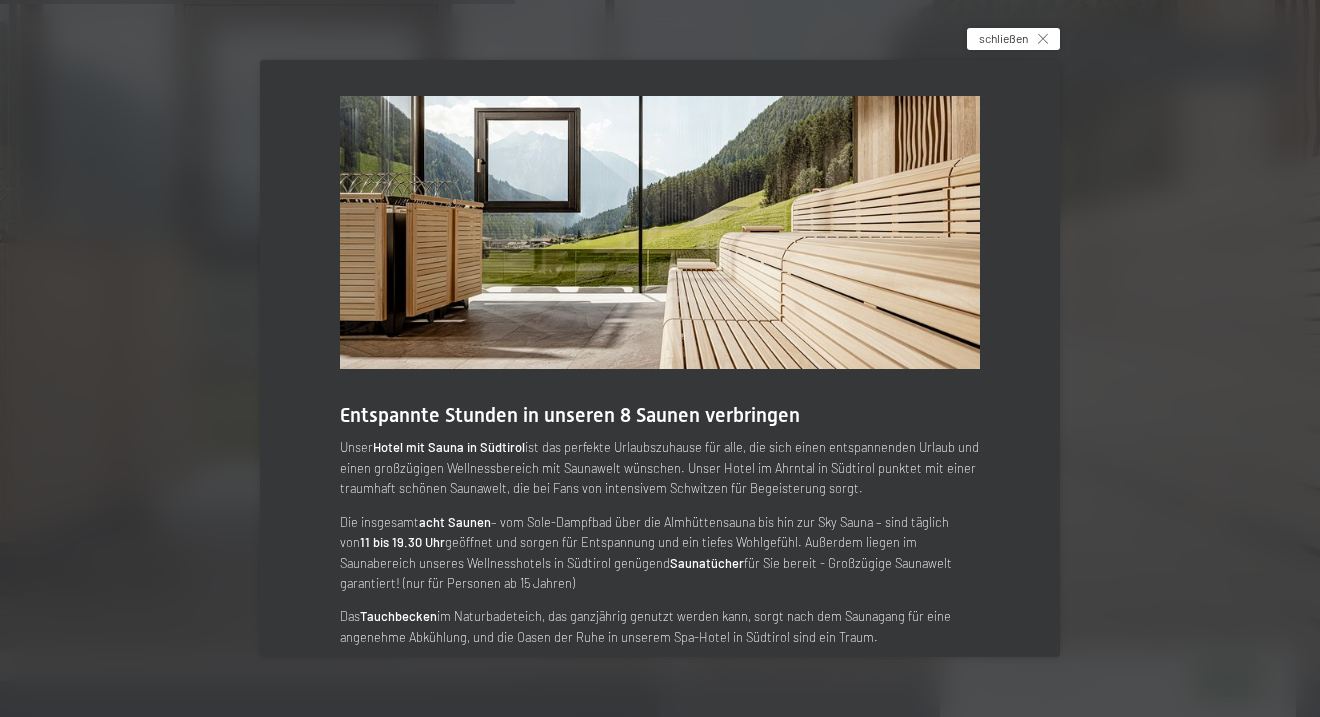 click on "schließen" at bounding box center (1003, 38) 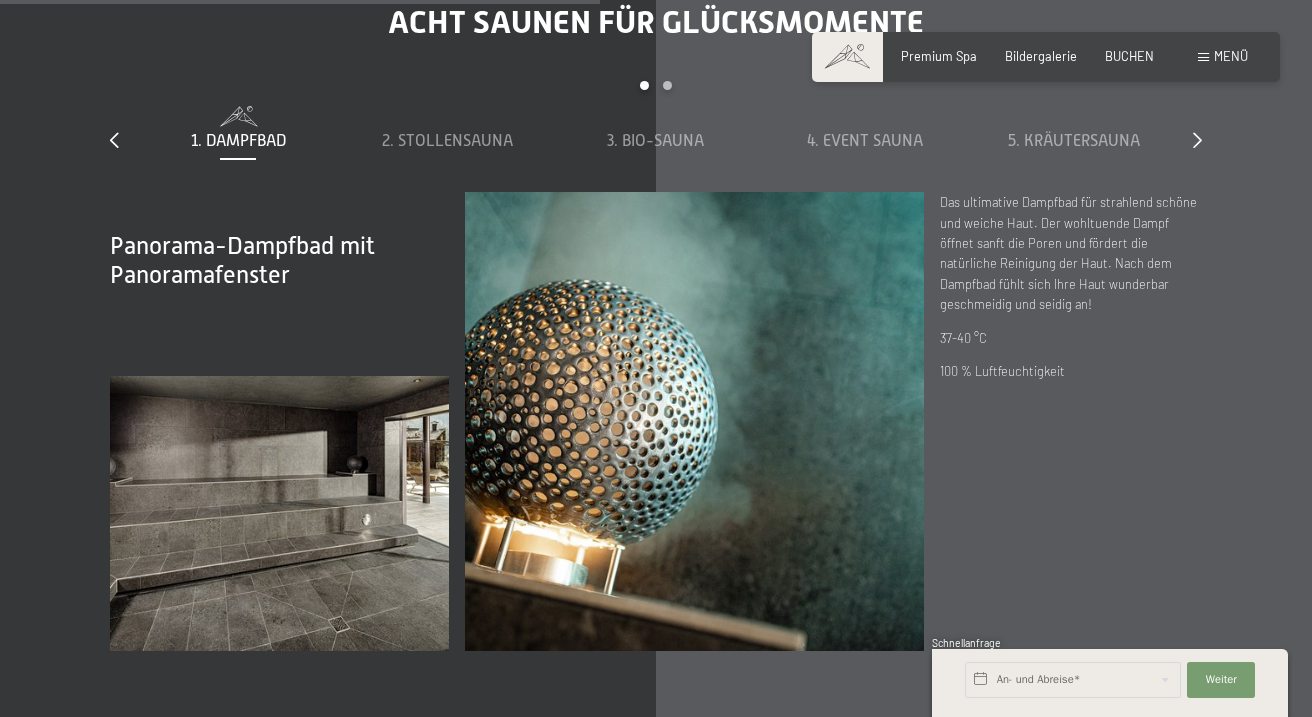 scroll, scrollTop: 5227, scrollLeft: 0, axis: vertical 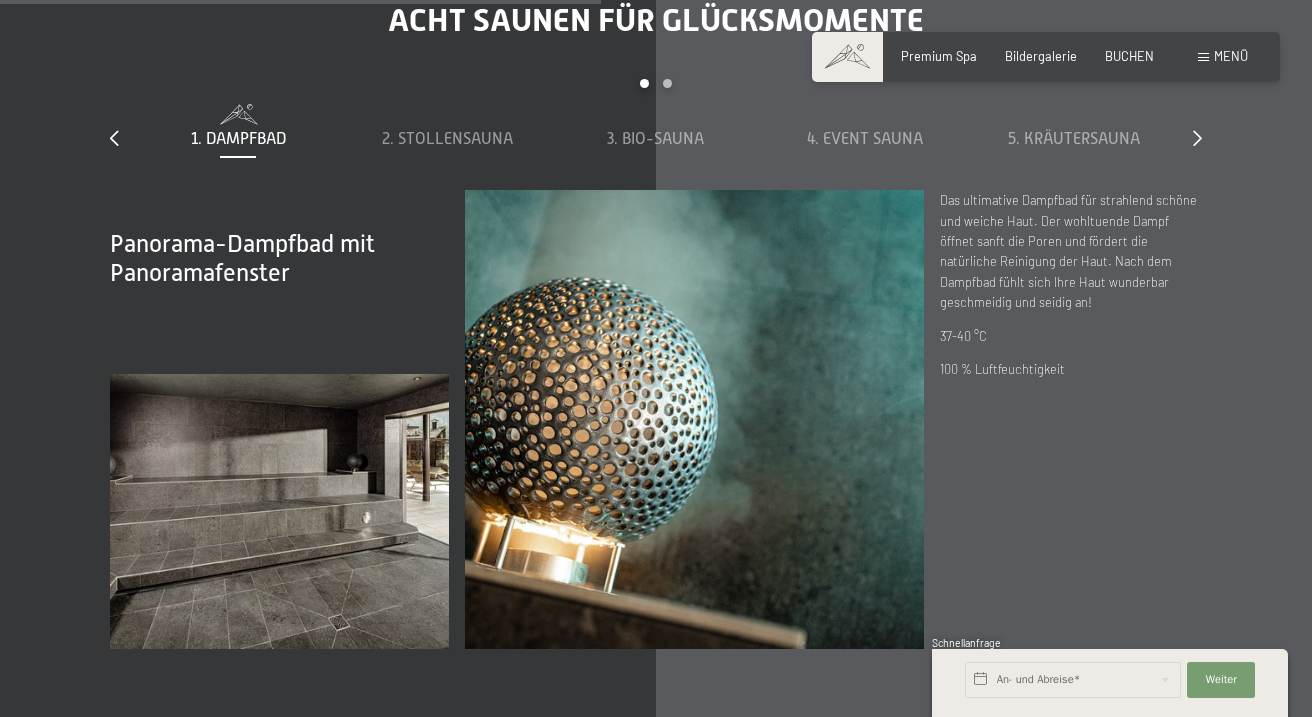 click on "Acht Saunen für Glücksmomente             slide  1 to 5   of 8         1. Dampfbad             2. Stollensauna             3. Bio-Sauna             4. Event Sauna             5. Kräutersauna             6. Sky Sauna             7. Almhüttensauna             8. Dress-on-Biosauna                                     Panorama-Dampfbad mit Panoramafenster                         Panorama-Dampfbad mit Panoramafenster           Das ultimative Dampfbad für strahlend schöne und weiche Haut. Der wohltuende Dampf öffnet sanft die Poren und fördert die natürliche Reinigung der Haut. Nach dem Dampfbad fühlt sich Ihre Haut wunderbar geschmeidig und seidig an!   37-40 °C   100 % Luftfeuchtigkeit                 Infrarot-Stollensauna mit Panoramafenster                         Infrarot-Stollensauna mit Panoramafenster           Hier wird tiefenwirksame Strahlungswärme angeboten. Die Tiefenwärme bietet für den Rücken und für die Gelenke allgemeines und besseres Wohlbefinden.   ca. 45 °C" at bounding box center [656, 325] 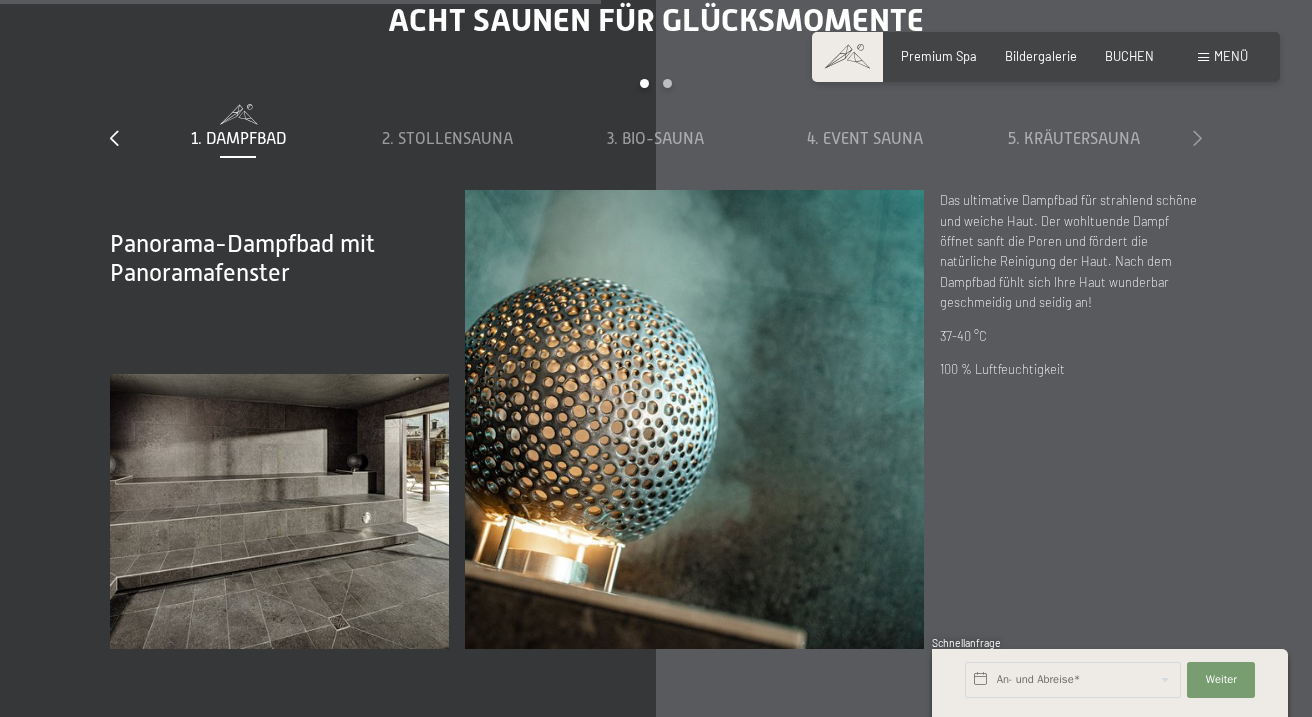 click at bounding box center (1197, 138) 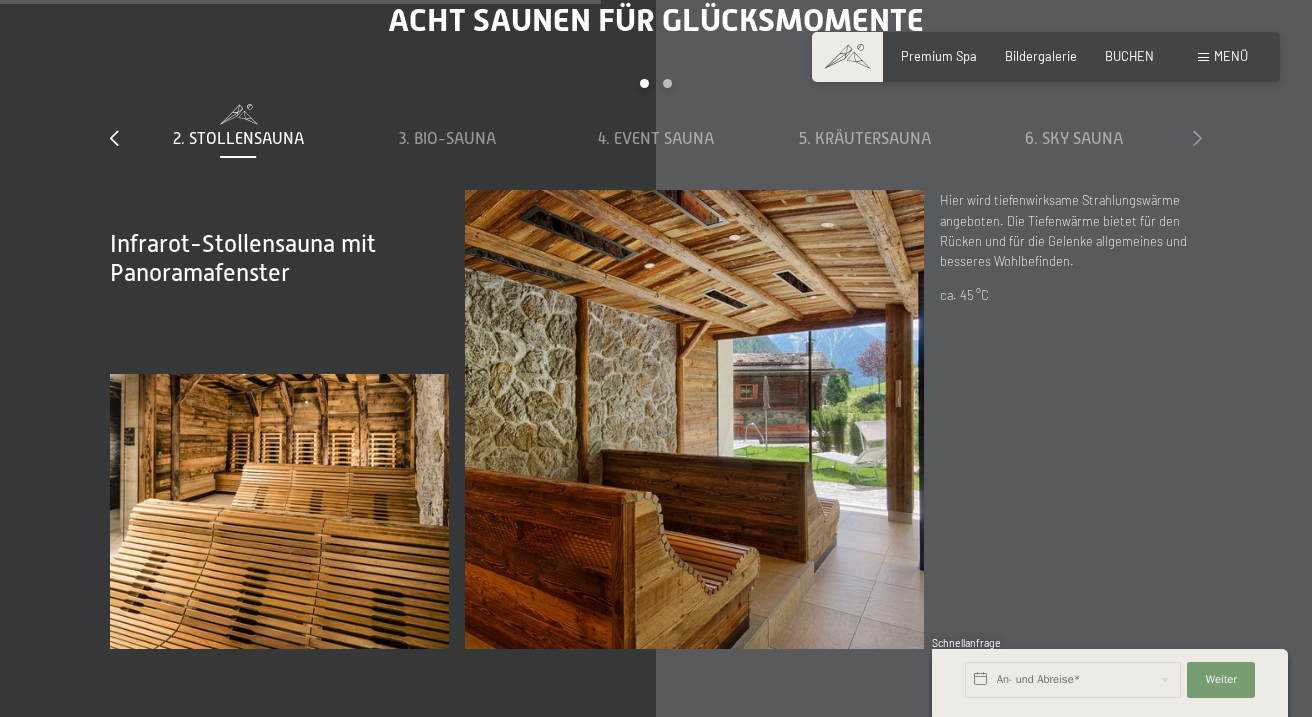 click at bounding box center [1197, 138] 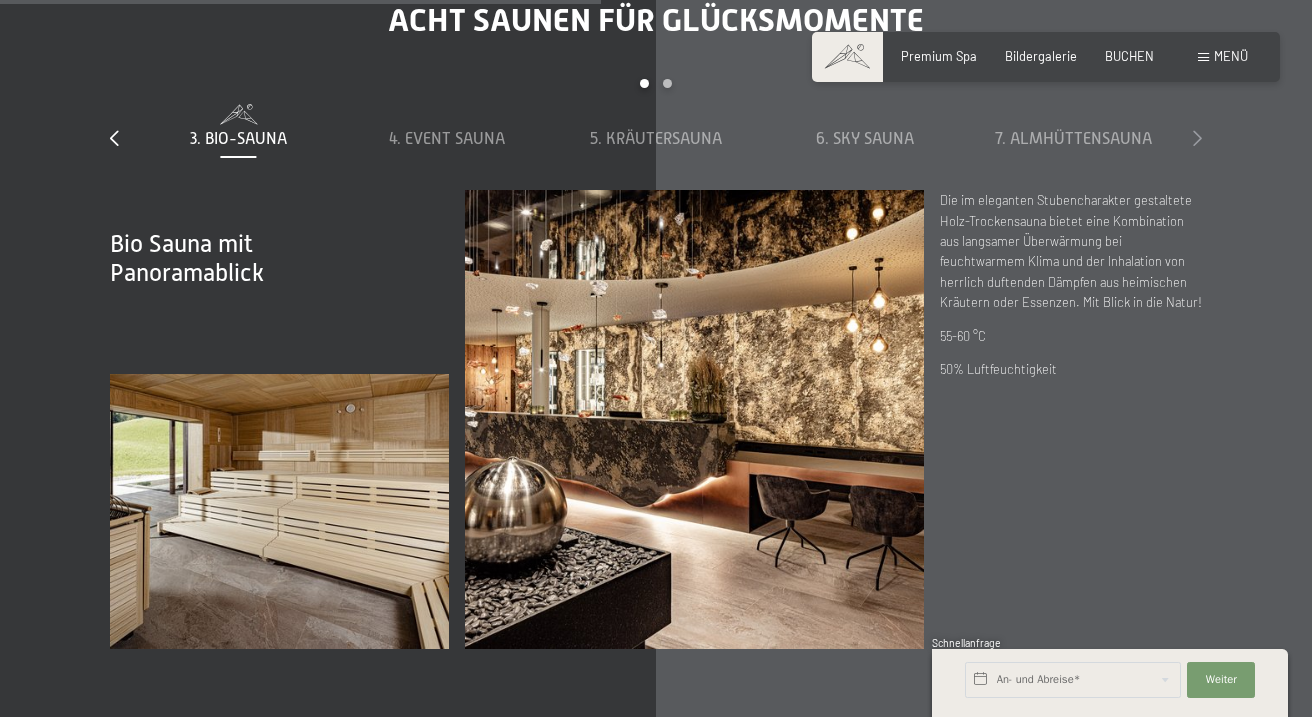 click at bounding box center (1197, 138) 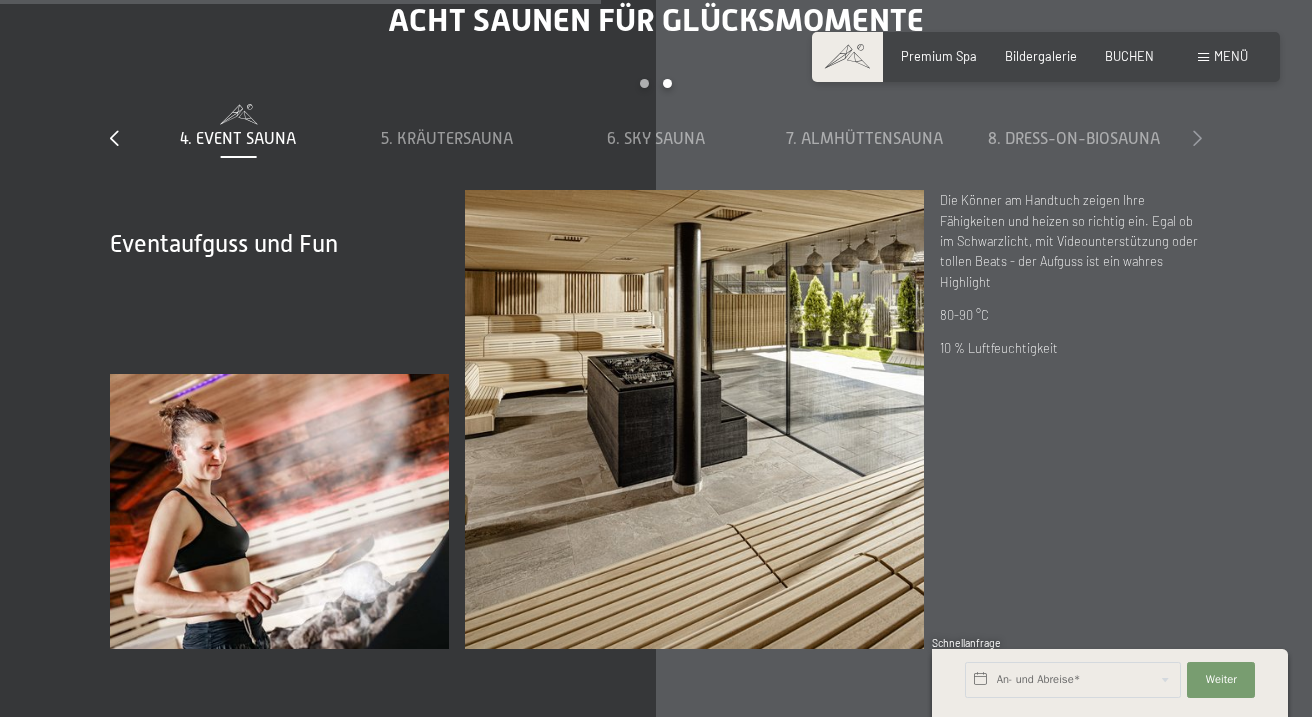 click at bounding box center [1197, 138] 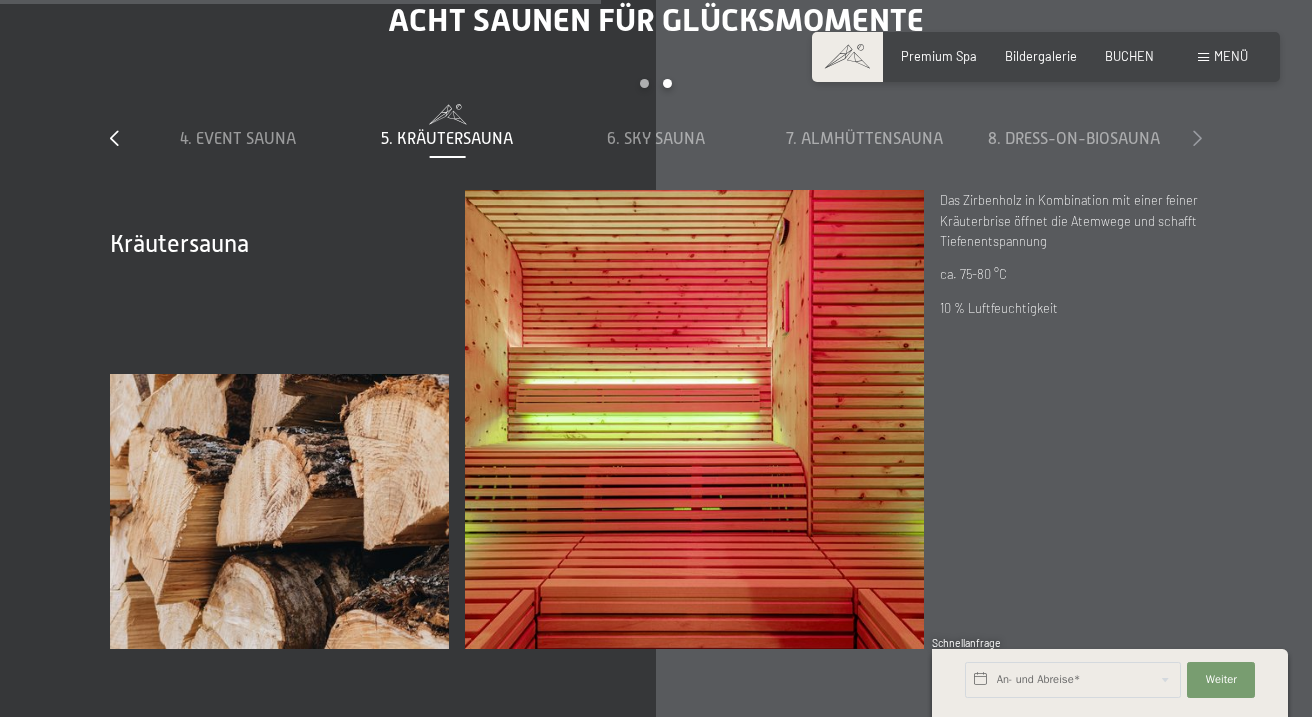 click at bounding box center (1197, 138) 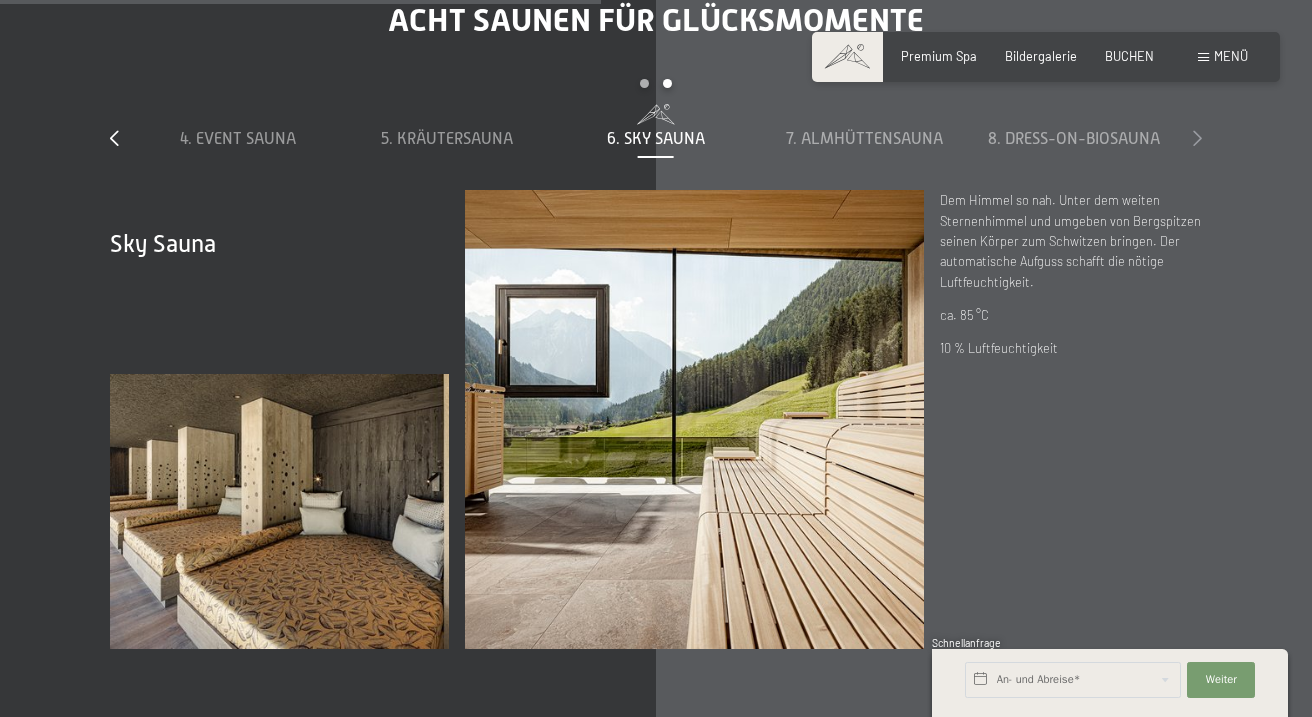 click at bounding box center (1197, 138) 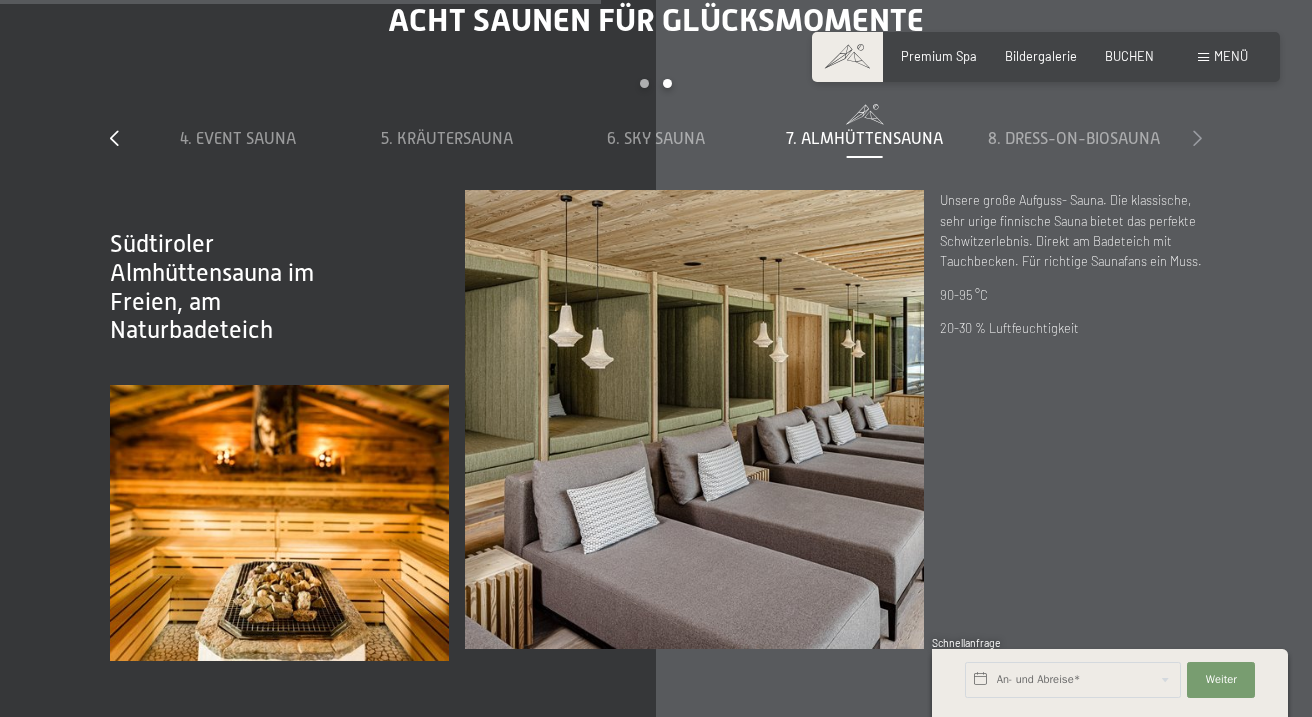 click at bounding box center [1197, 138] 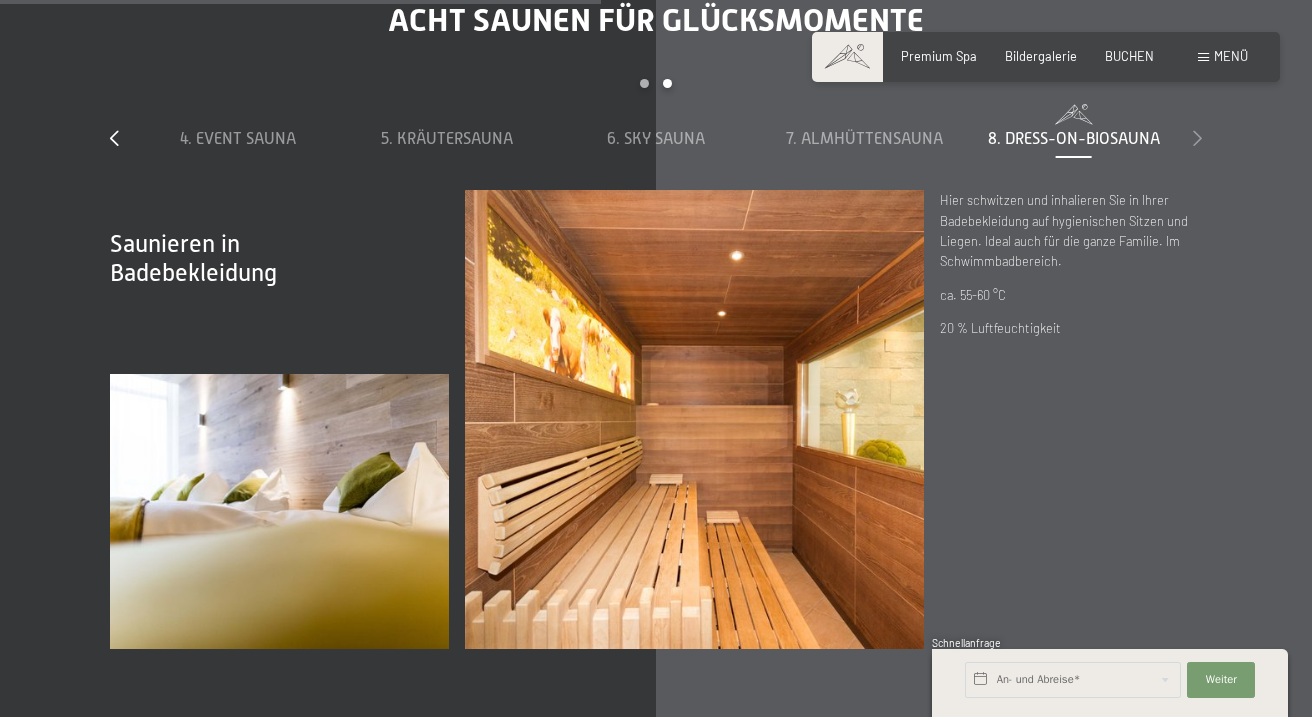 click at bounding box center [1197, 138] 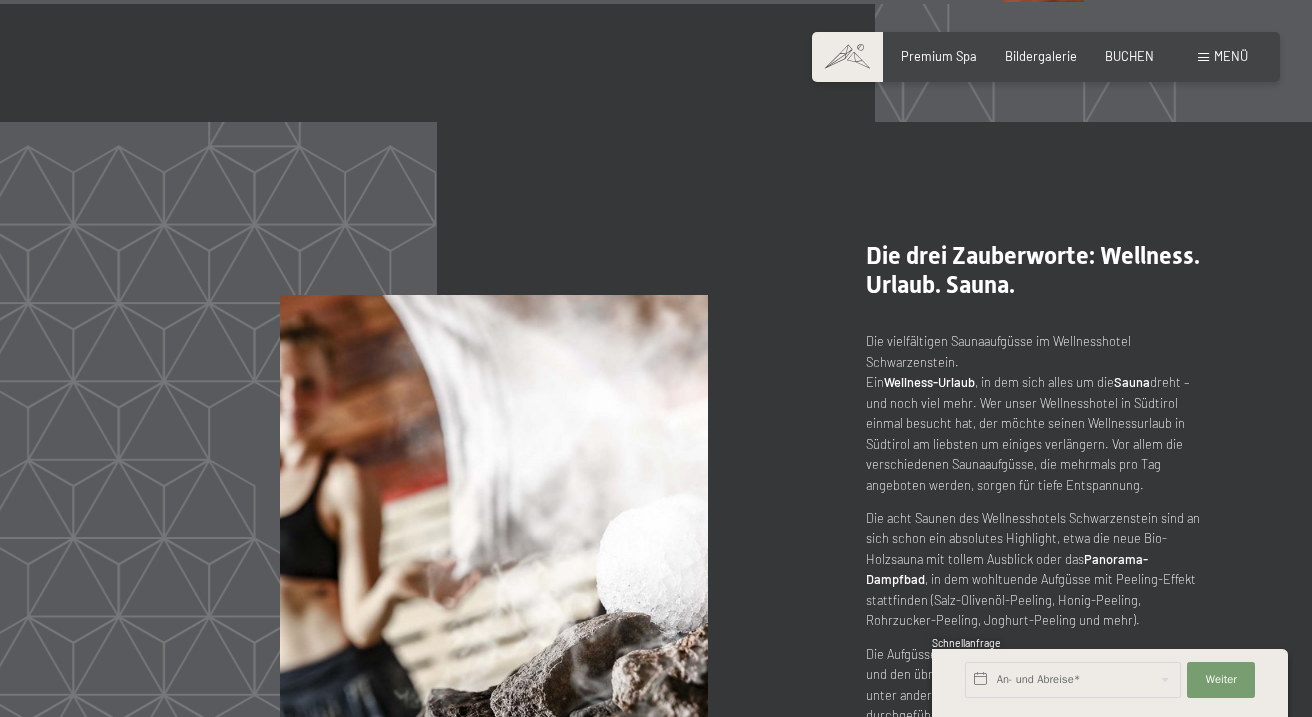 scroll, scrollTop: 7512, scrollLeft: 0, axis: vertical 